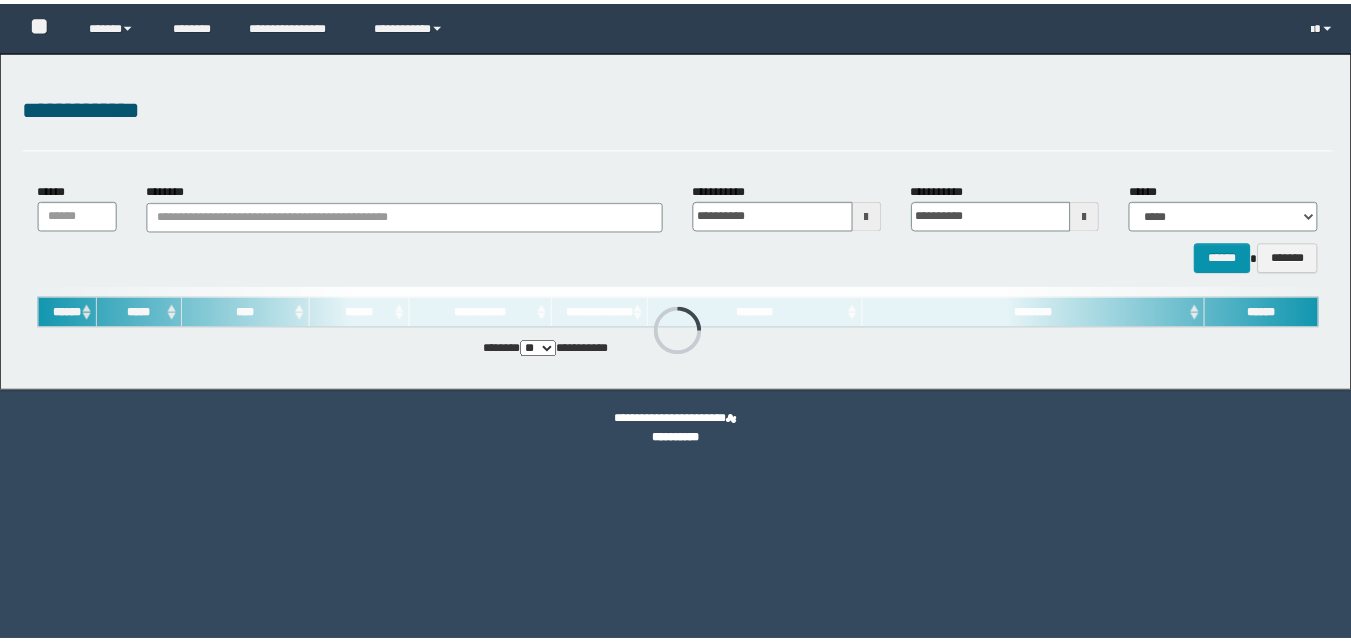 scroll, scrollTop: 0, scrollLeft: 0, axis: both 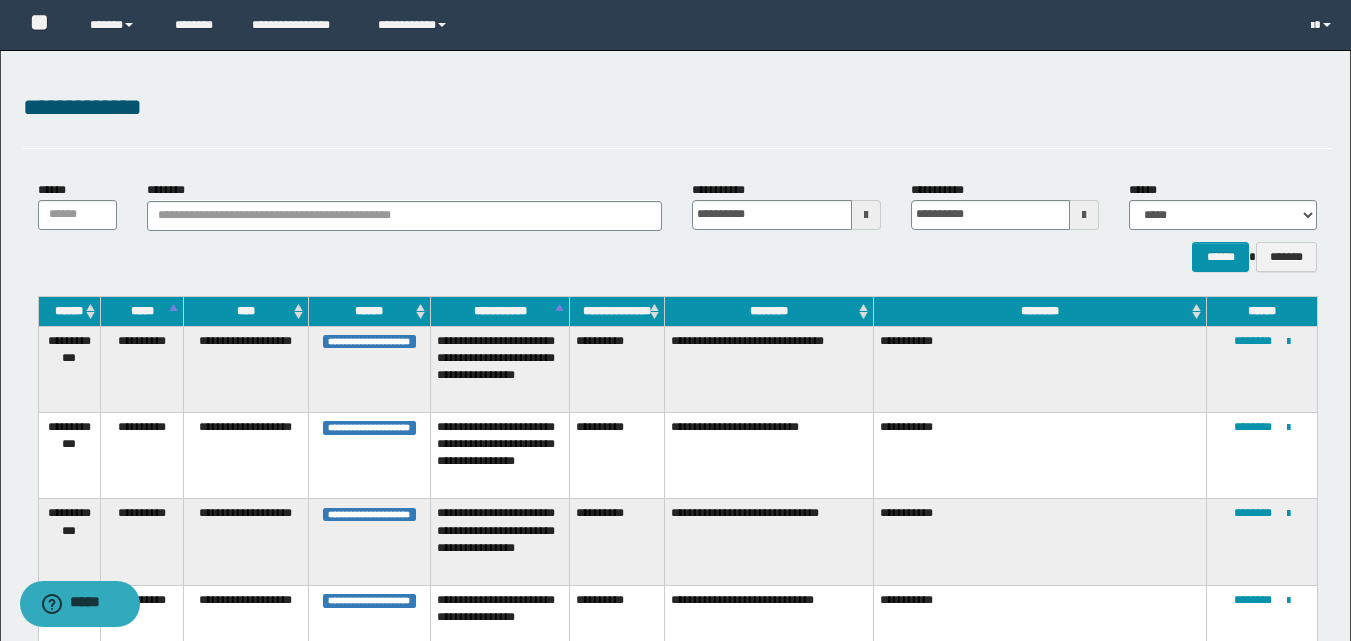 click at bounding box center (866, 215) 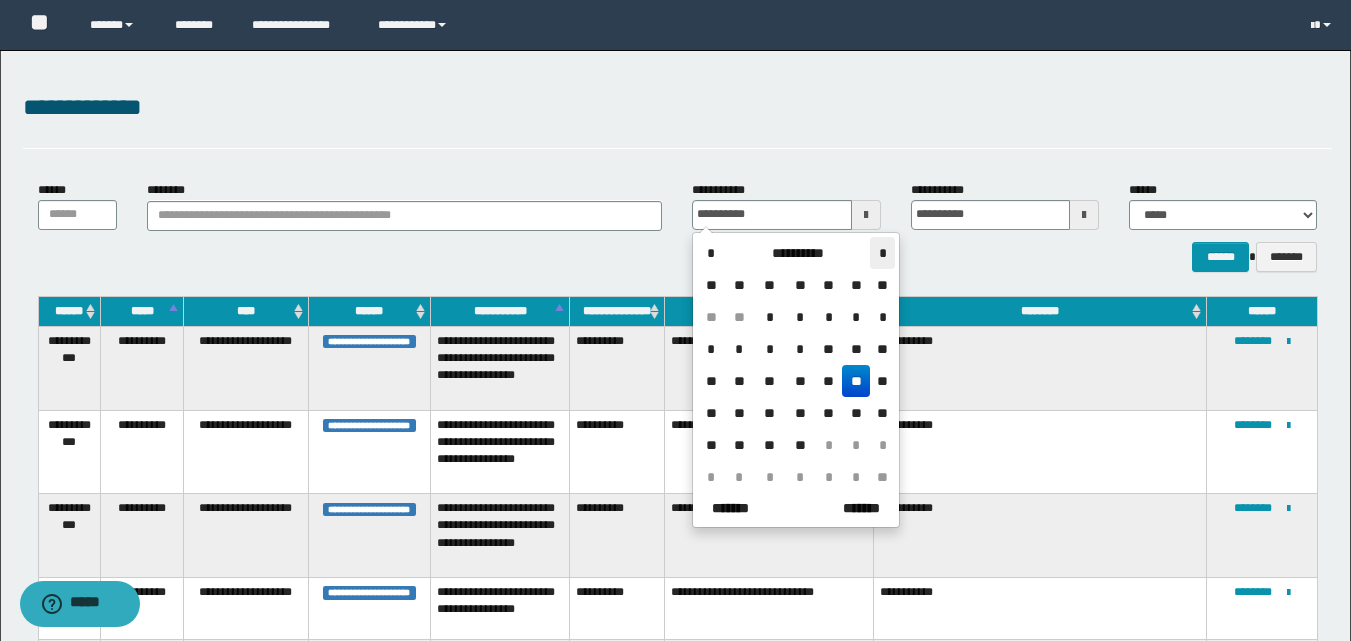 click on "*" at bounding box center (882, 253) 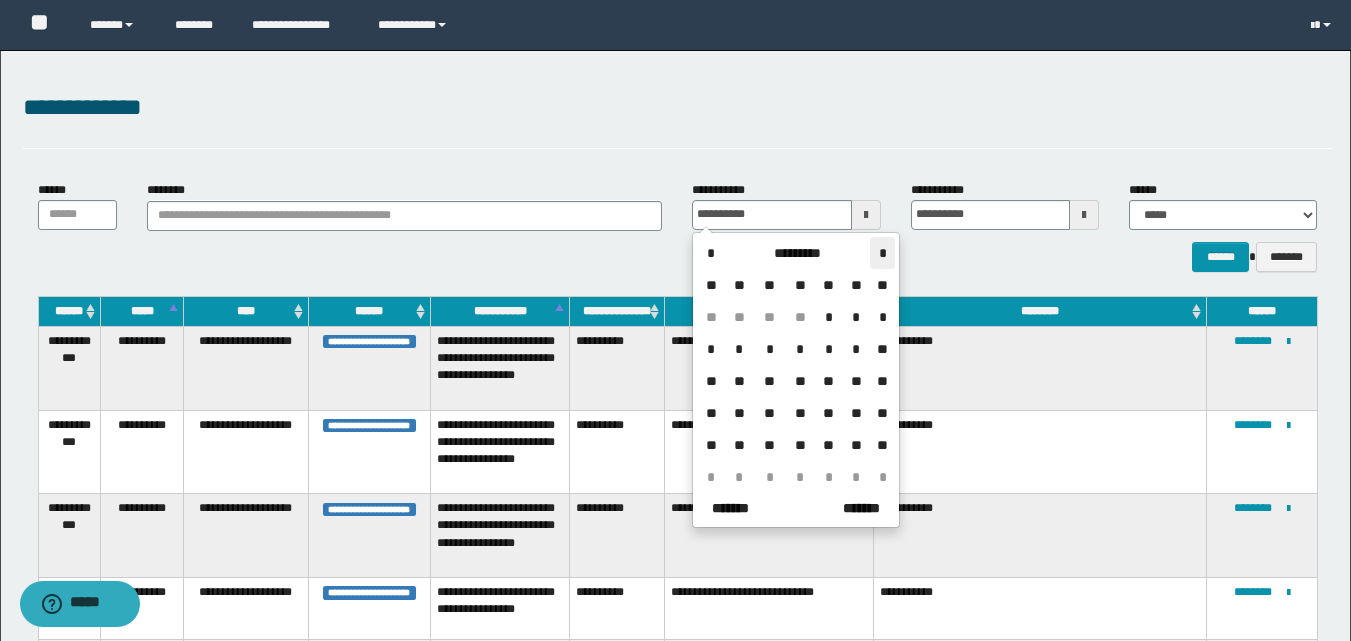 click on "*" at bounding box center [882, 253] 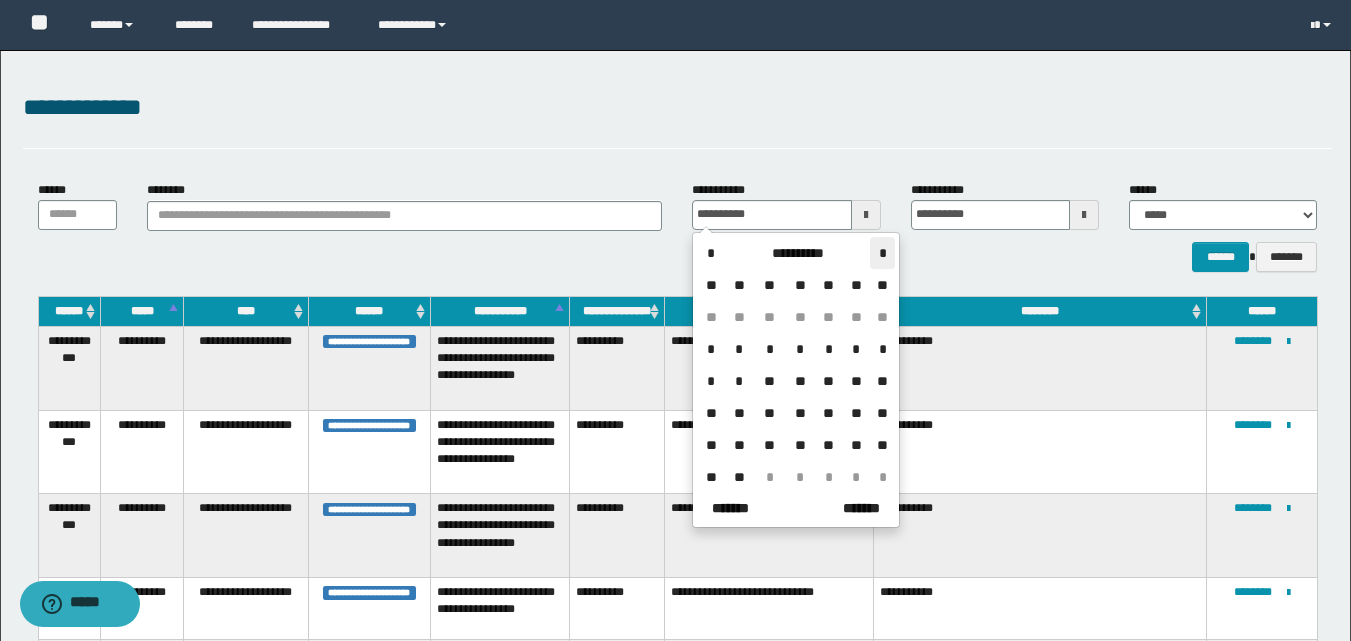 click on "*" at bounding box center (882, 253) 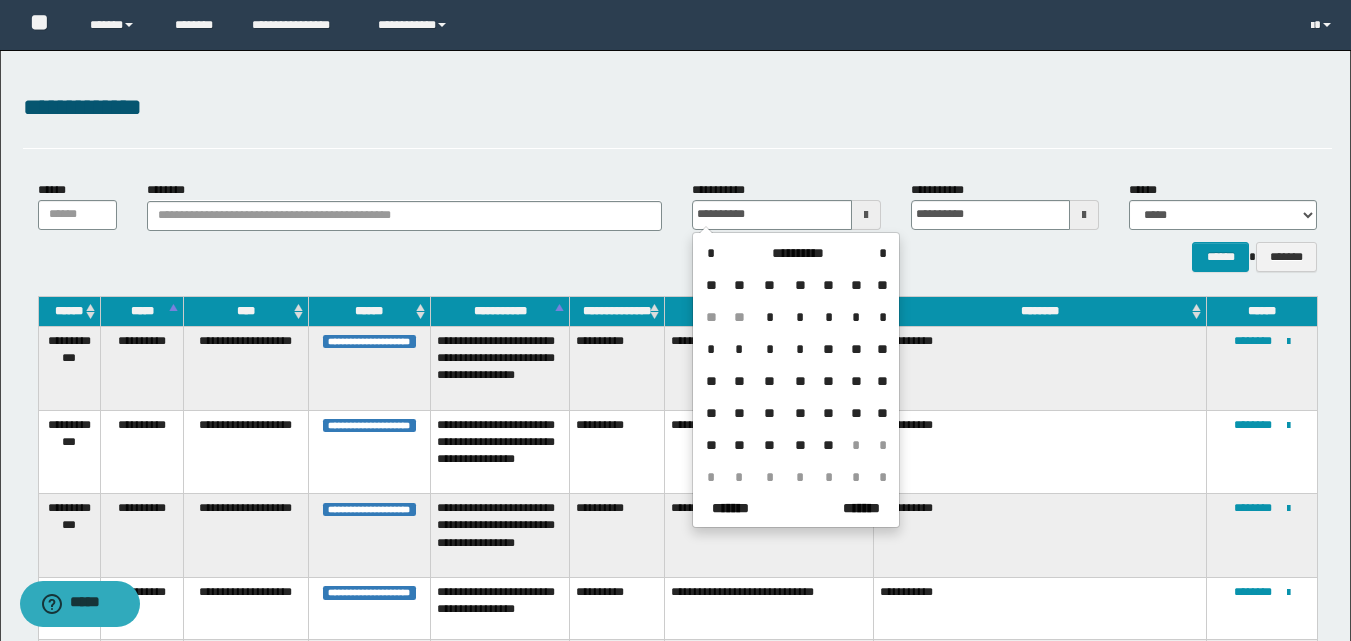 click on "**" at bounding box center (856, 349) 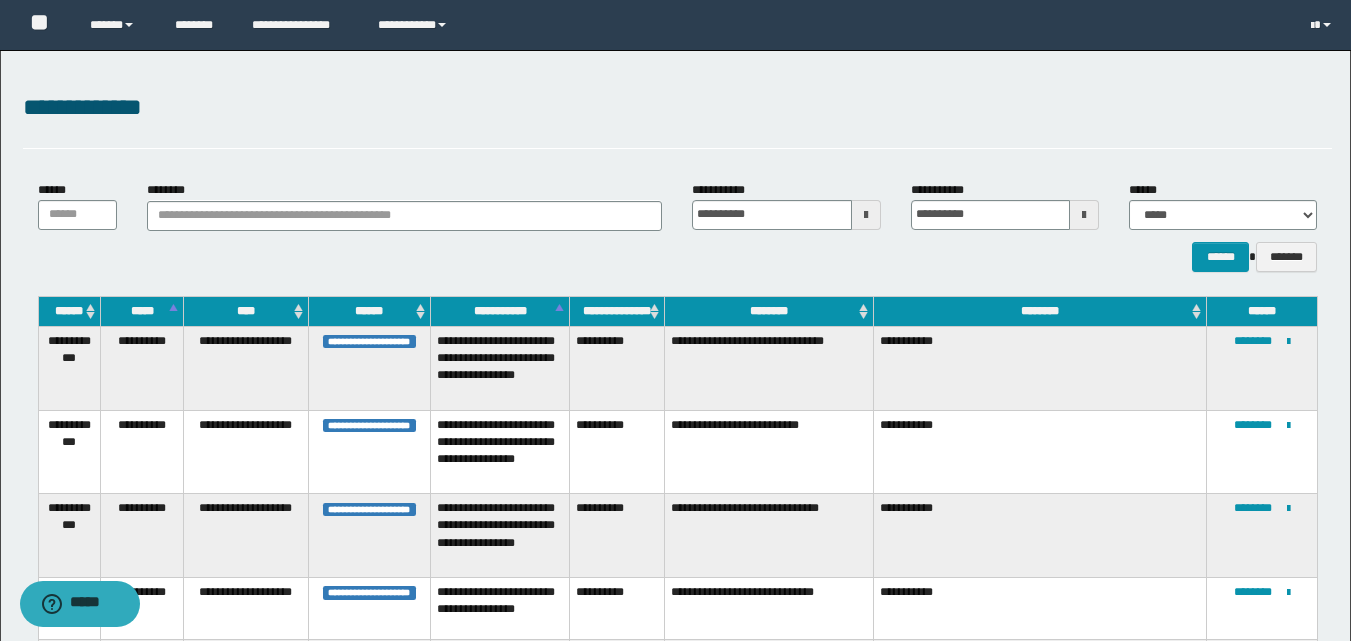 click at bounding box center [1084, 215] 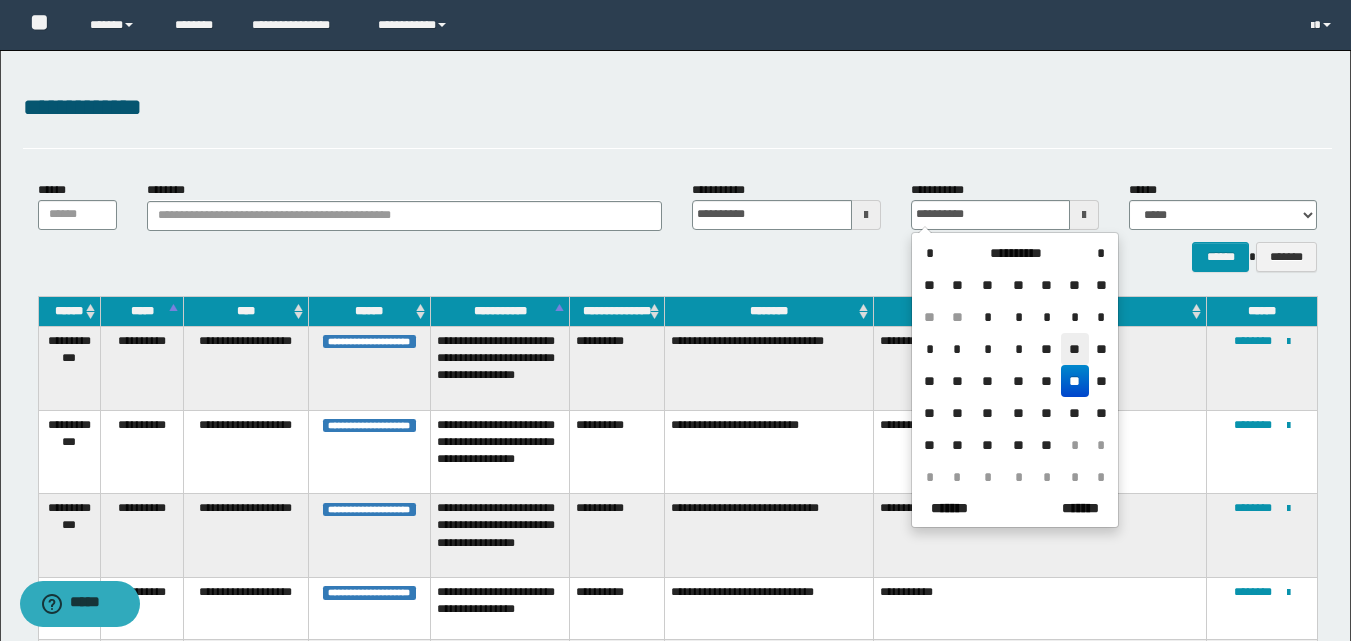 click on "**" at bounding box center [1075, 349] 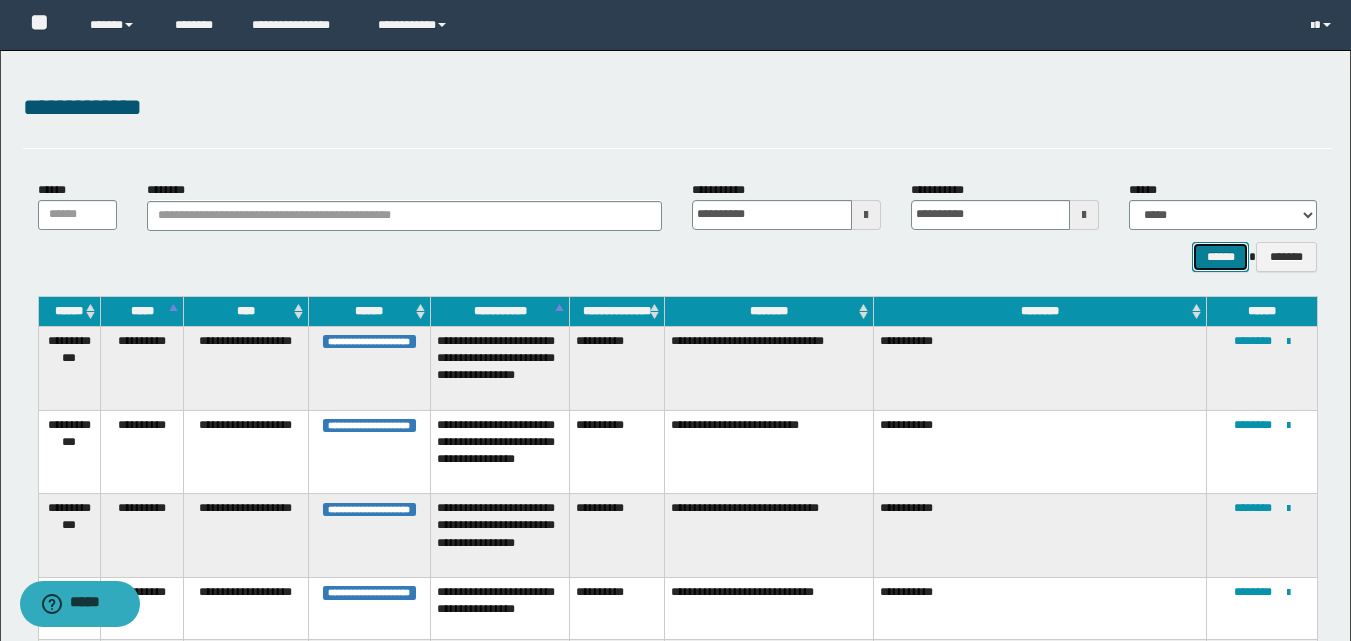 click on "******" at bounding box center [1220, 257] 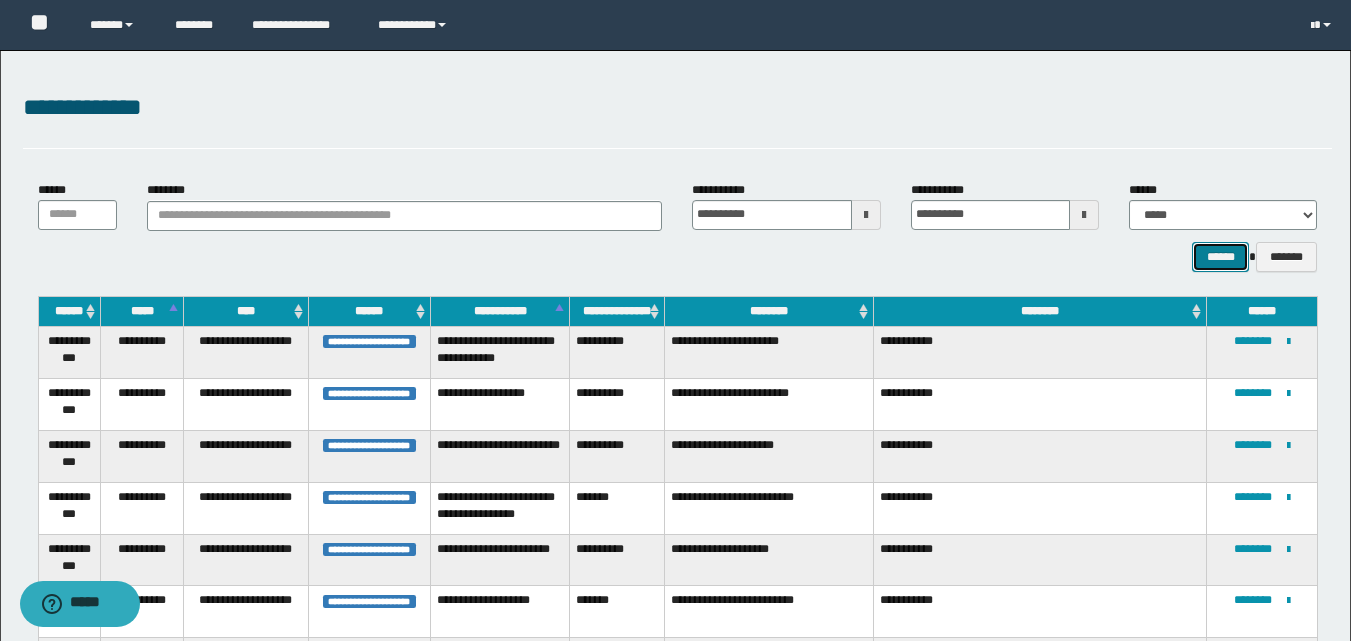 type 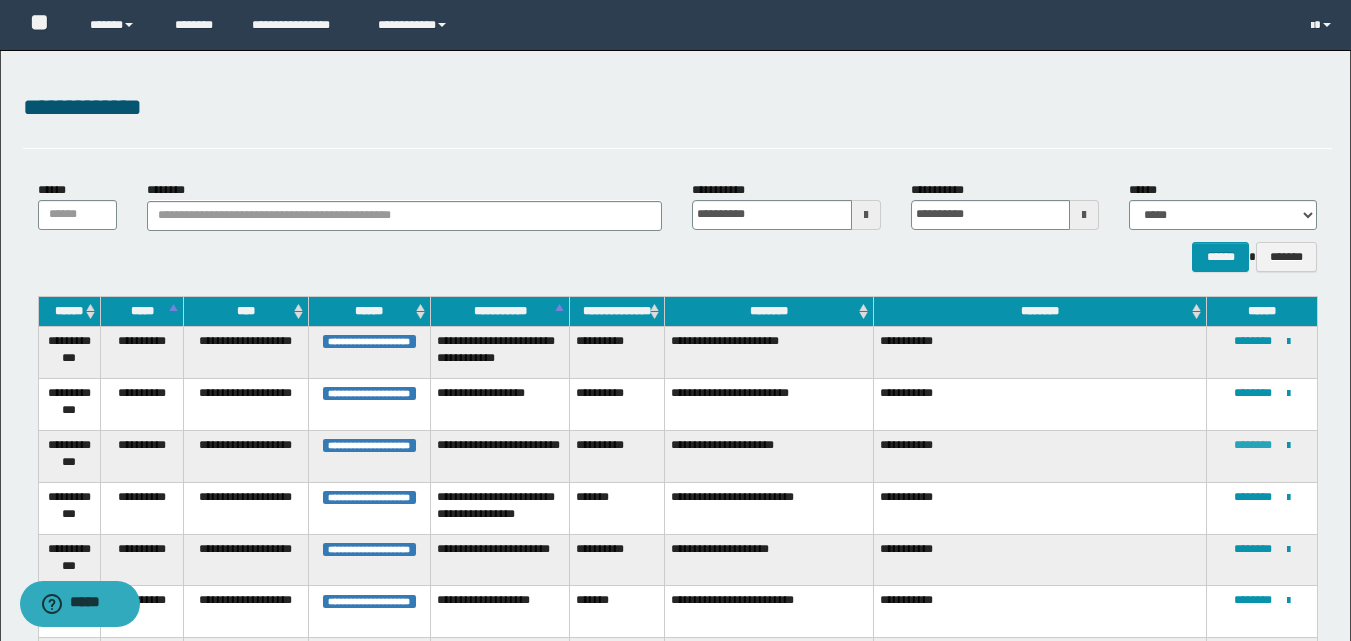 click on "********" at bounding box center [1253, 445] 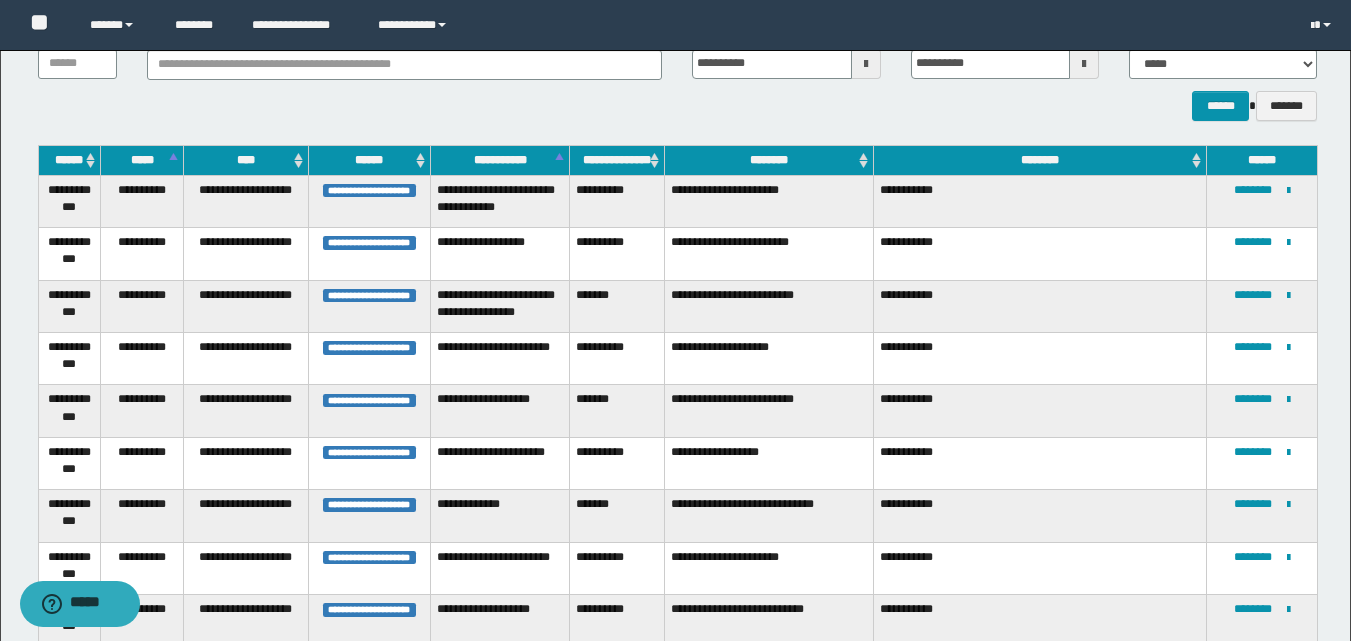 scroll, scrollTop: 300, scrollLeft: 0, axis: vertical 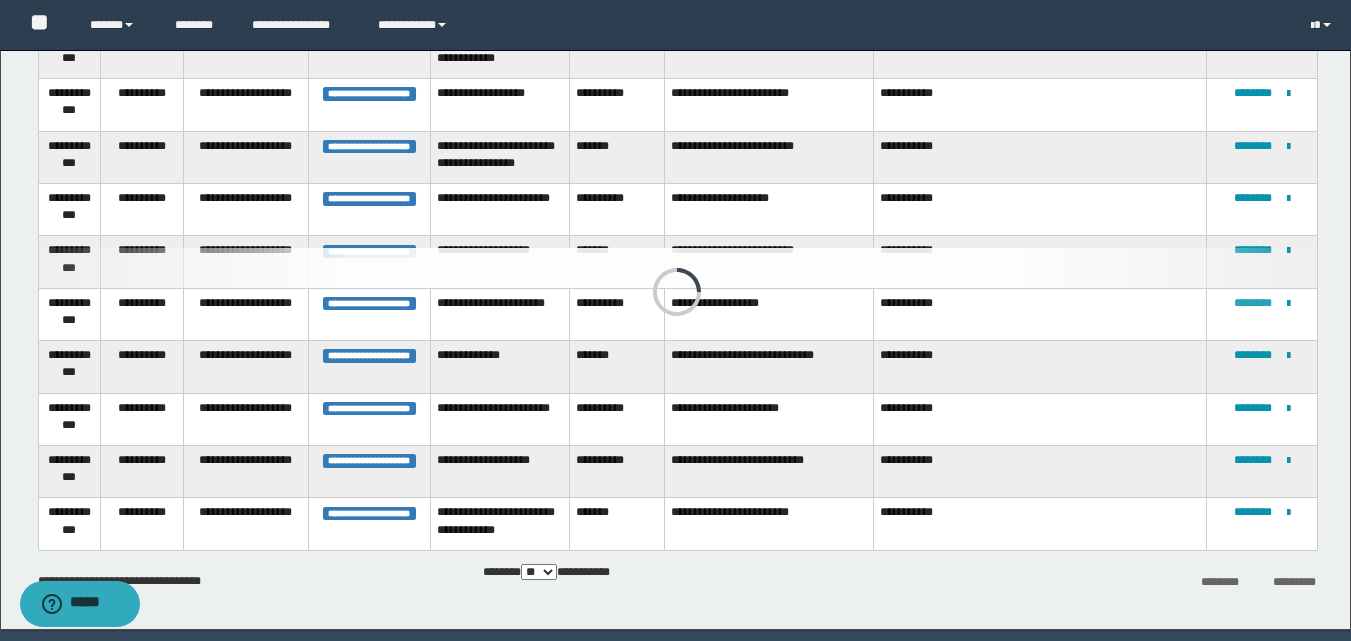 click at bounding box center [677, 268] 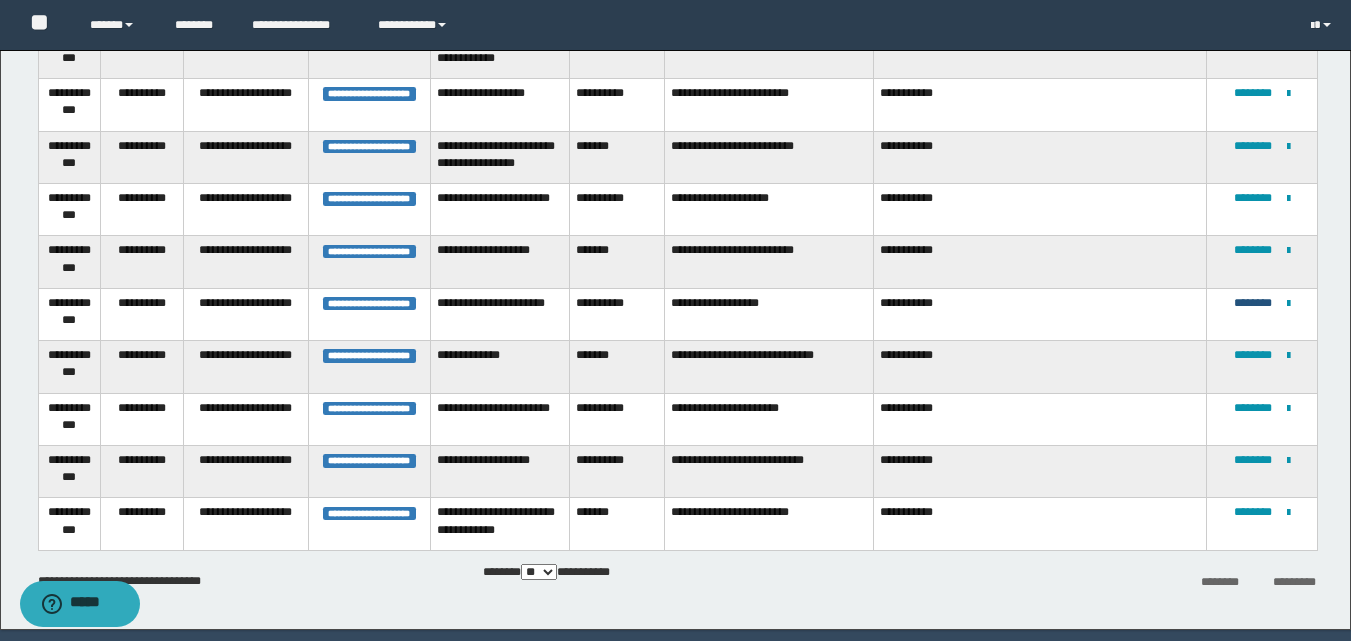 click on "********" at bounding box center (1253, 303) 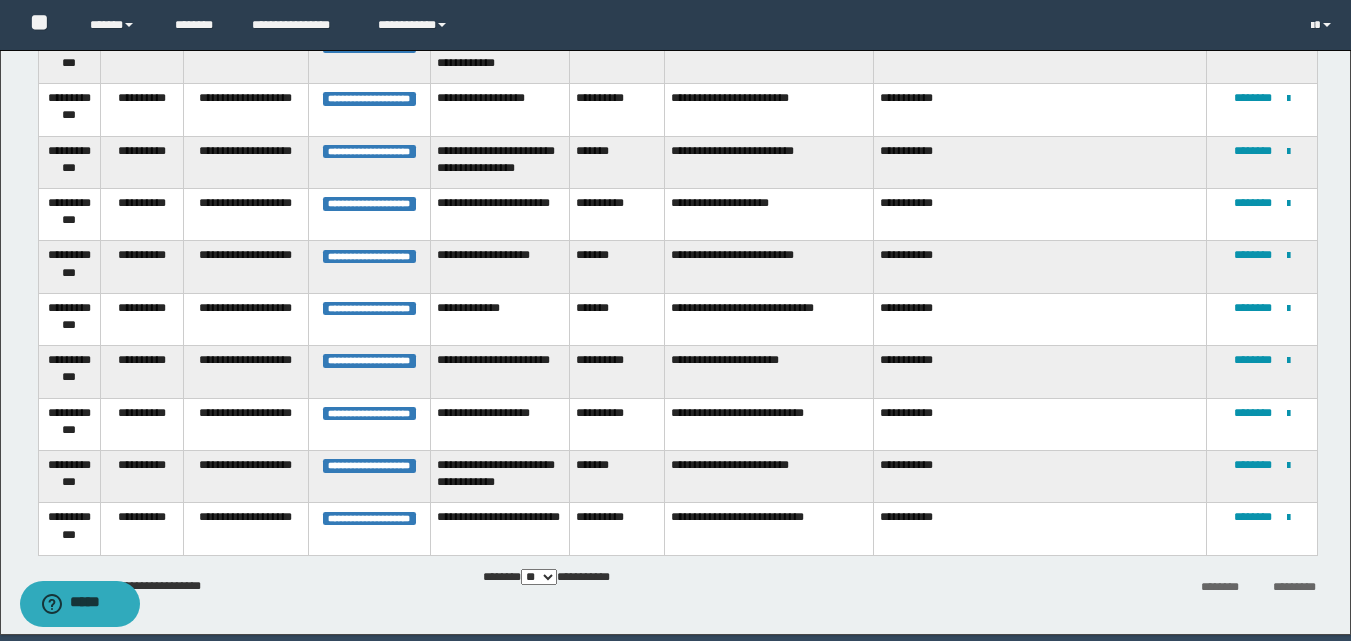 scroll, scrollTop: 296, scrollLeft: 0, axis: vertical 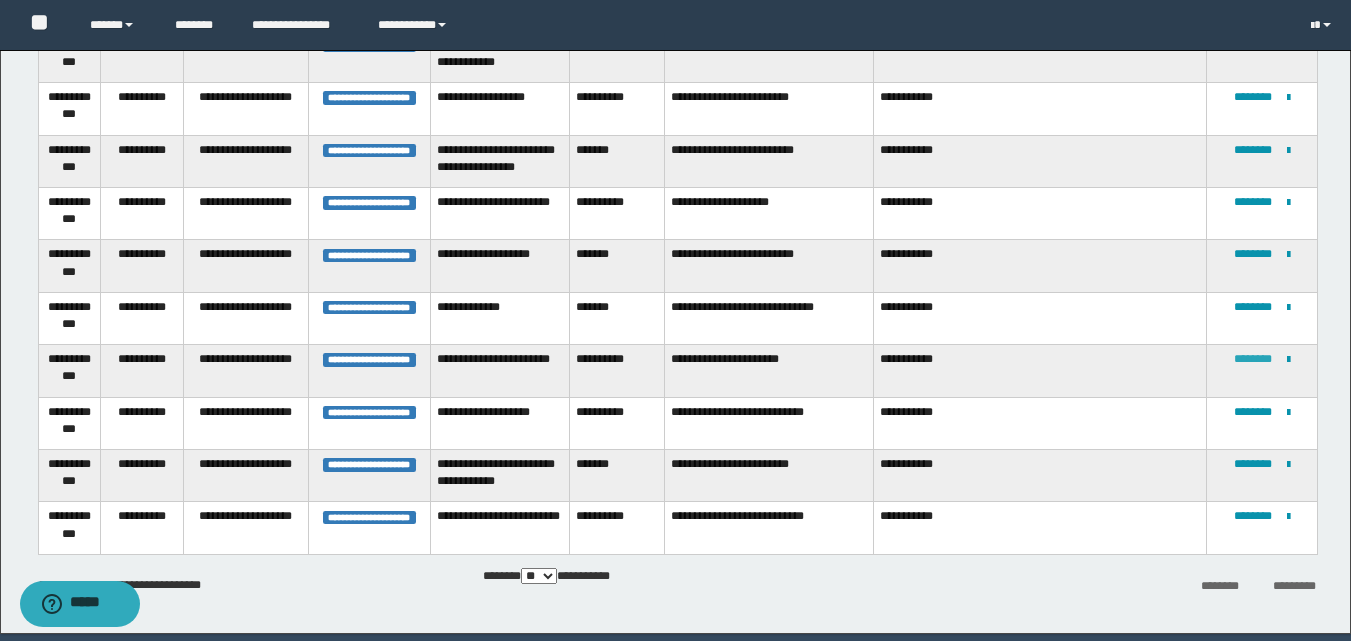 click on "********" at bounding box center [1253, 359] 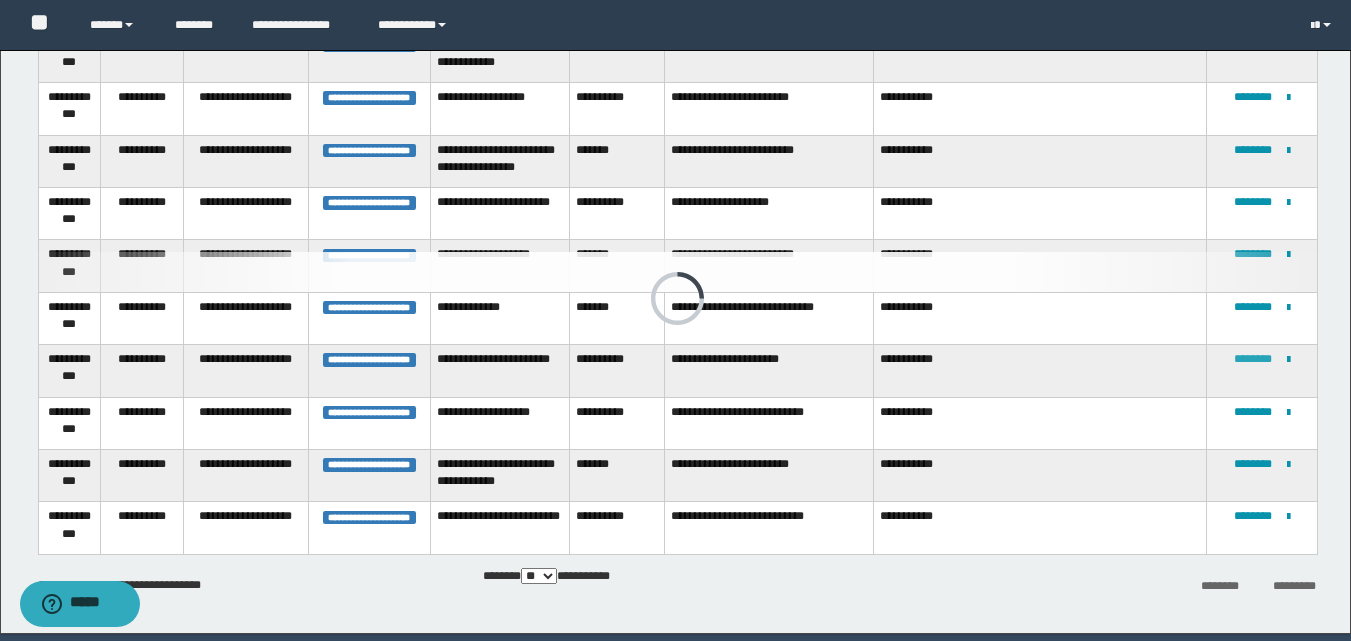 scroll, scrollTop: 48, scrollLeft: 0, axis: vertical 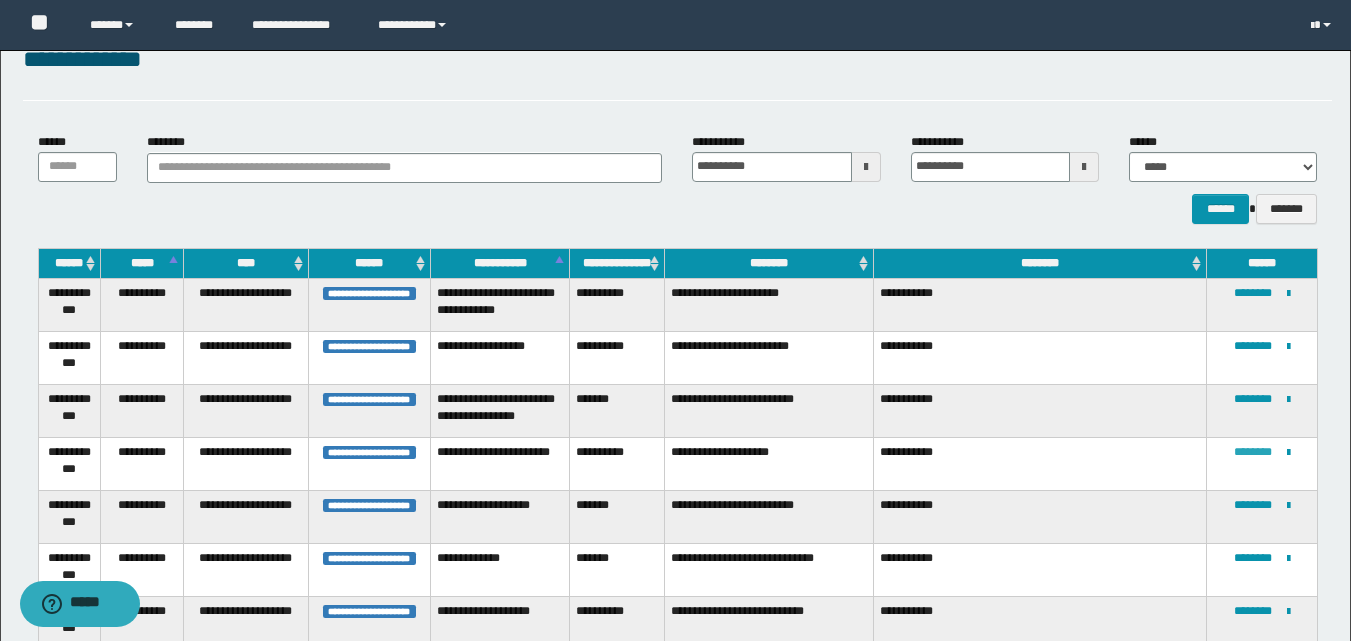 click on "********" at bounding box center [1253, 452] 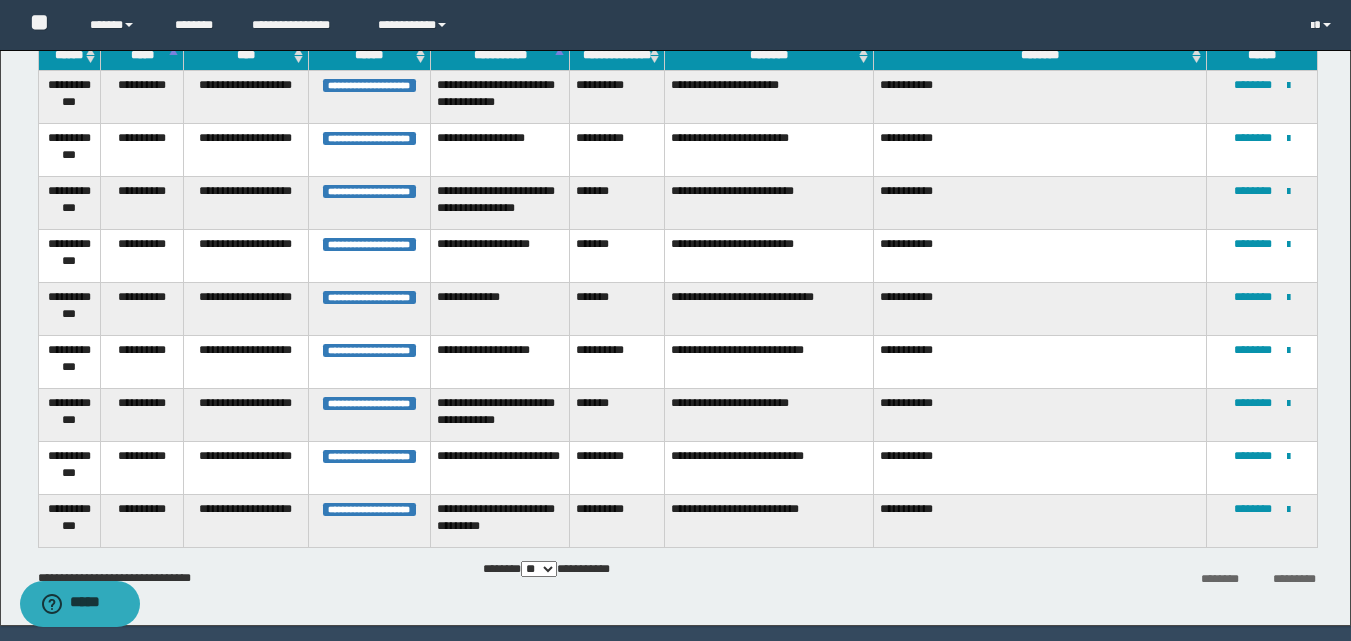 scroll, scrollTop: 300, scrollLeft: 0, axis: vertical 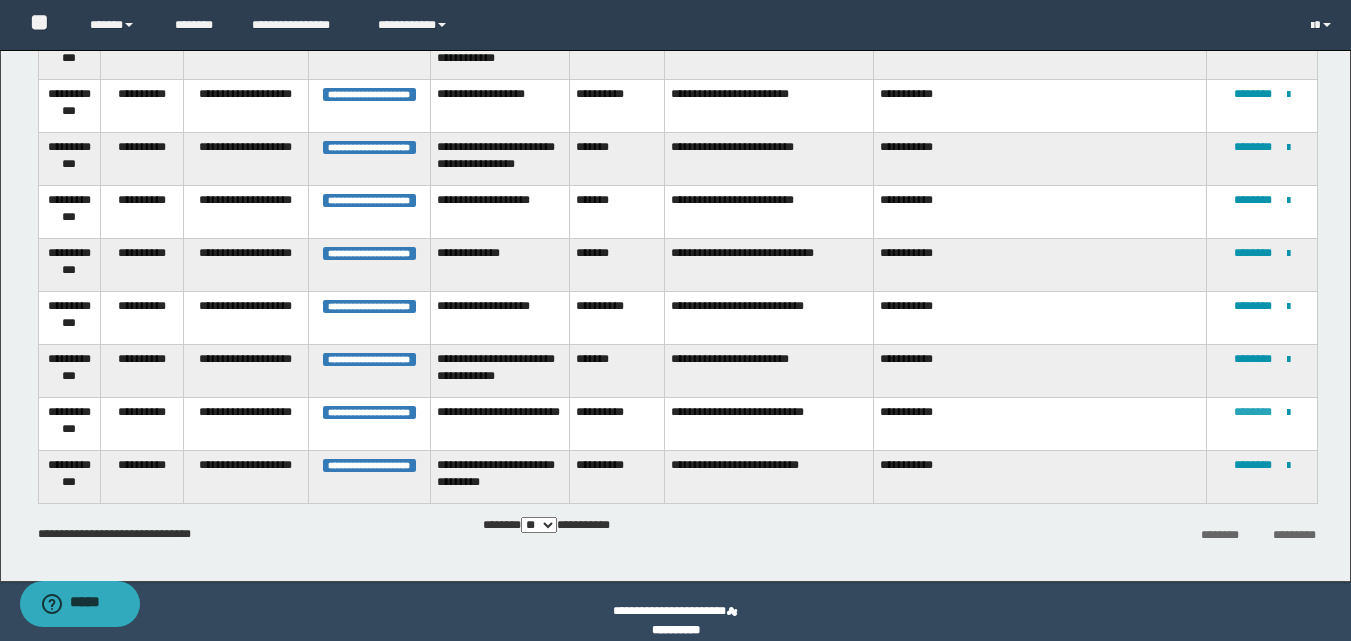 click on "********" at bounding box center [1253, 412] 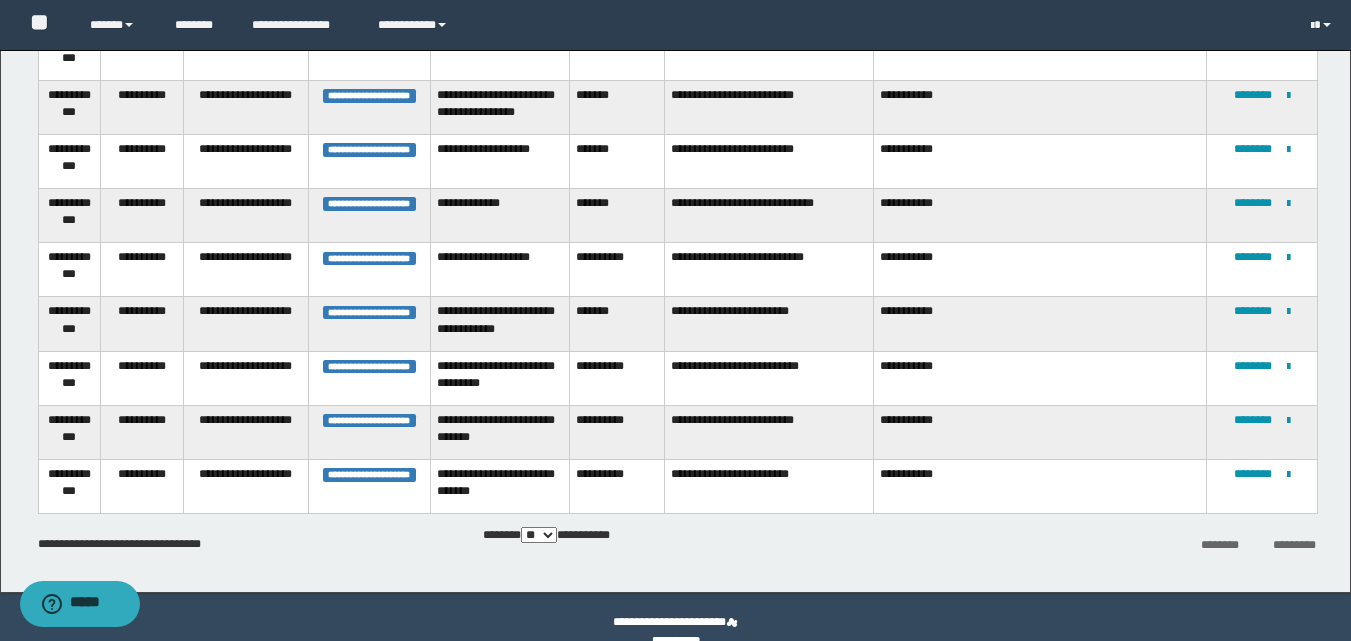 scroll, scrollTop: 384, scrollLeft: 0, axis: vertical 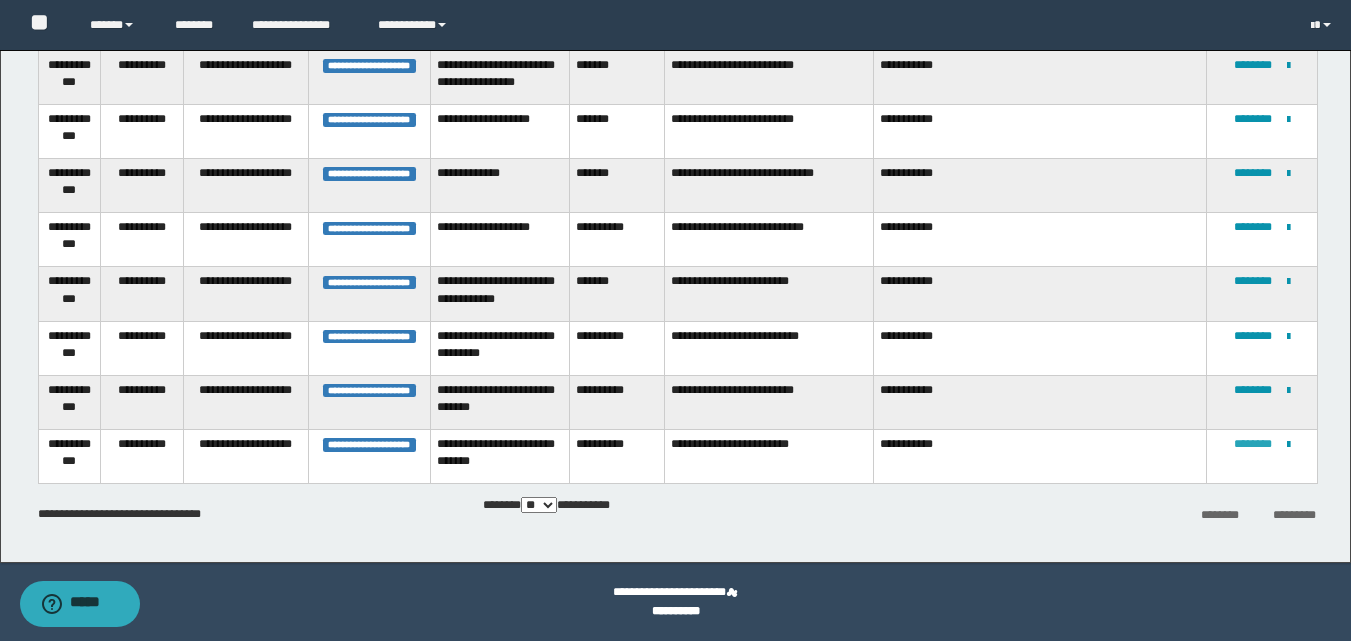 click on "********" at bounding box center [1253, 444] 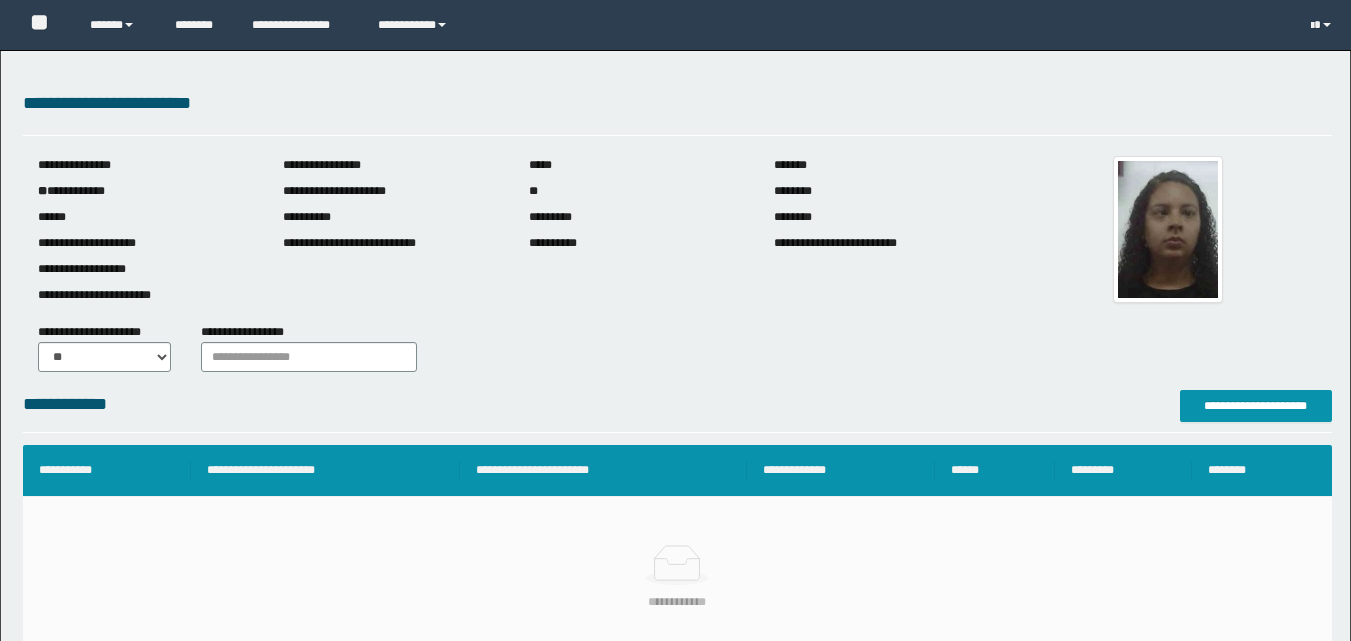 scroll, scrollTop: 0, scrollLeft: 0, axis: both 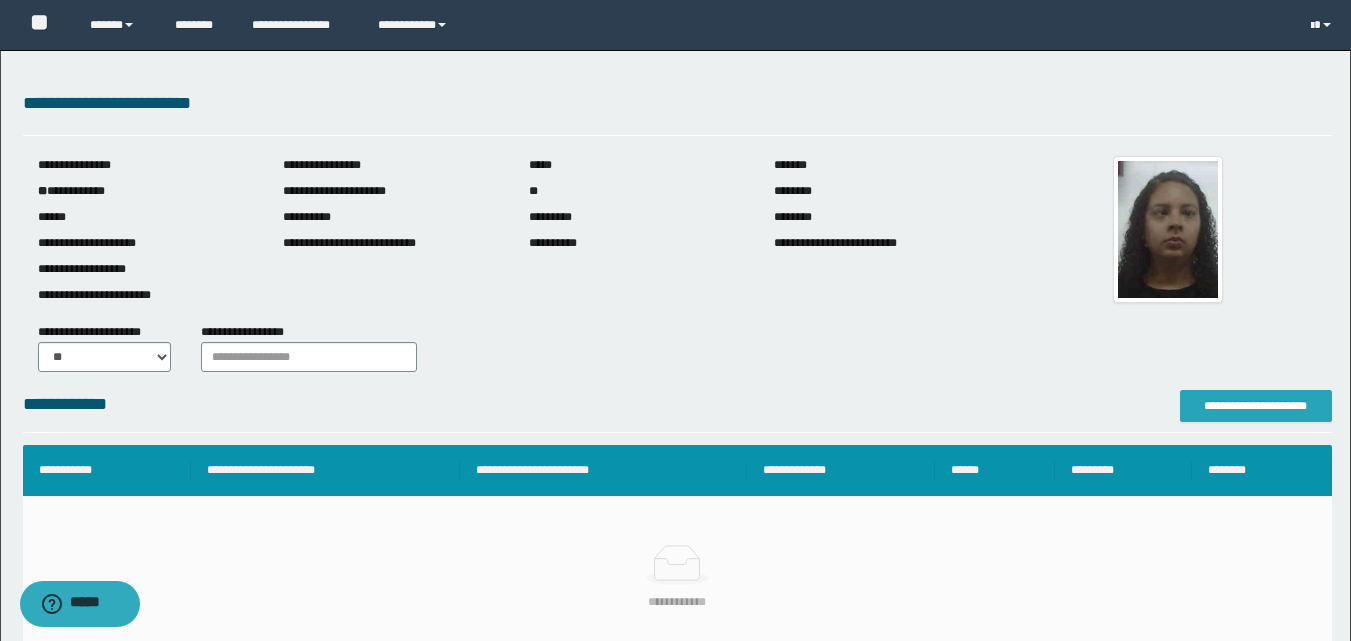 click on "**********" at bounding box center [1256, 406] 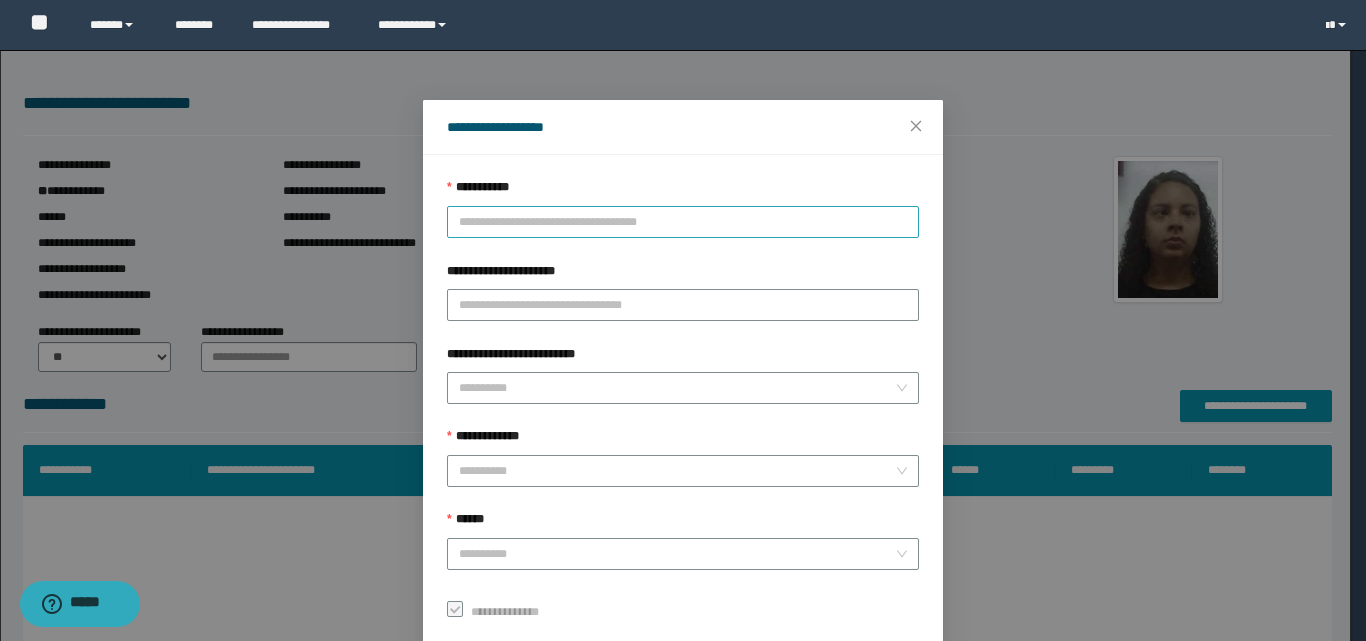 click on "**********" at bounding box center [683, 222] 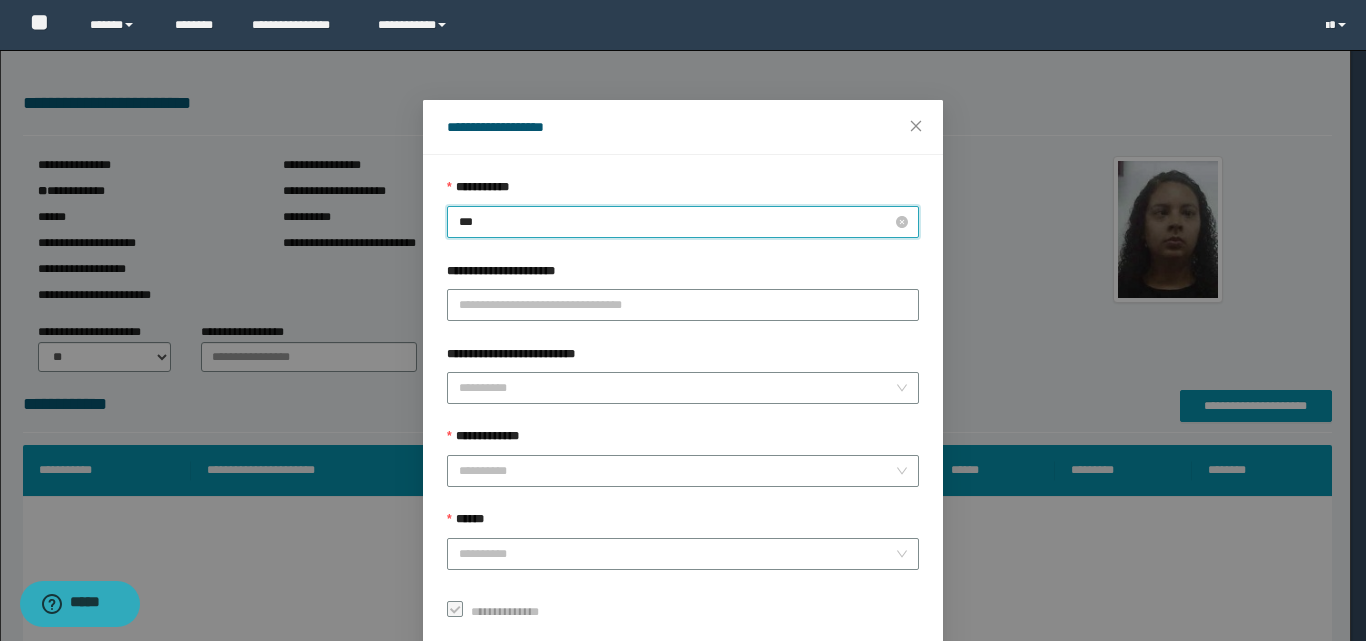 type on "****" 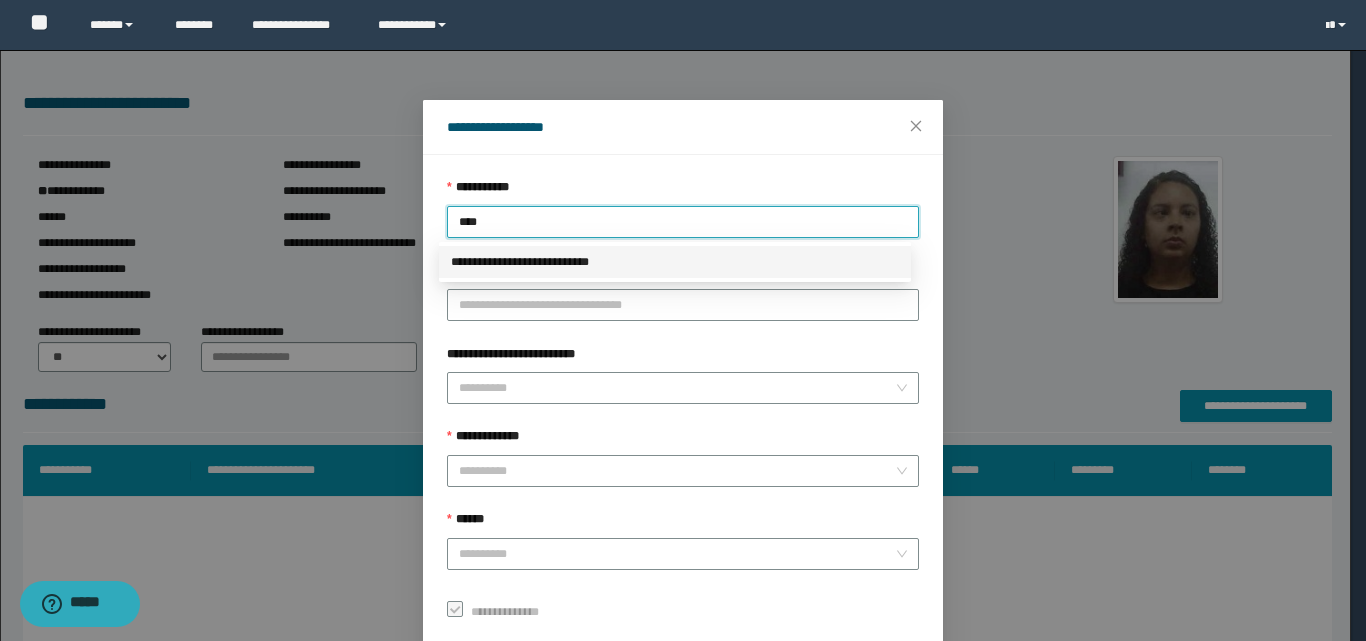 click on "**********" at bounding box center [675, 262] 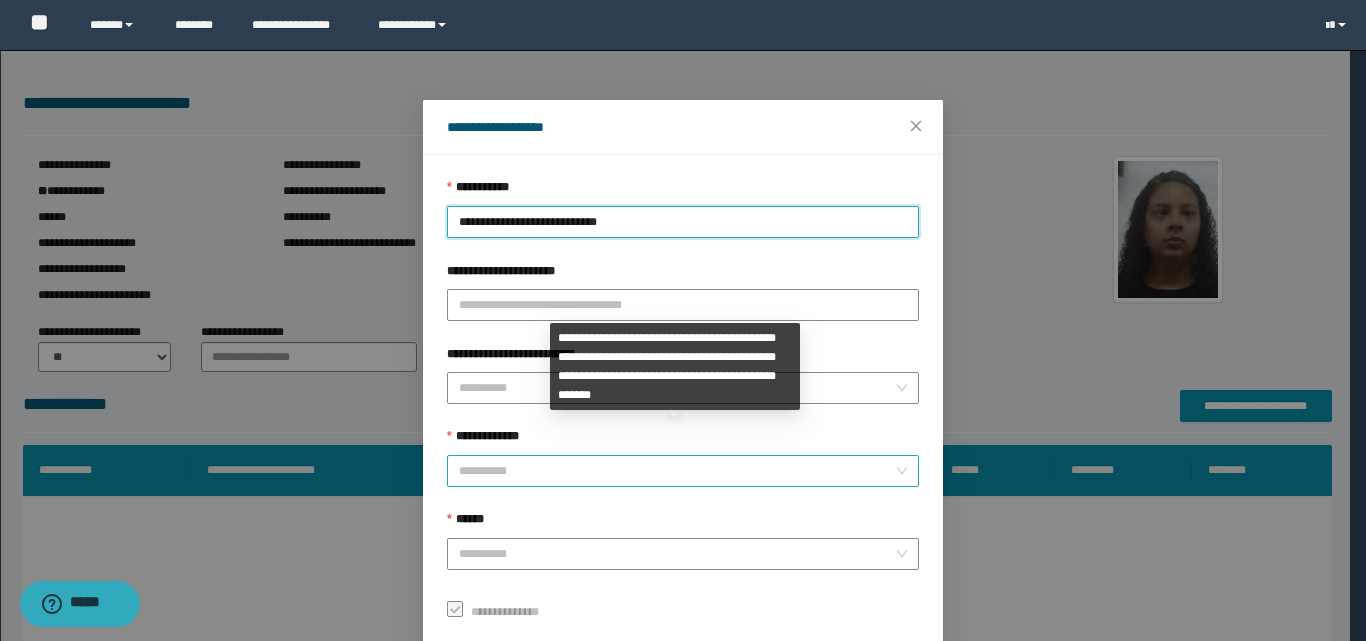 click on "**********" at bounding box center (677, 471) 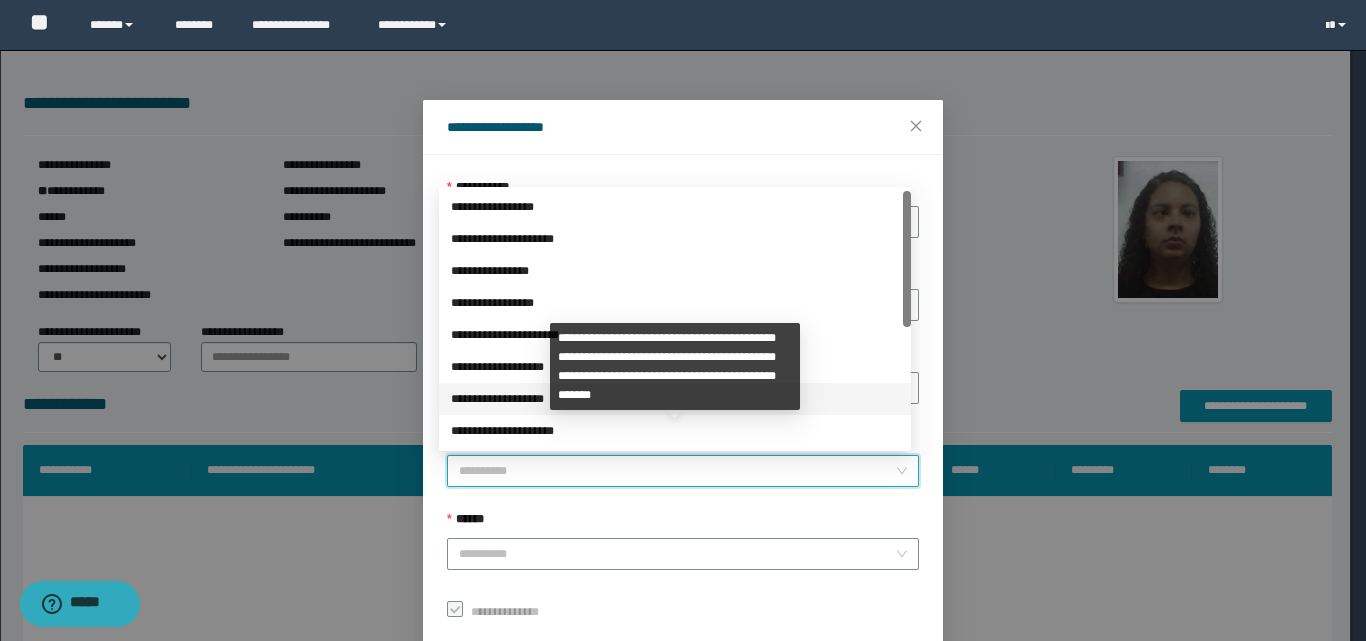 scroll, scrollTop: 224, scrollLeft: 0, axis: vertical 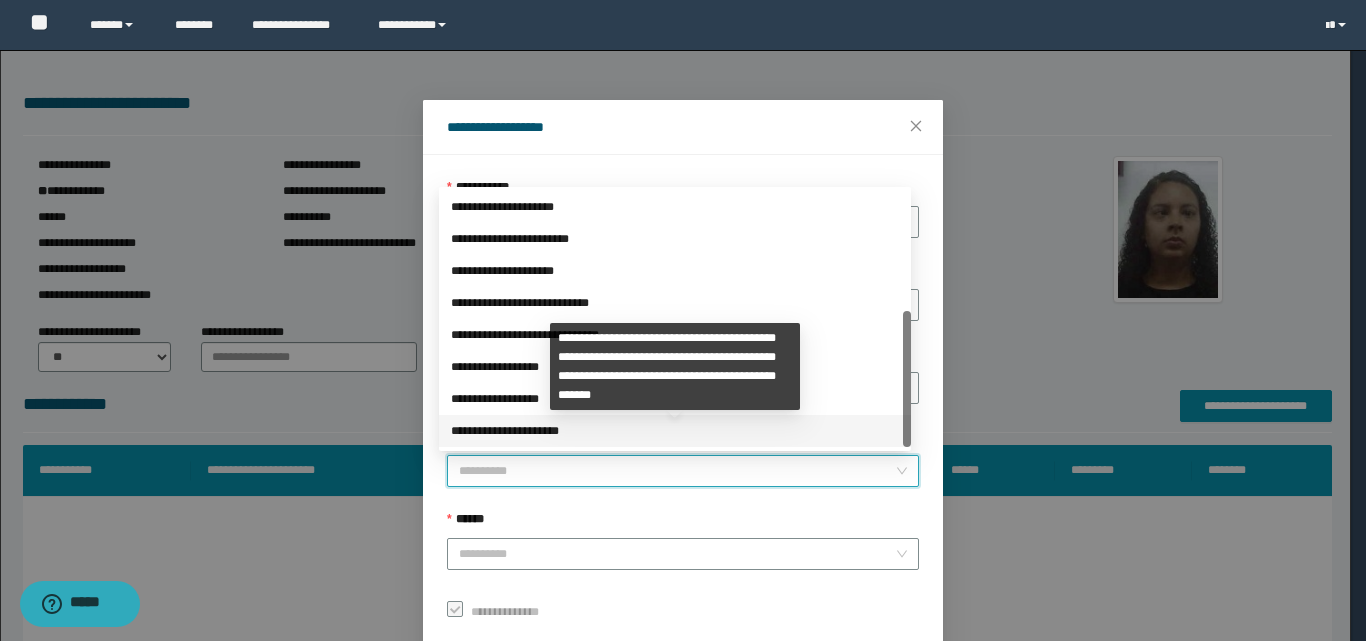click on "**********" at bounding box center (675, 431) 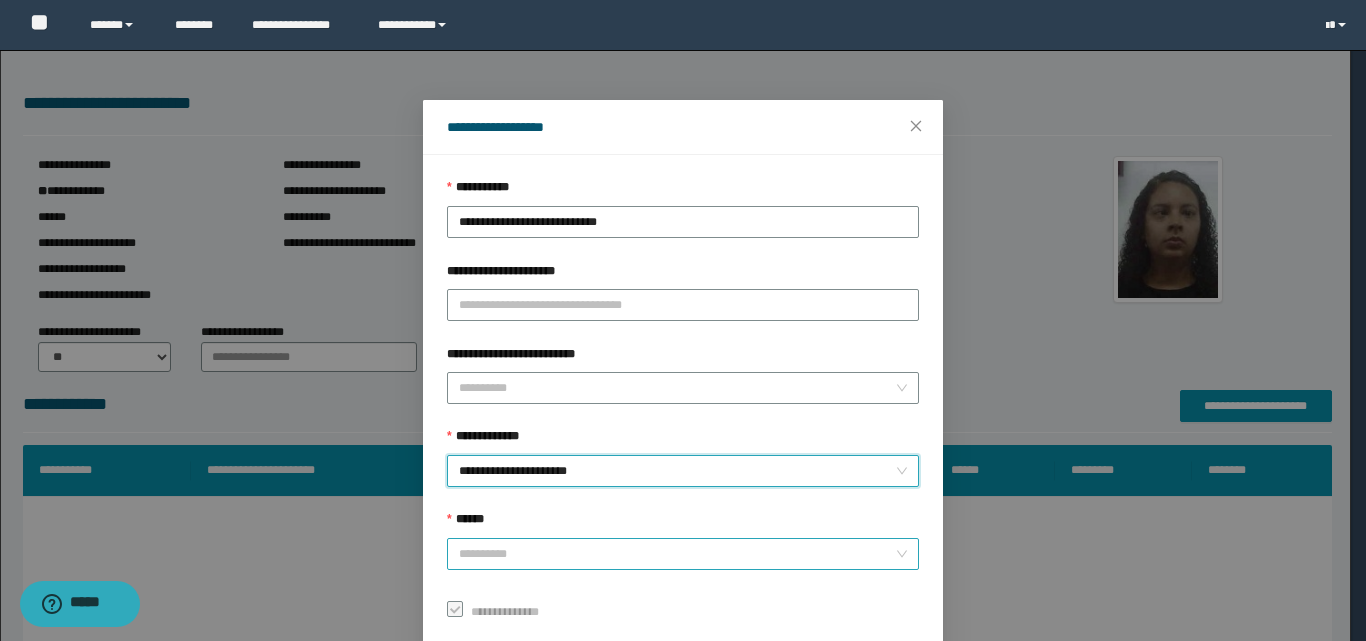 click on "******" at bounding box center [677, 554] 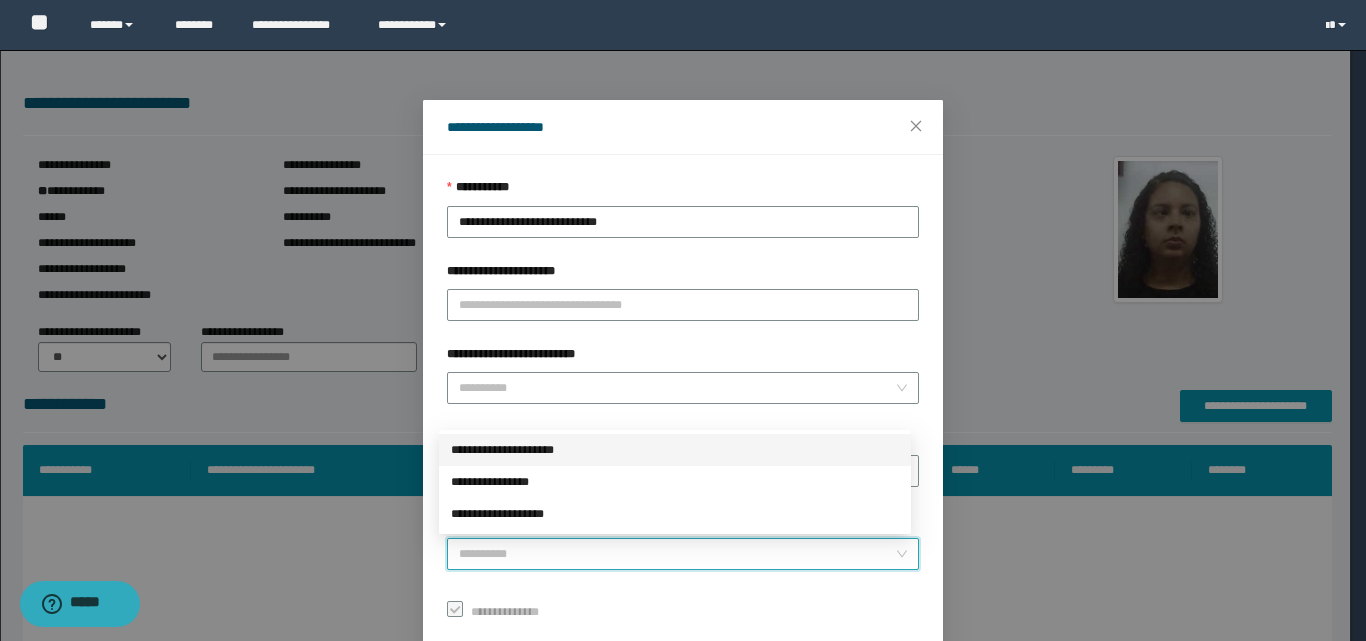 click on "**********" at bounding box center (675, 450) 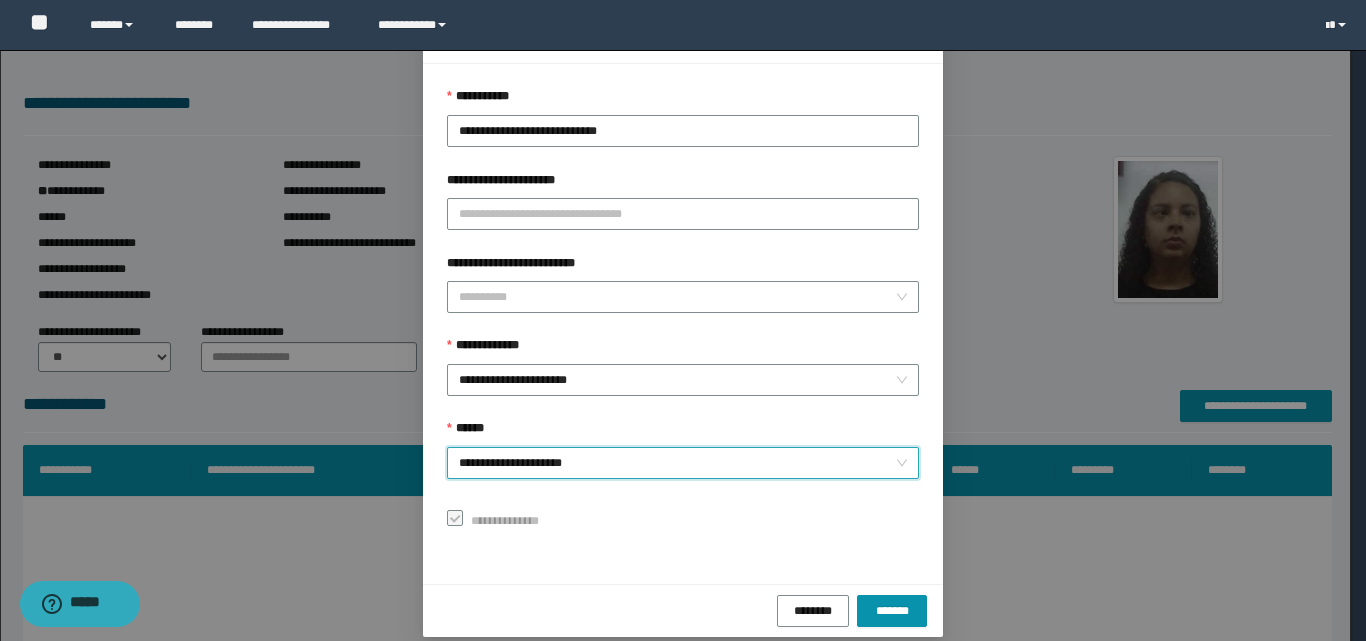 scroll, scrollTop: 111, scrollLeft: 0, axis: vertical 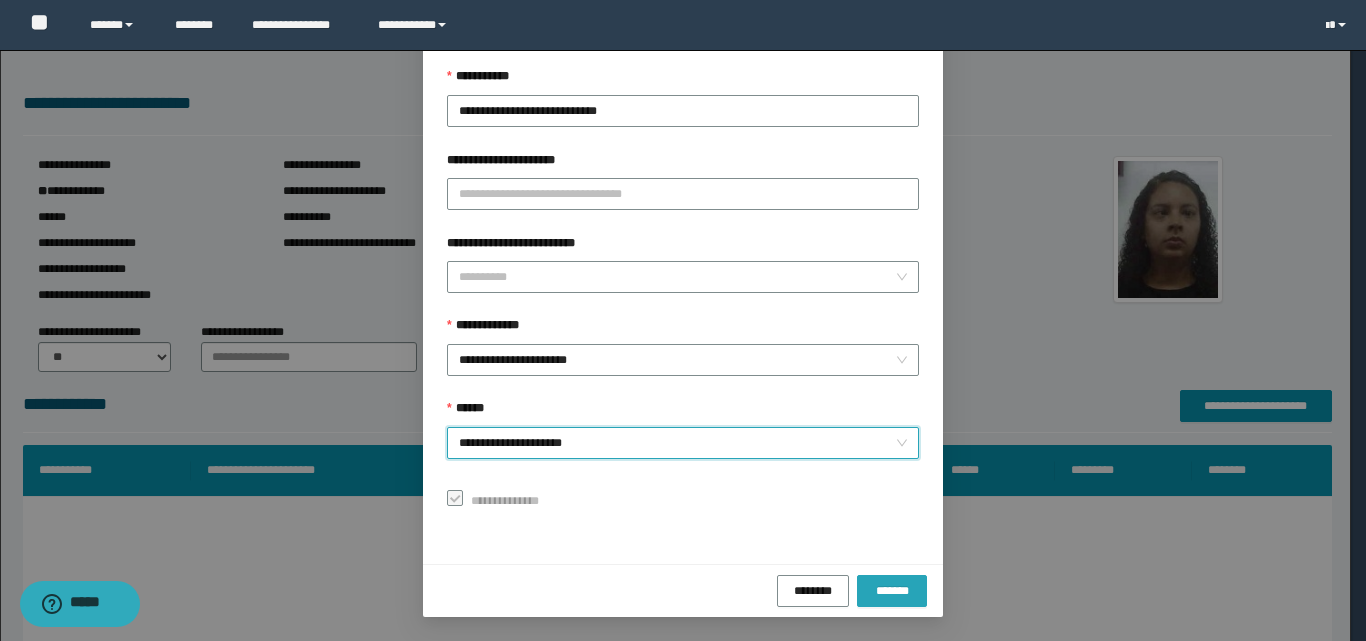 click on "*******" at bounding box center (892, 590) 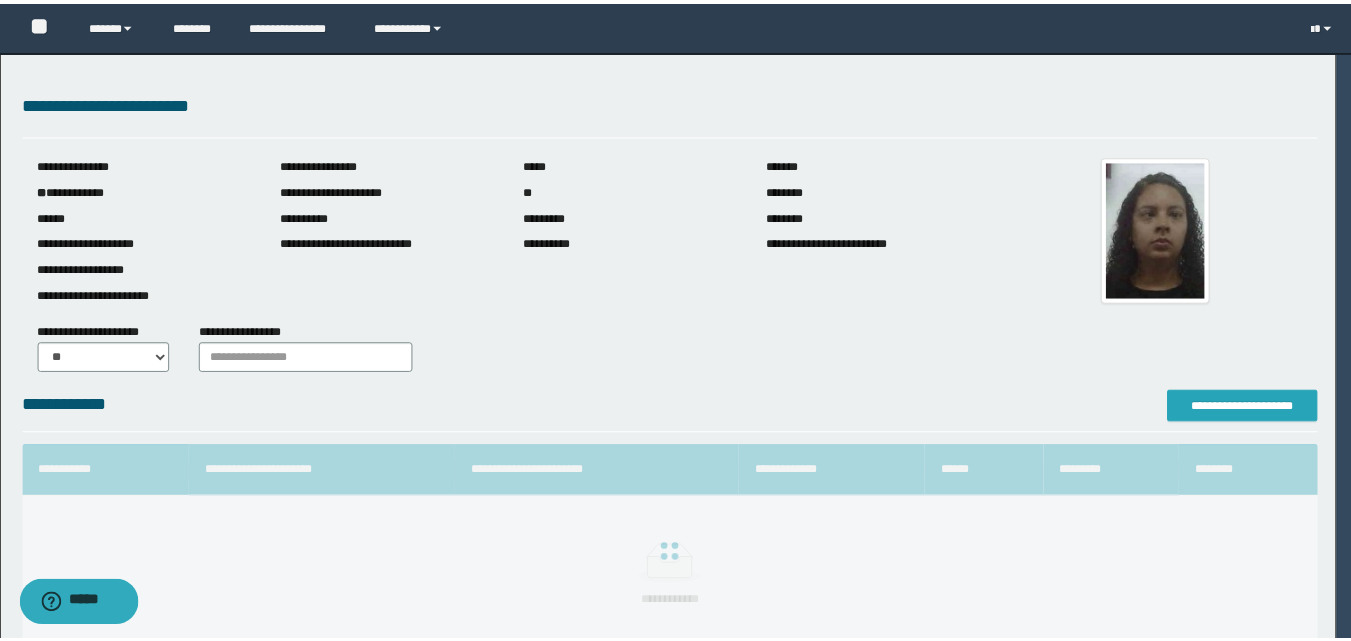 scroll, scrollTop: 0, scrollLeft: 0, axis: both 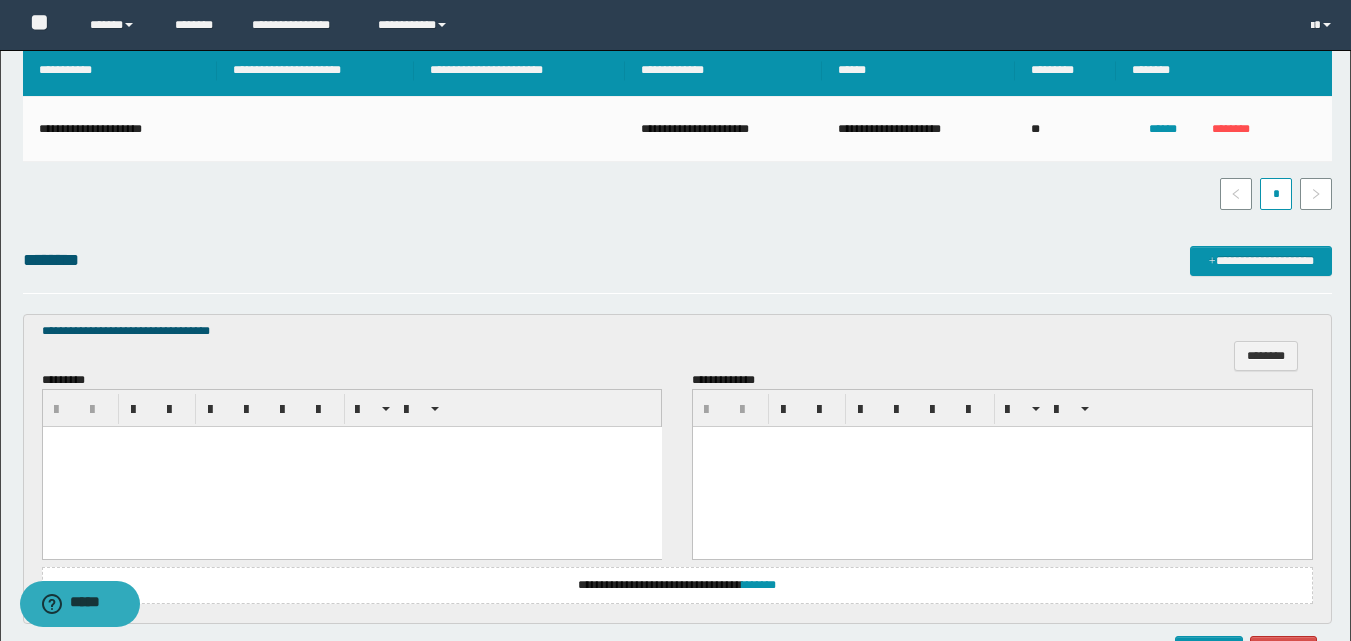 click at bounding box center [351, 467] 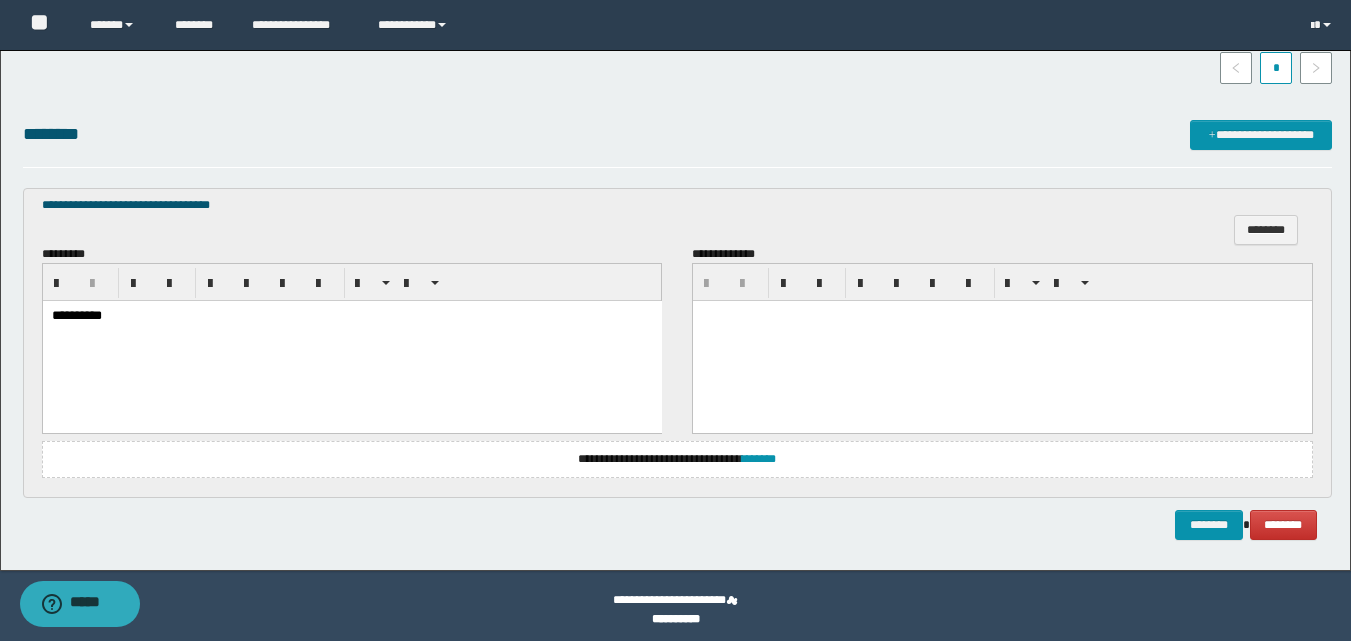scroll, scrollTop: 534, scrollLeft: 0, axis: vertical 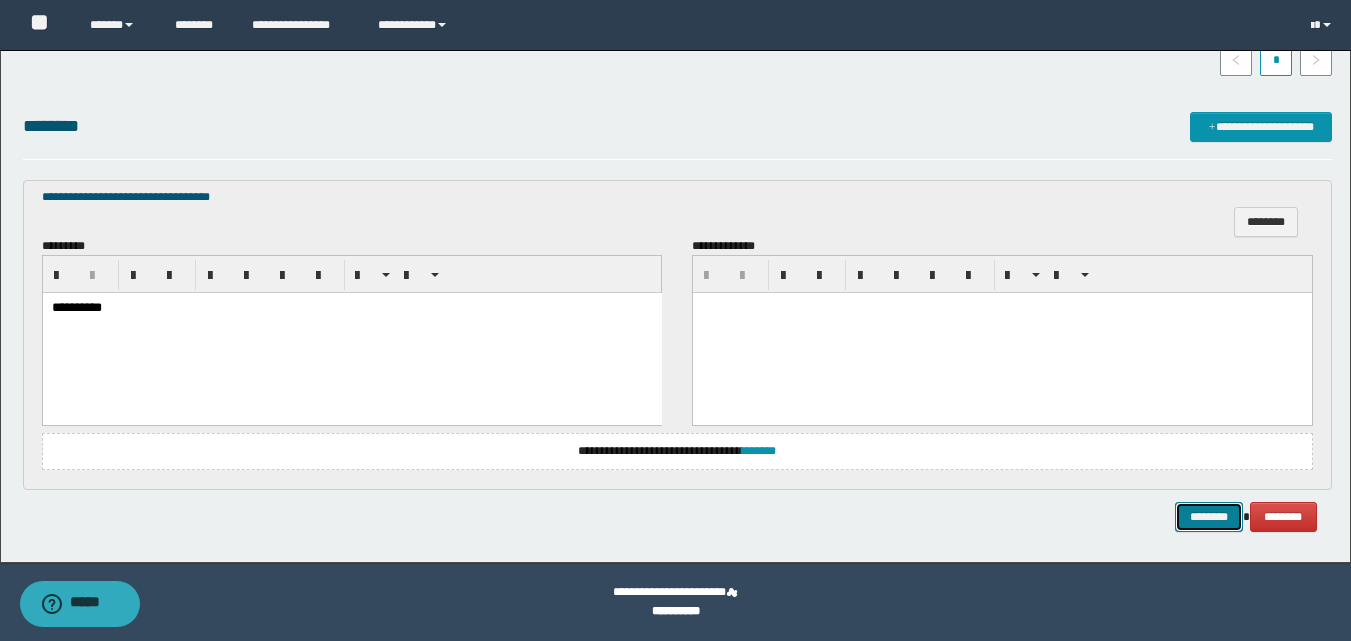 click on "********" at bounding box center [1209, 517] 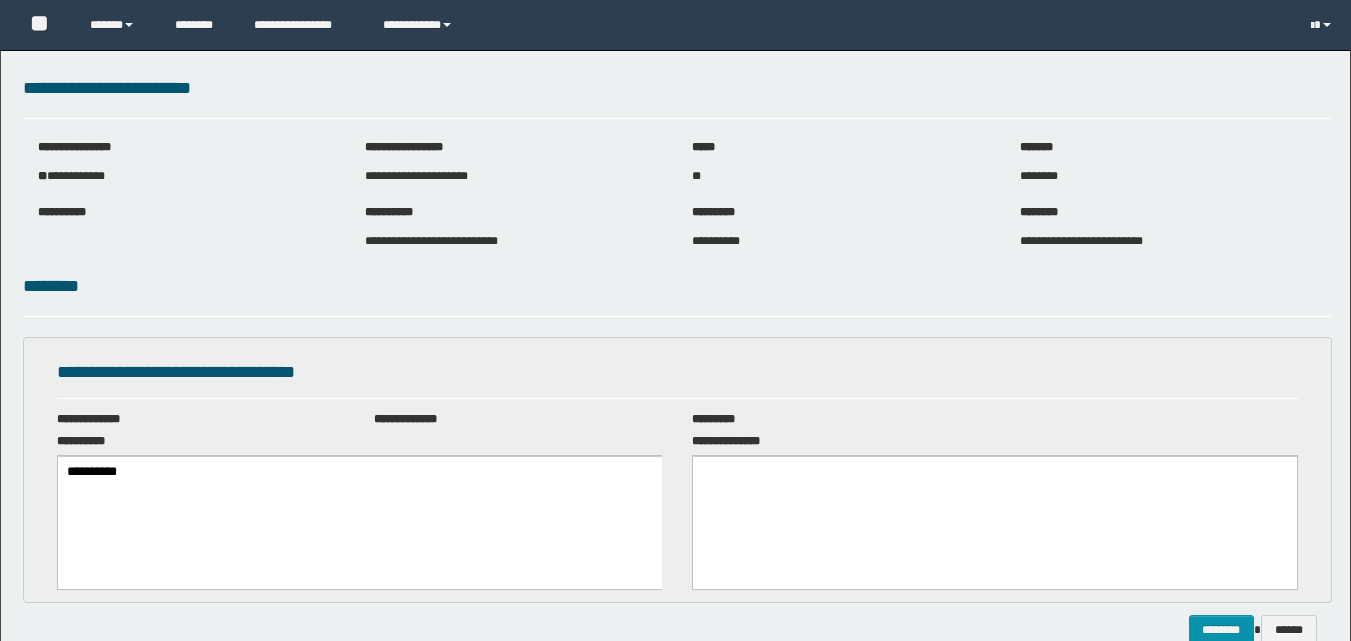 scroll, scrollTop: 0, scrollLeft: 0, axis: both 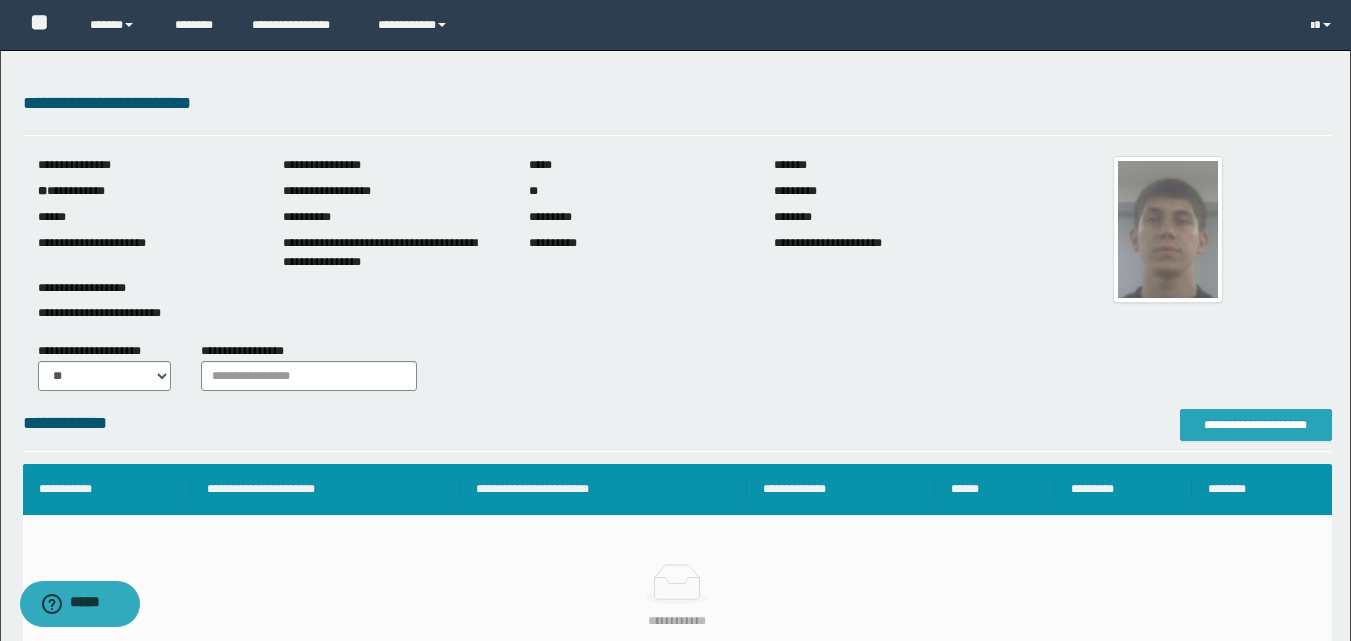 click on "**********" at bounding box center [1256, 425] 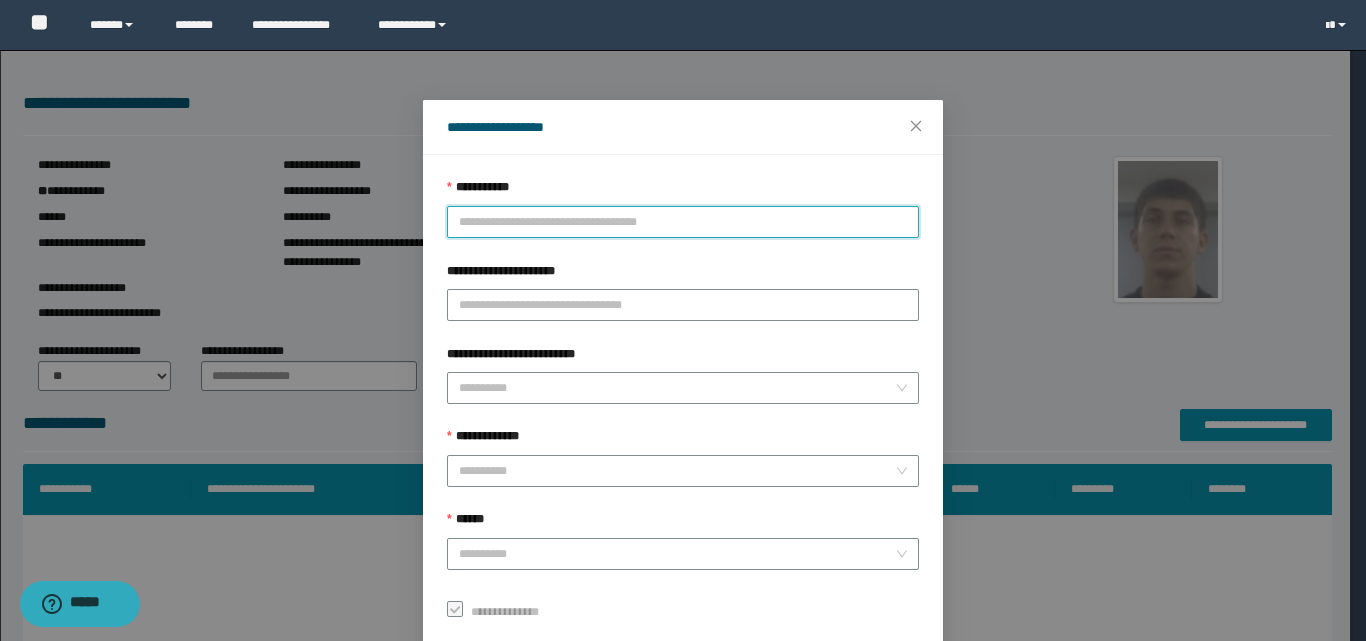 click on "**********" at bounding box center (683, 222) 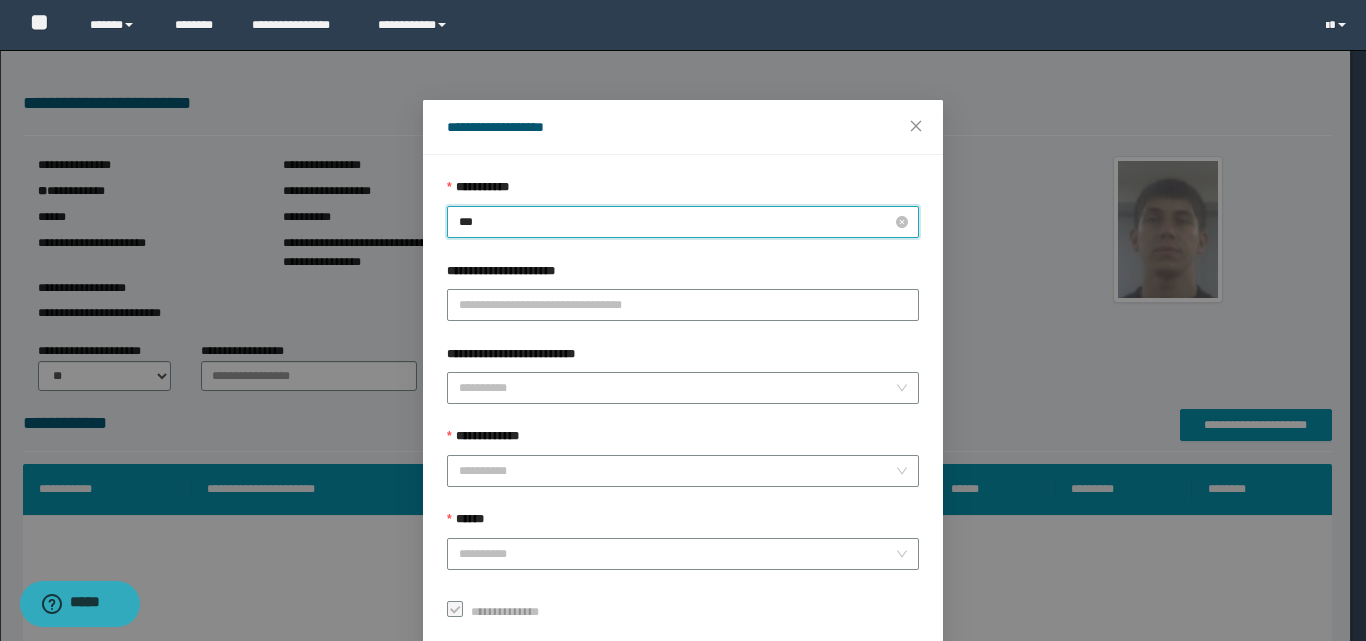 type on "****" 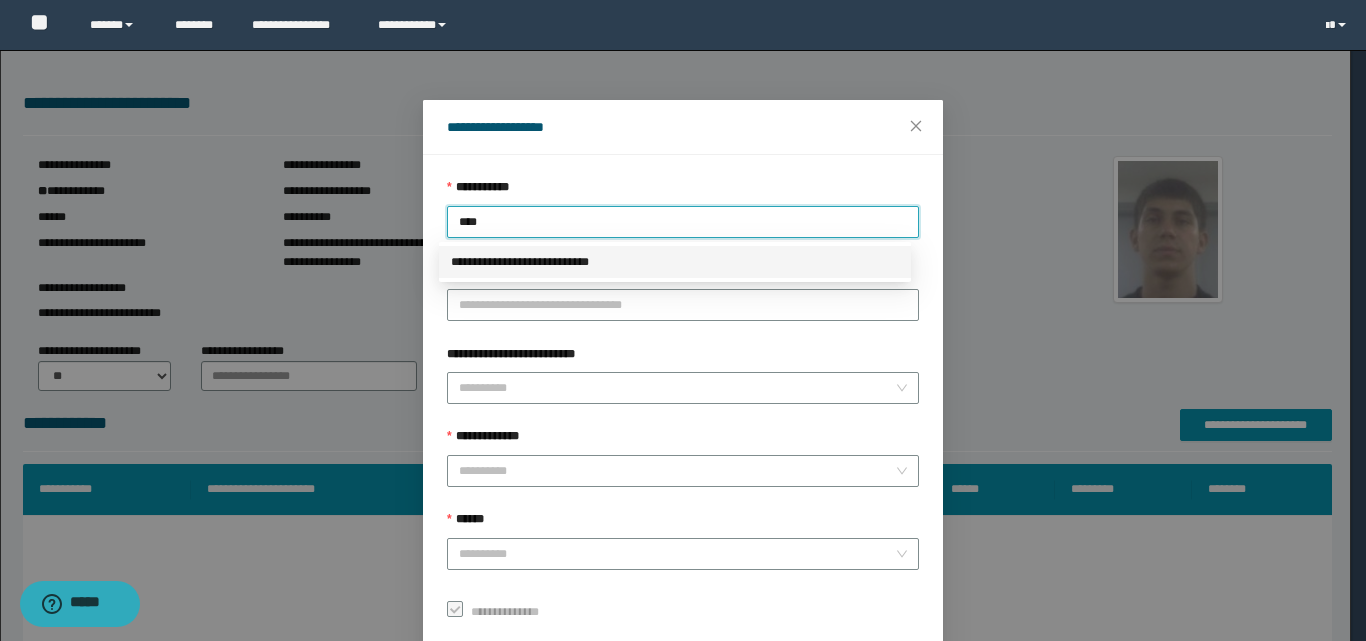 click on "**********" at bounding box center (675, 262) 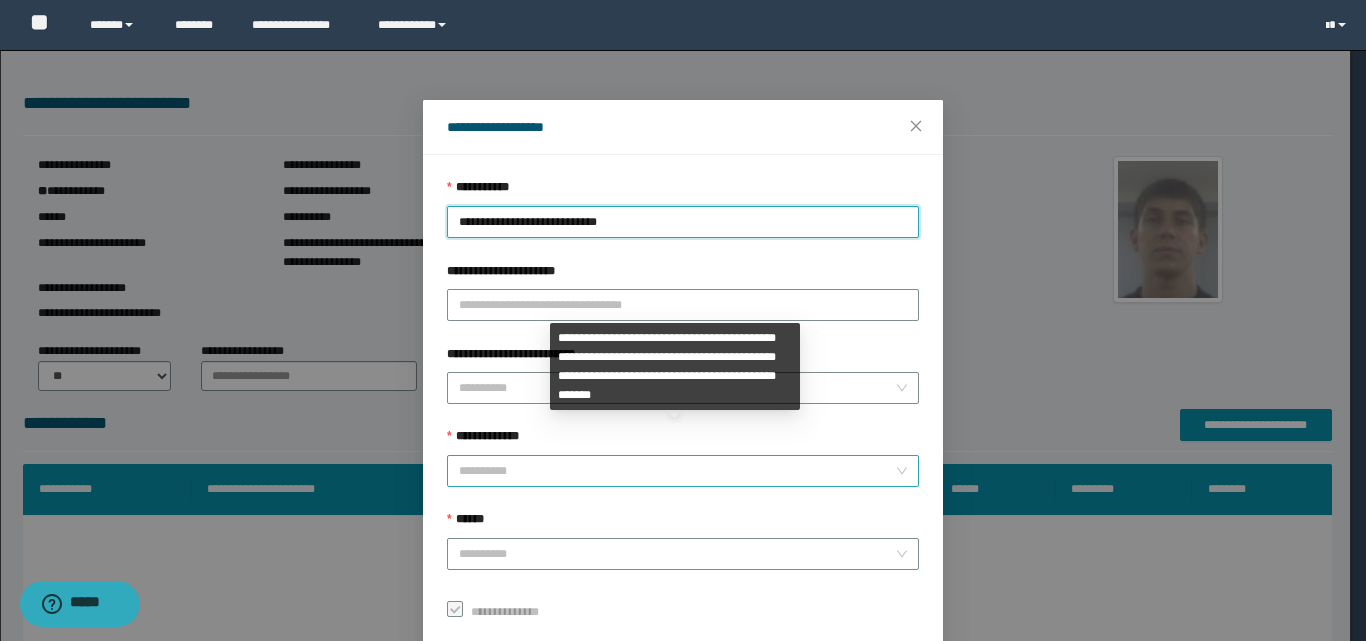 drag, startPoint x: 491, startPoint y: 471, endPoint x: 494, endPoint y: 456, distance: 15.297058 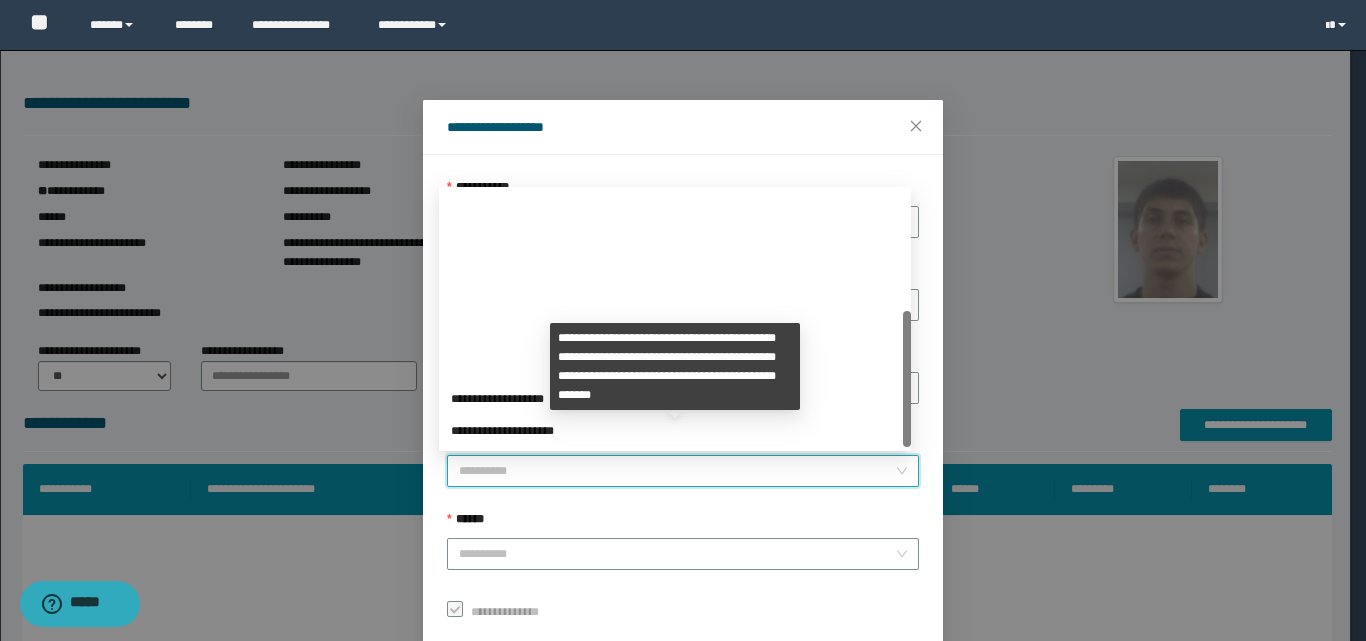 scroll, scrollTop: 224, scrollLeft: 0, axis: vertical 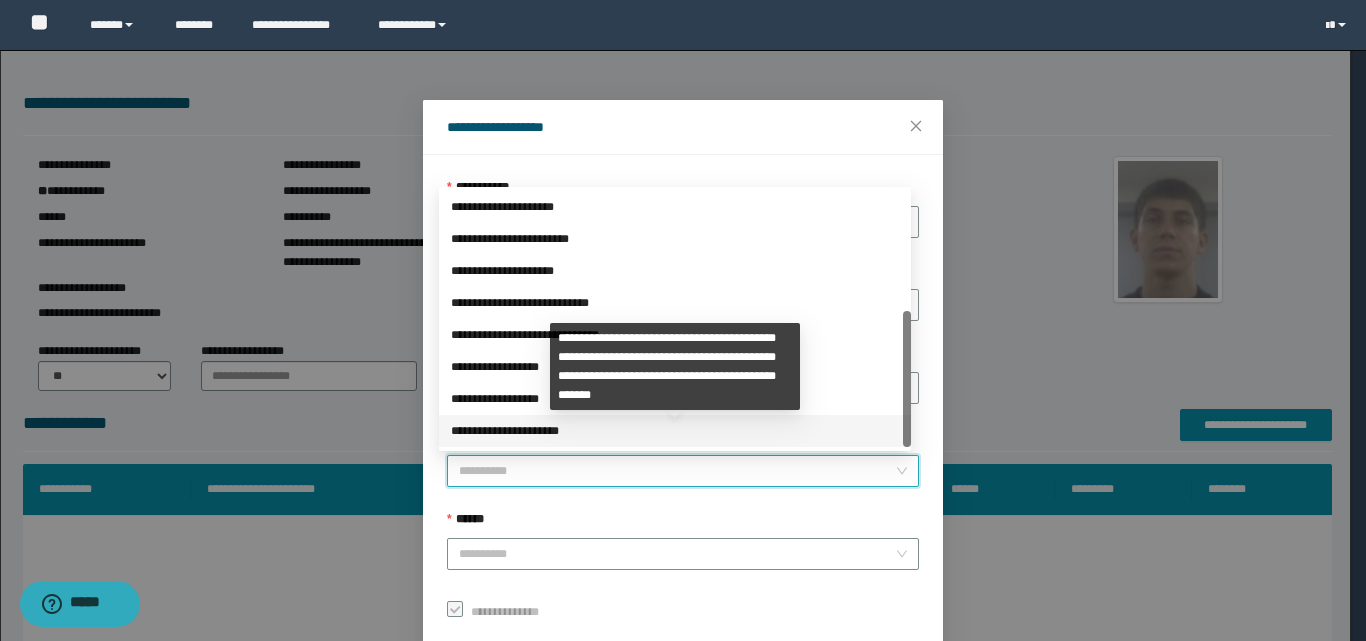 click on "**********" at bounding box center (675, 431) 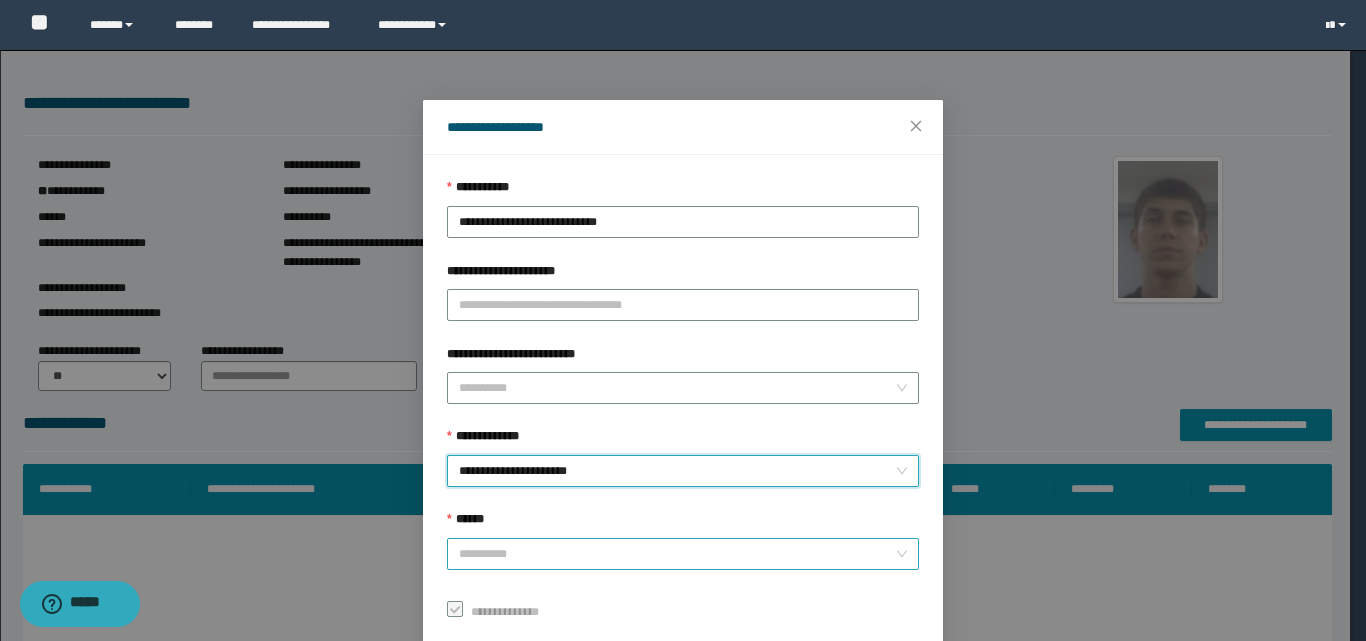 click on "******" at bounding box center [677, 554] 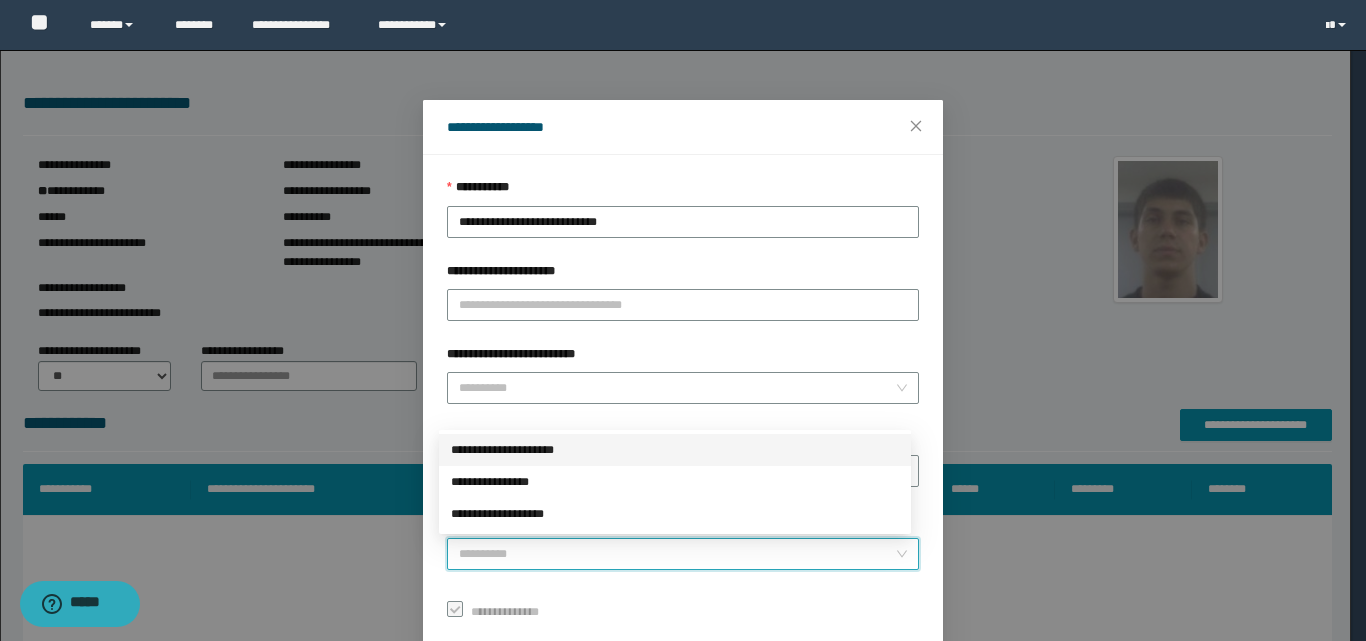 click on "**********" at bounding box center [675, 450] 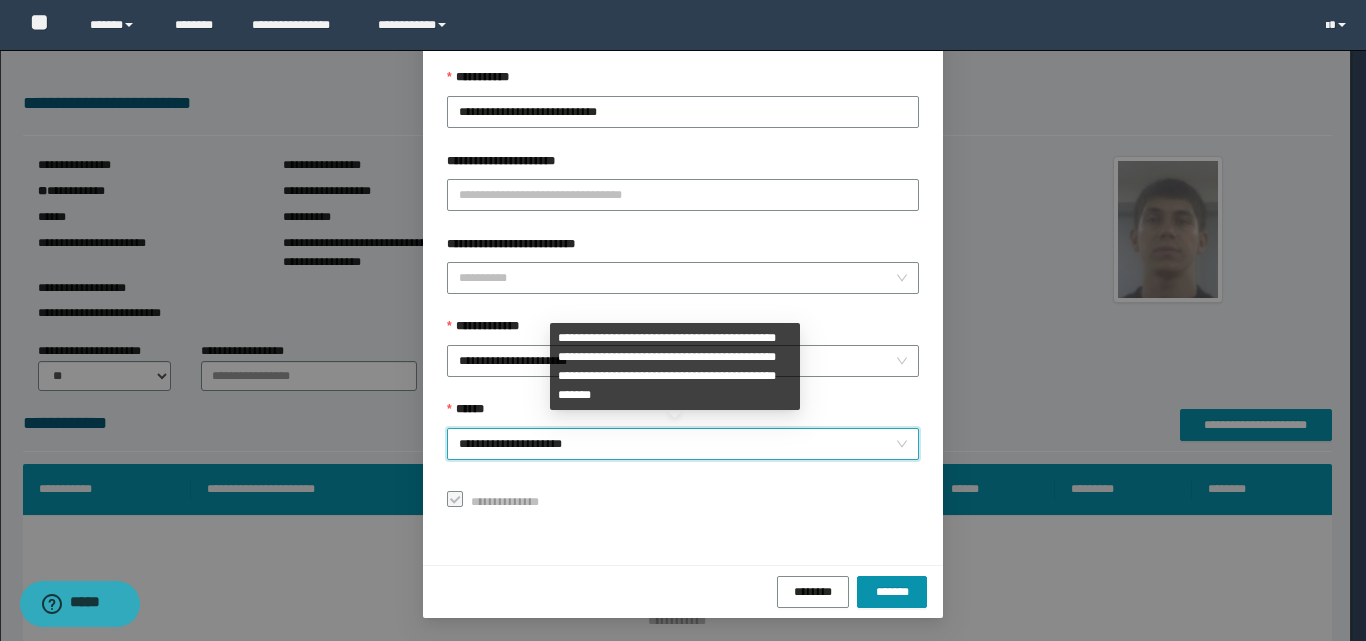 scroll, scrollTop: 111, scrollLeft: 0, axis: vertical 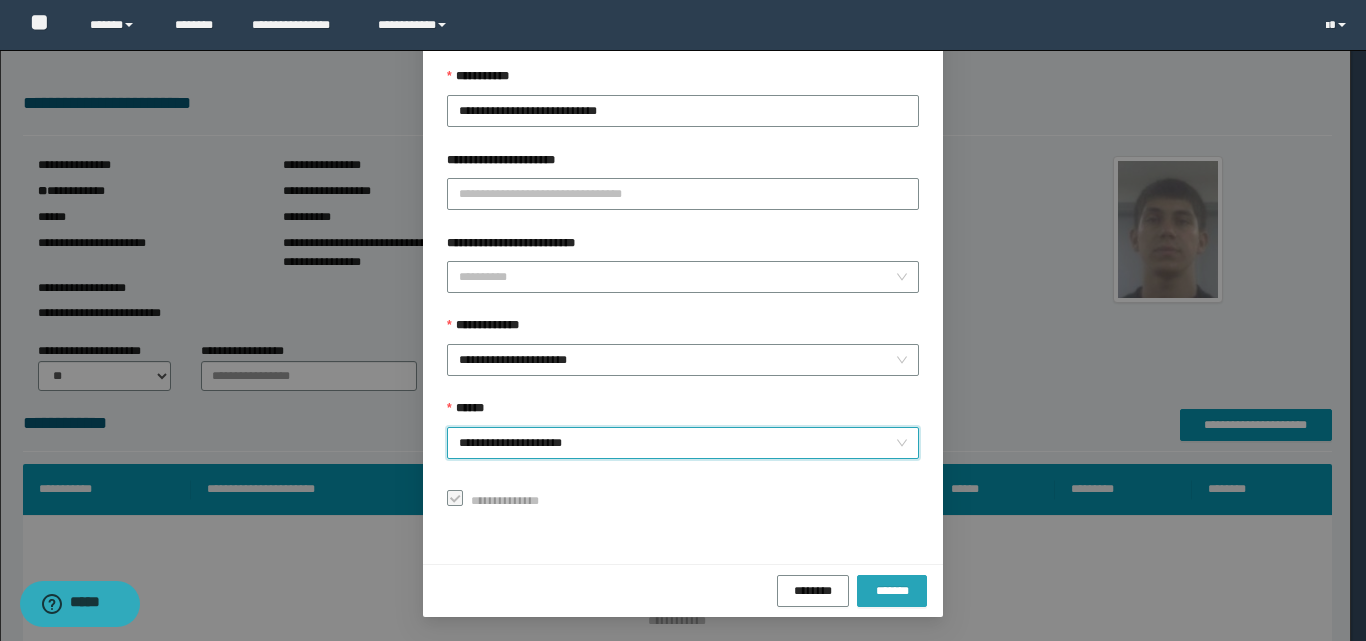 click on "*******" at bounding box center (892, 590) 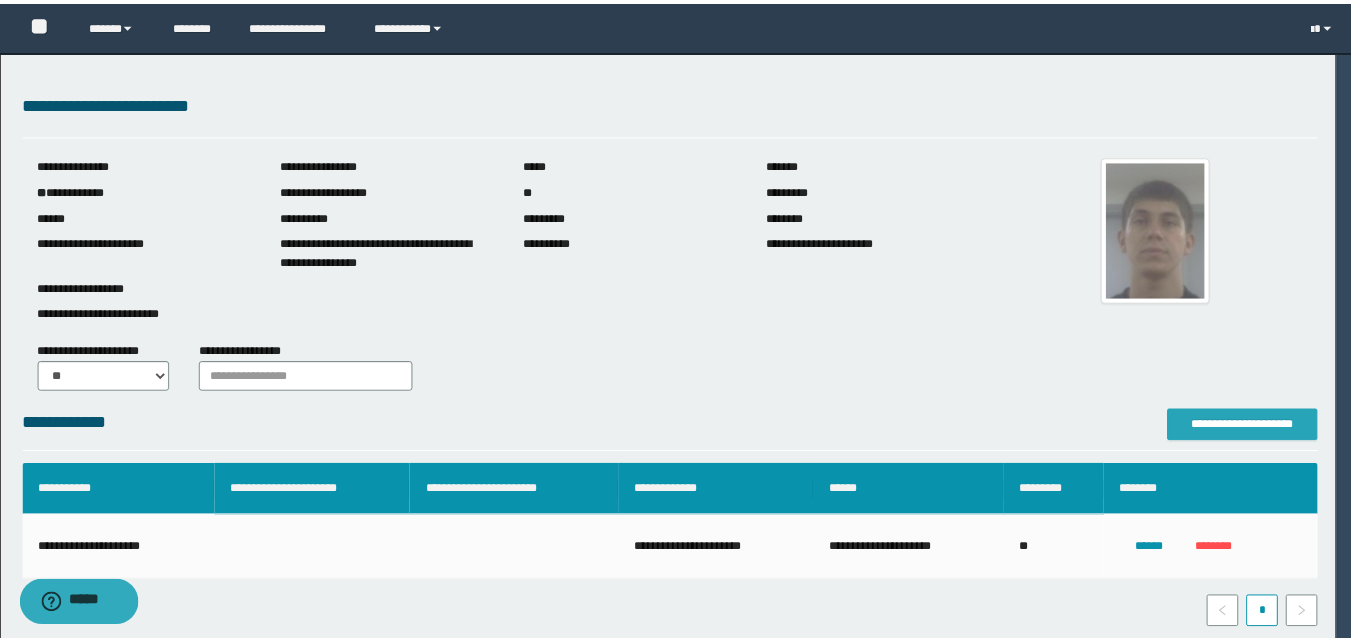 scroll, scrollTop: 0, scrollLeft: 0, axis: both 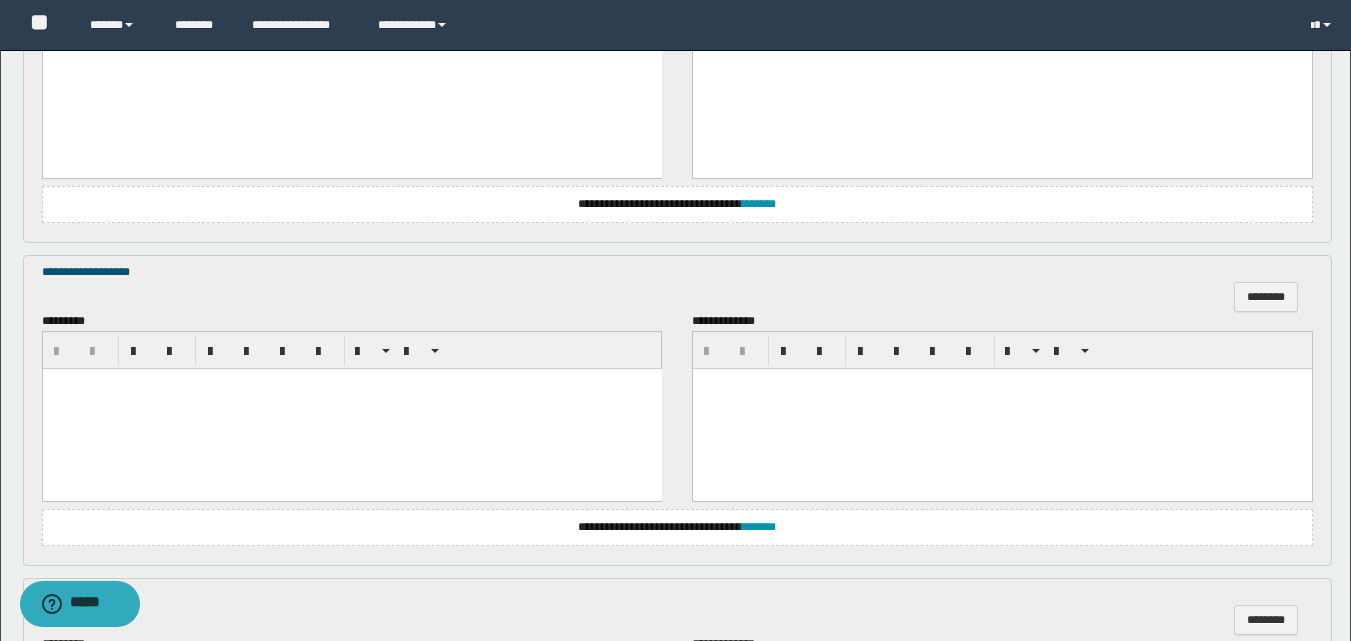 drag, startPoint x: 191, startPoint y: 444, endPoint x: 93, endPoint y: 397, distance: 108.68762 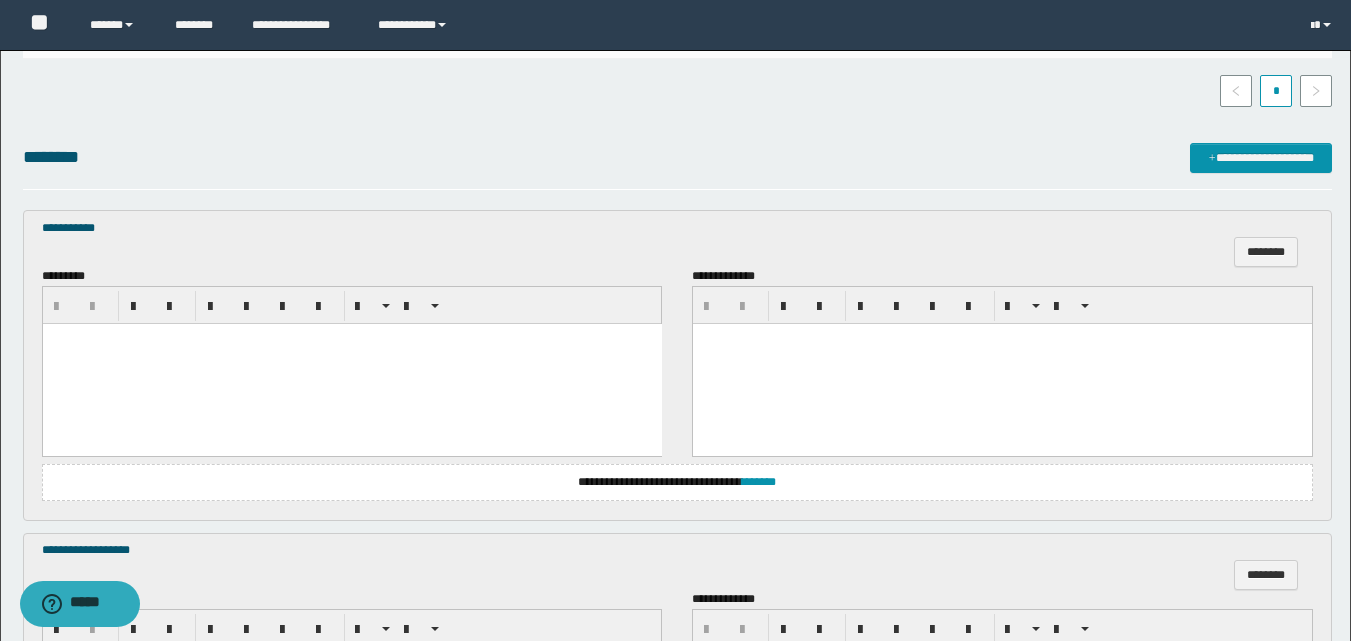 scroll, scrollTop: 500, scrollLeft: 0, axis: vertical 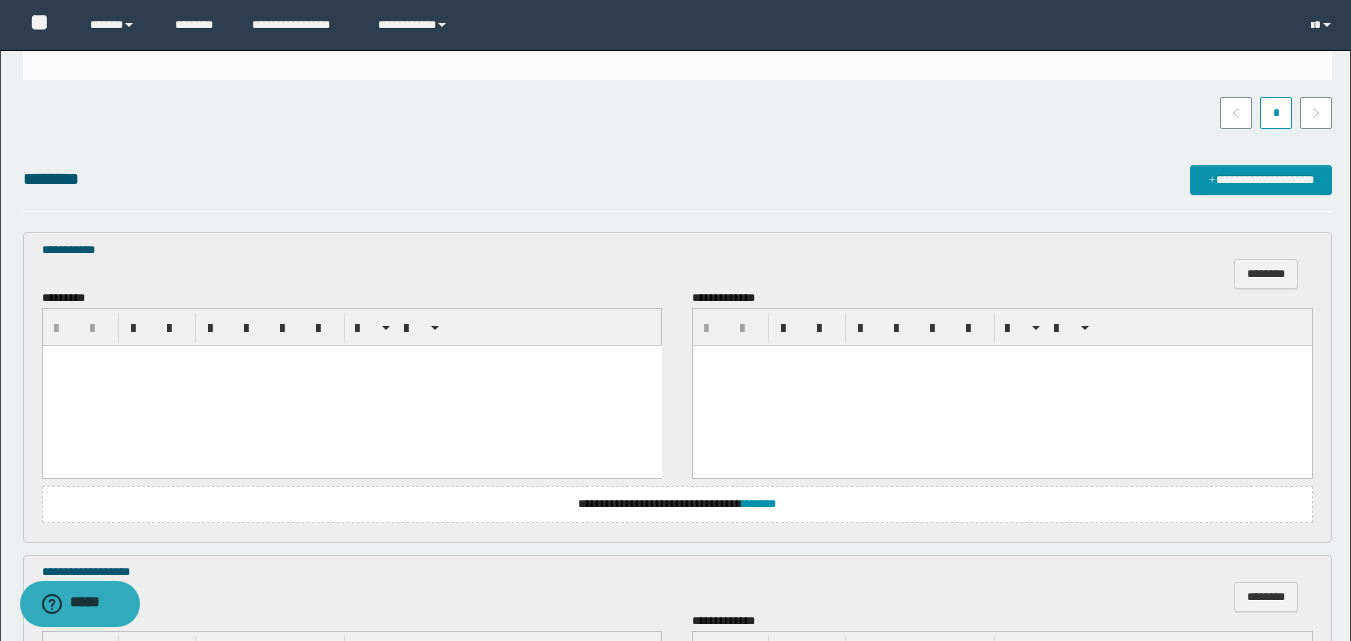 click at bounding box center [351, 386] 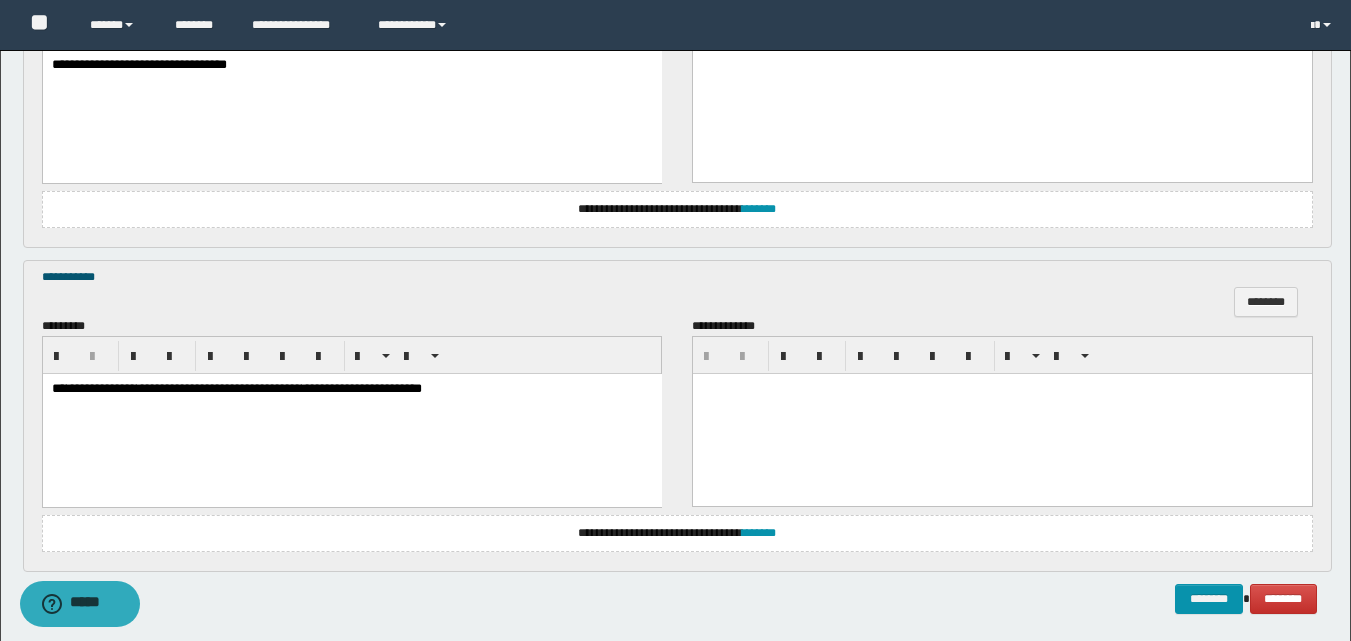 scroll, scrollTop: 1200, scrollLeft: 0, axis: vertical 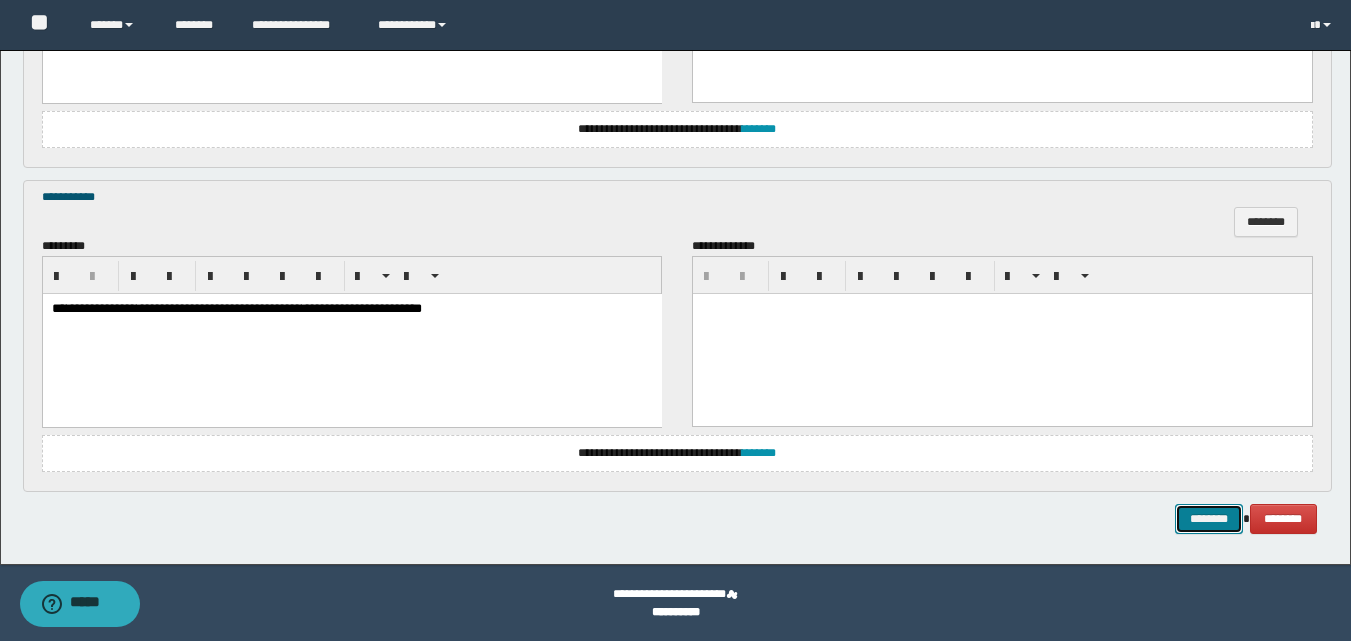 click on "********" at bounding box center [1209, 519] 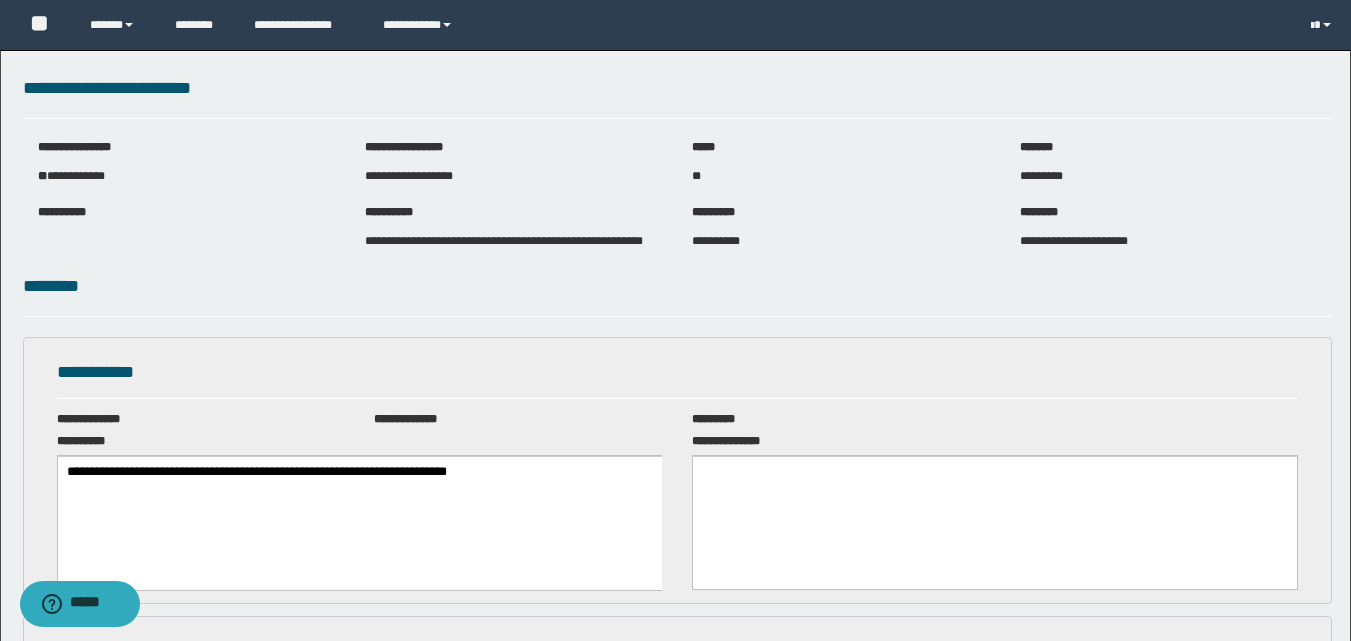 scroll, scrollTop: 0, scrollLeft: 0, axis: both 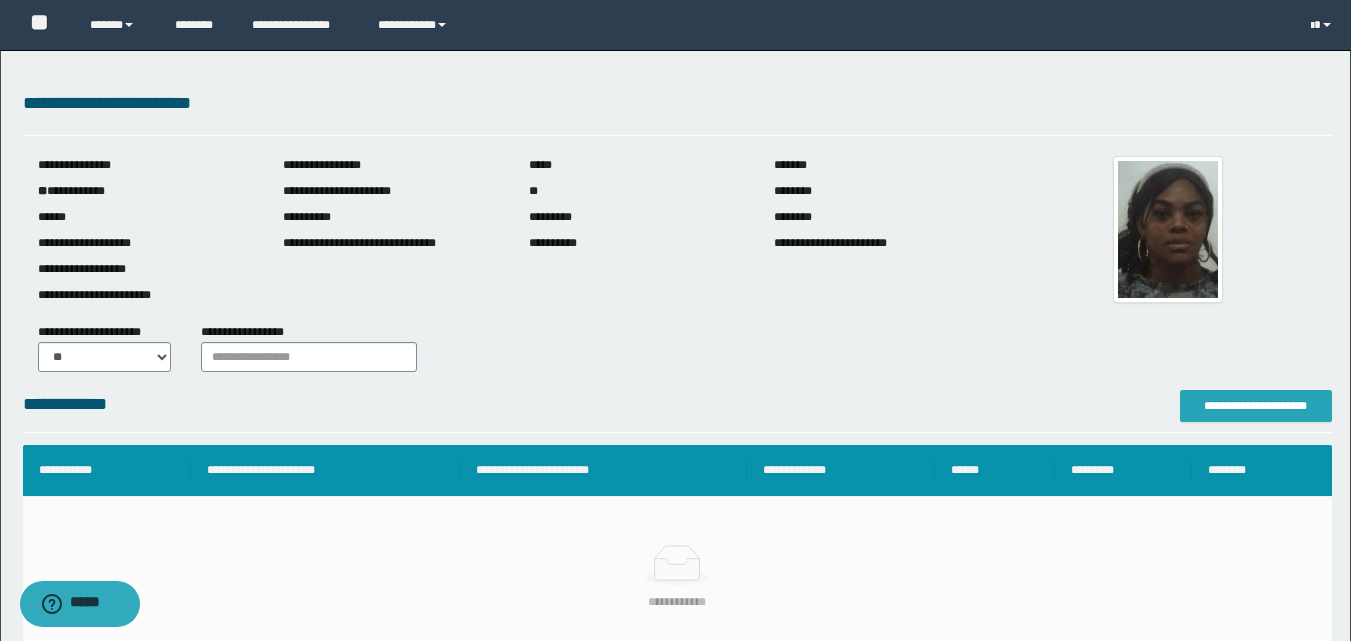 click on "**********" at bounding box center [1256, 406] 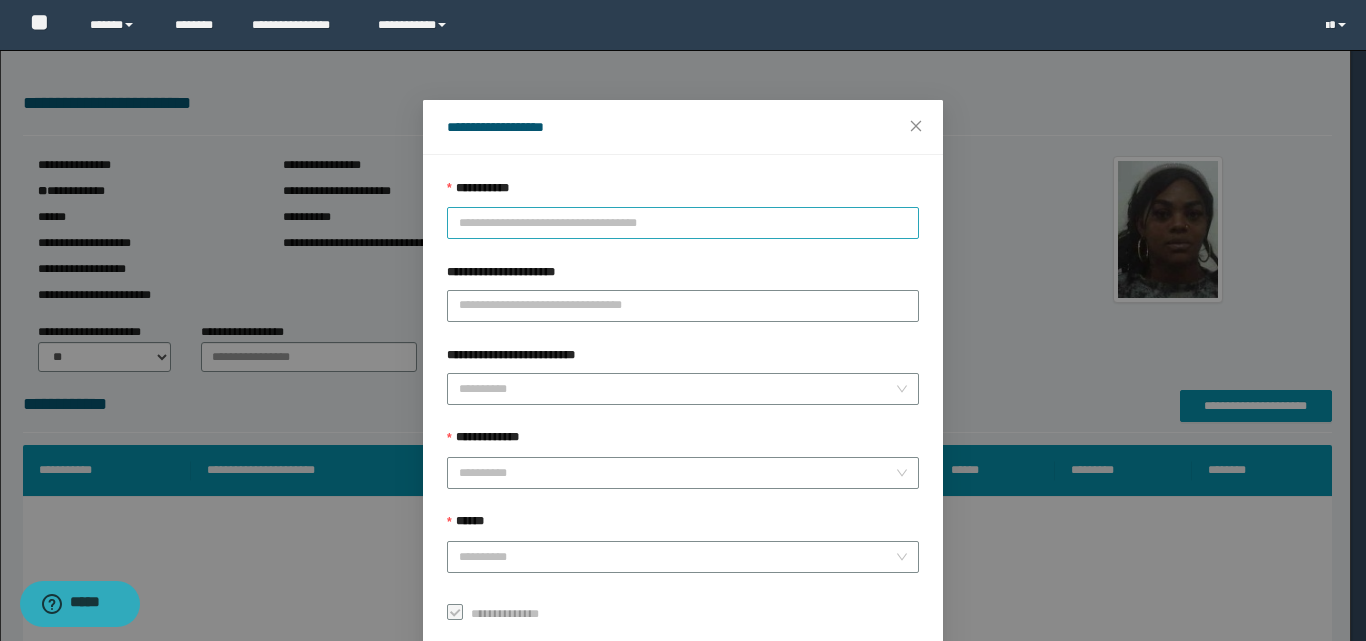 click on "**********" at bounding box center [683, 223] 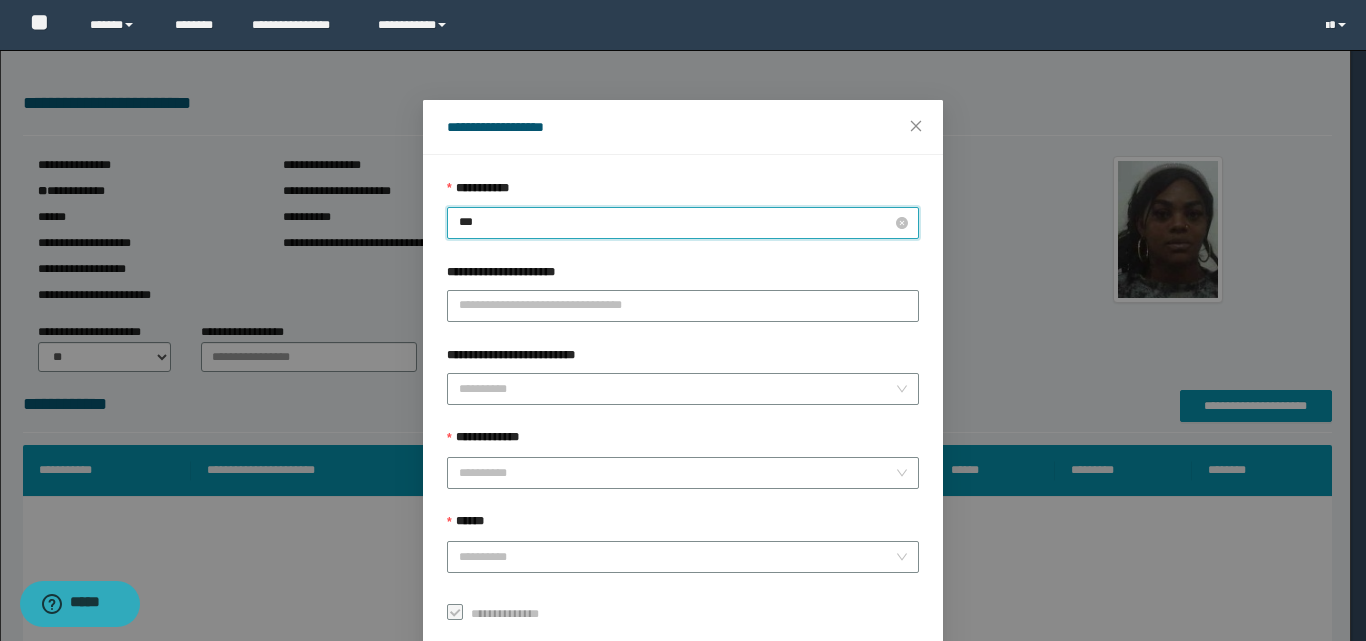 type on "****" 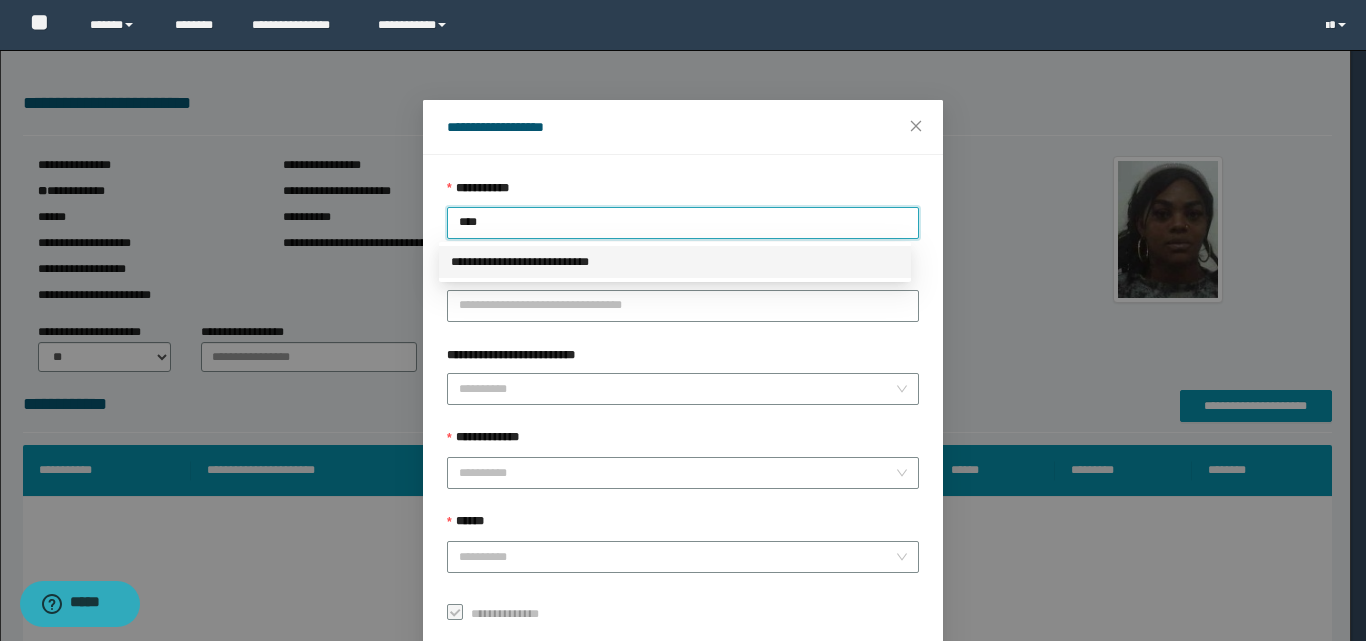 click on "**********" at bounding box center [675, 262] 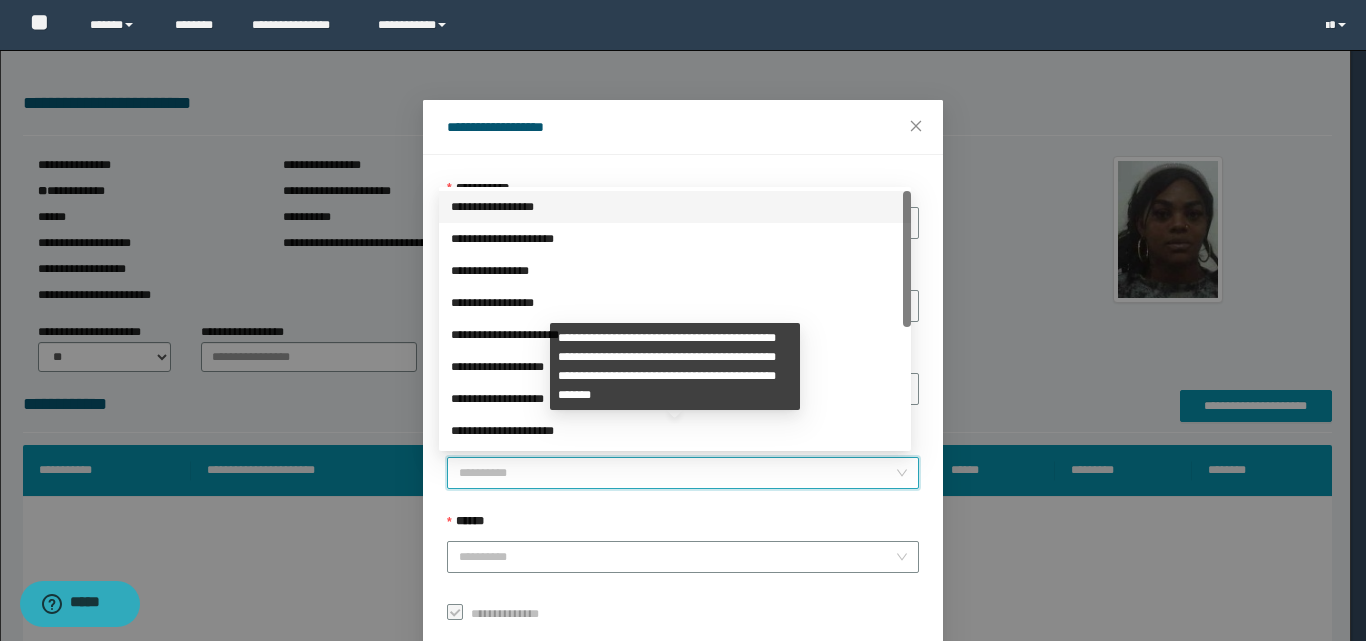 click on "**********" at bounding box center (677, 473) 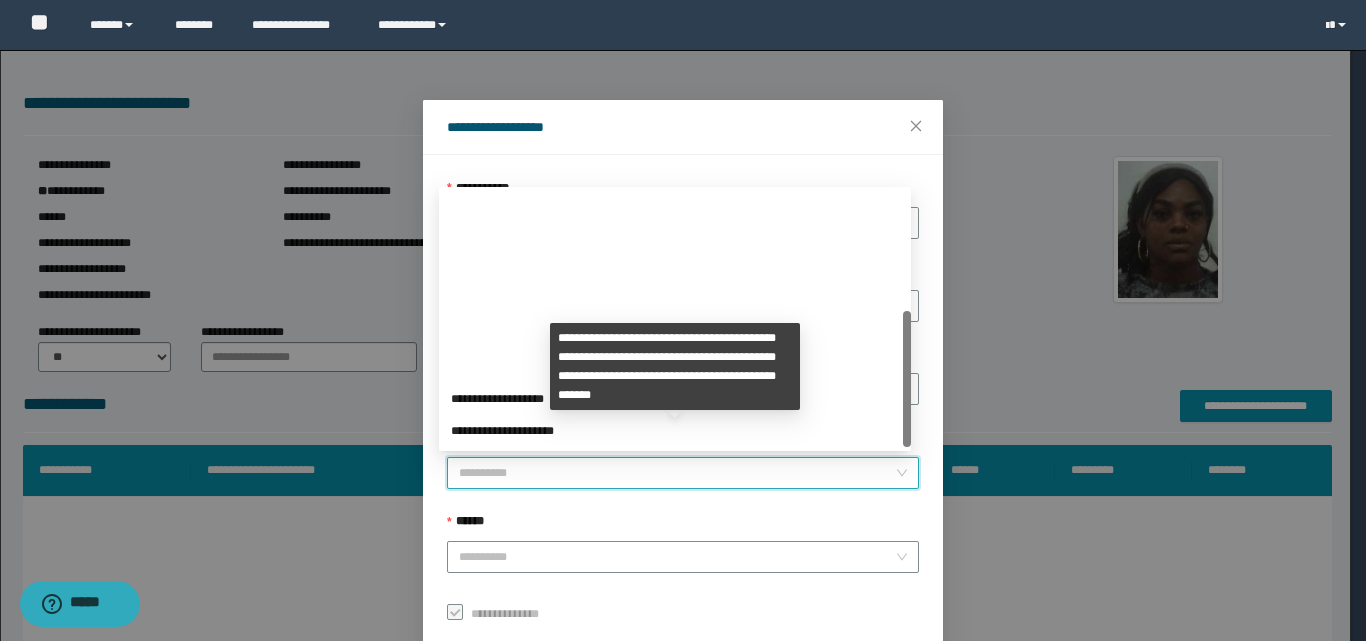 scroll, scrollTop: 224, scrollLeft: 0, axis: vertical 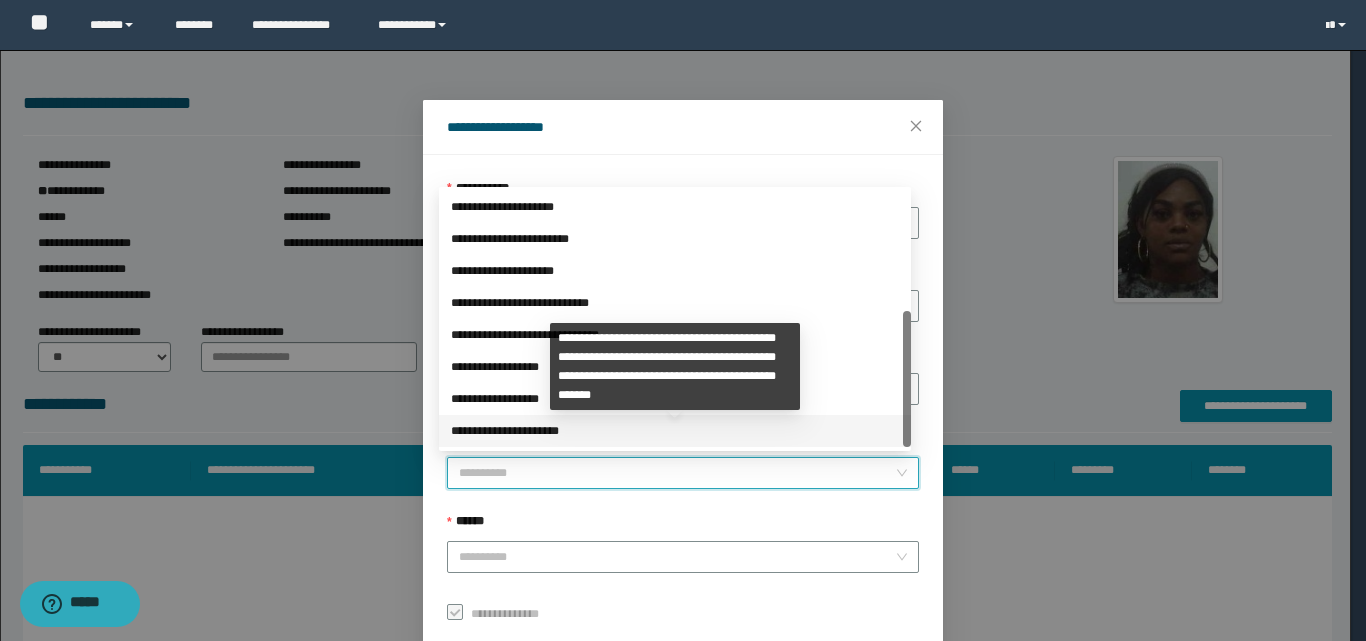 click on "**********" at bounding box center (675, 431) 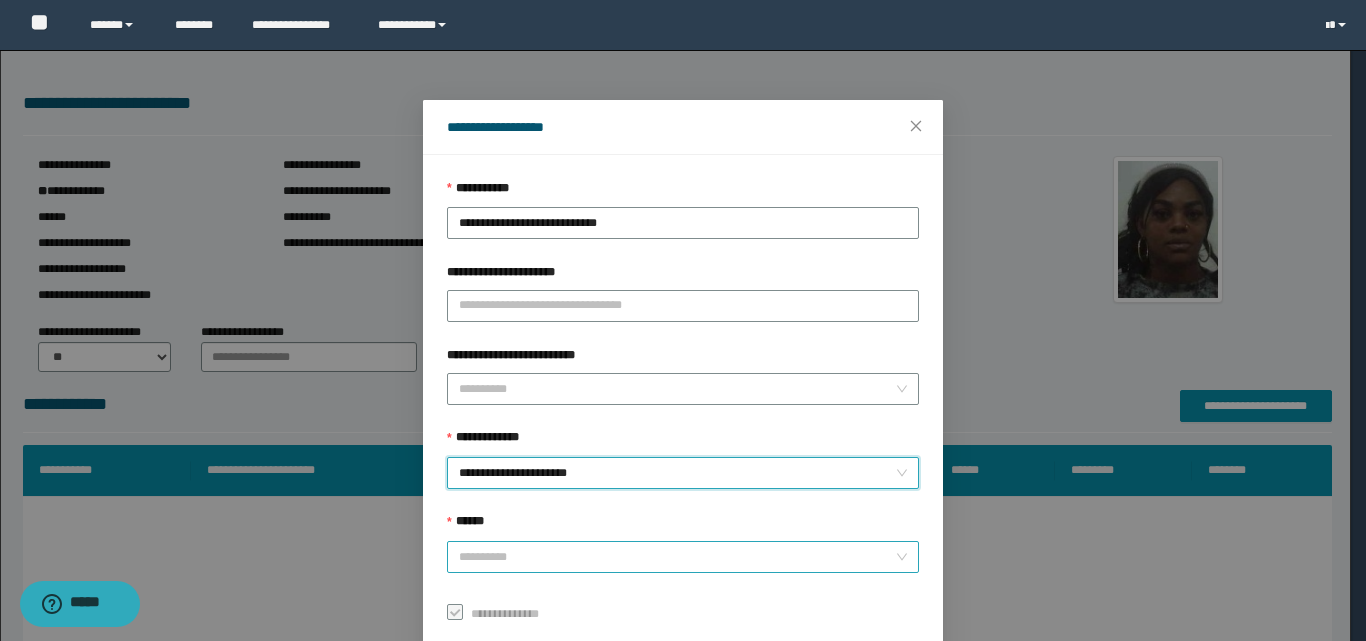 click on "******" at bounding box center [677, 557] 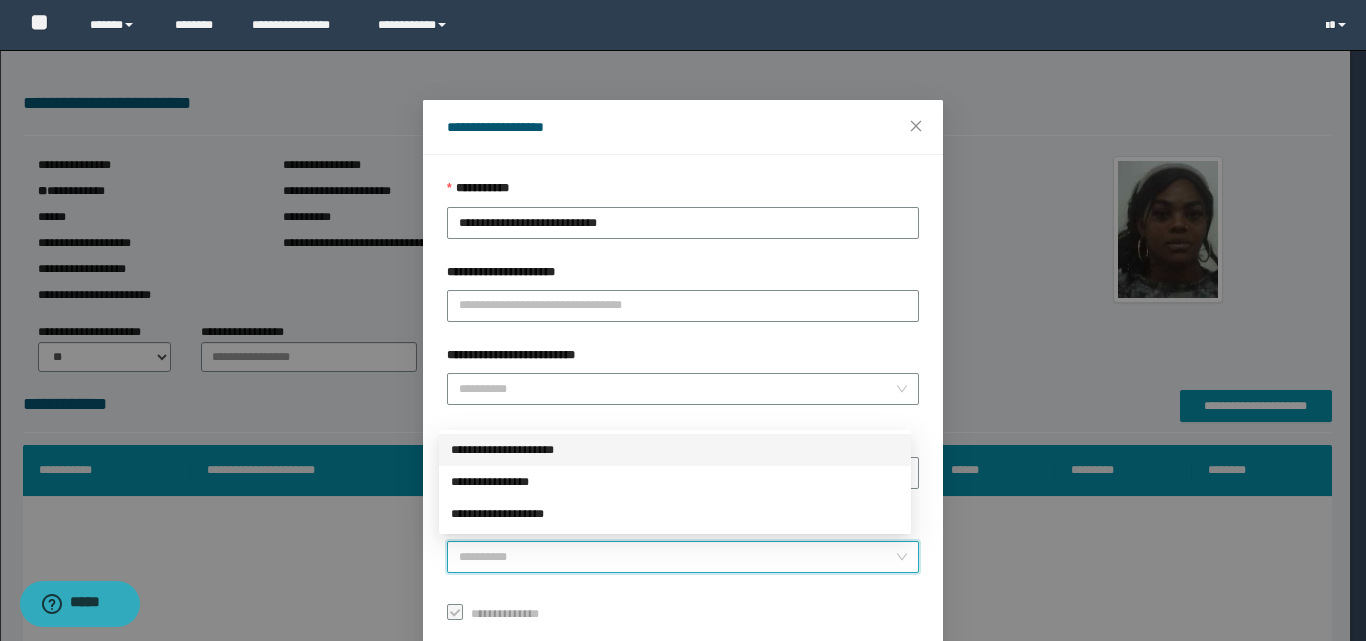 click on "**********" at bounding box center (675, 450) 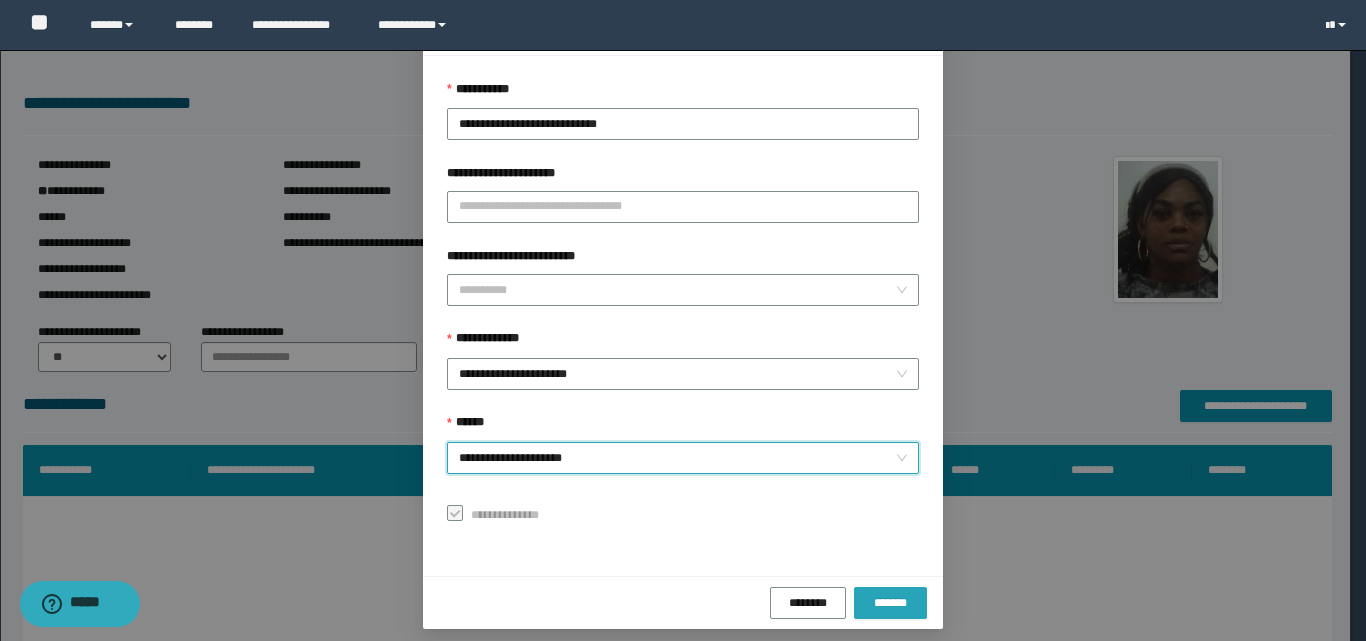 scroll, scrollTop: 111, scrollLeft: 0, axis: vertical 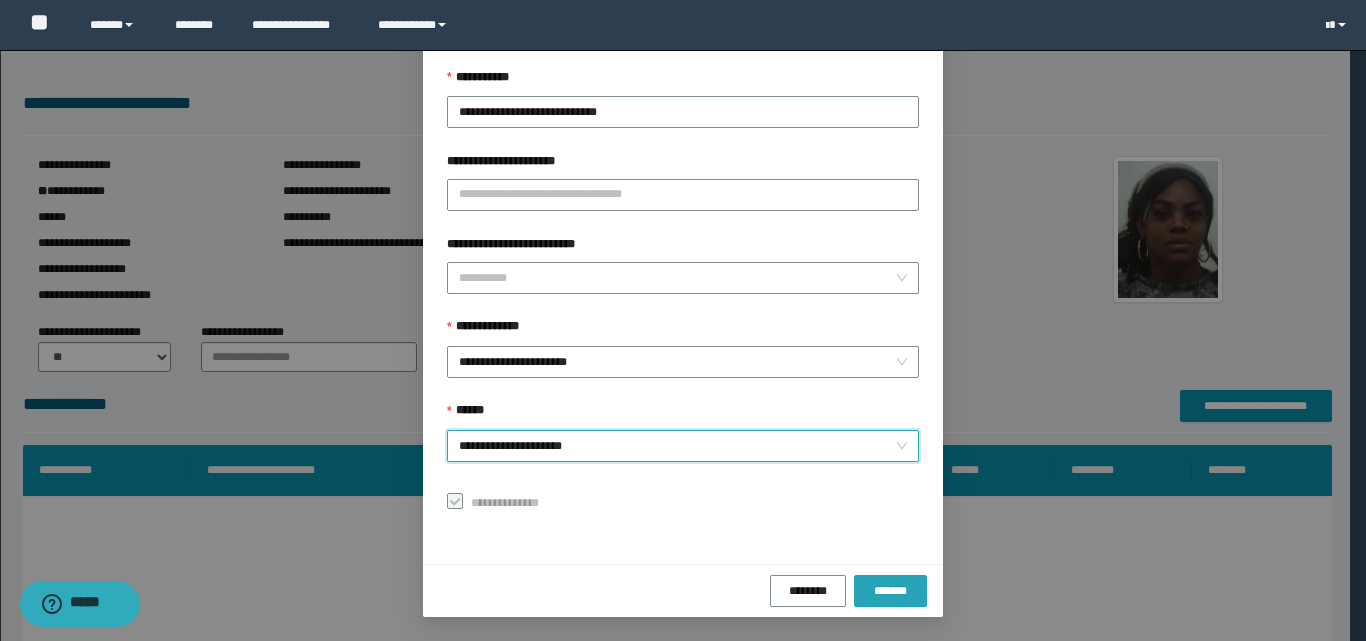 click on "*******" at bounding box center [890, 591] 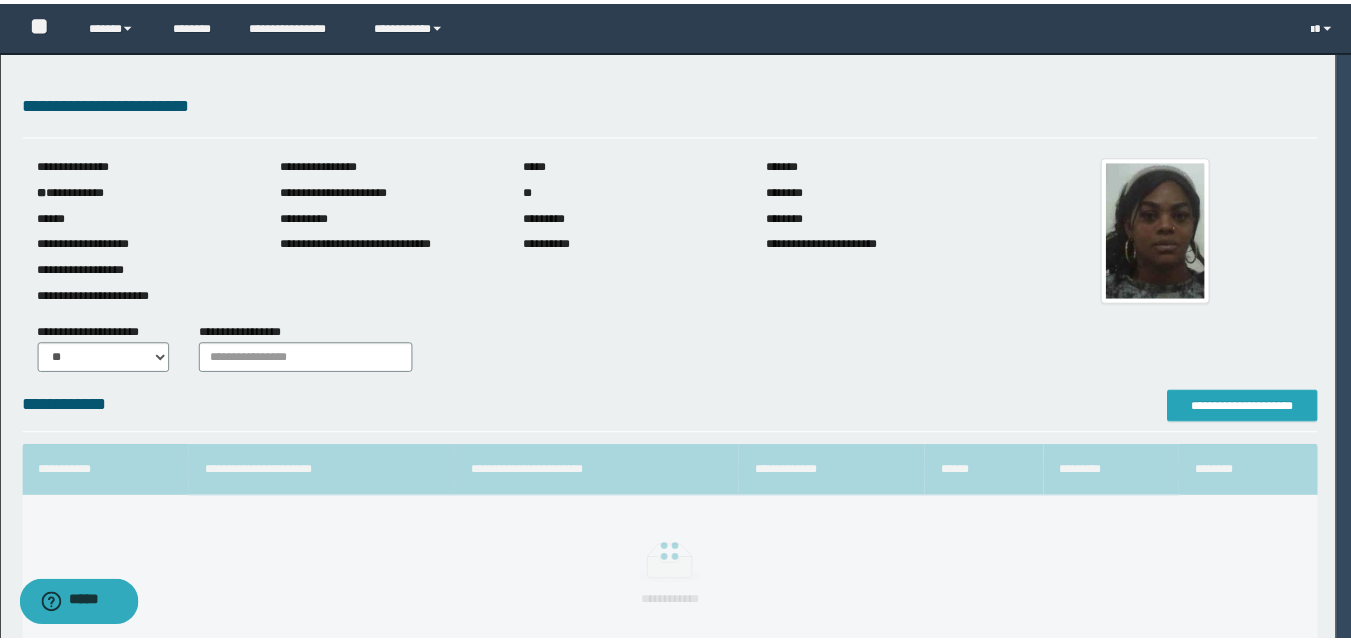 scroll, scrollTop: 0, scrollLeft: 0, axis: both 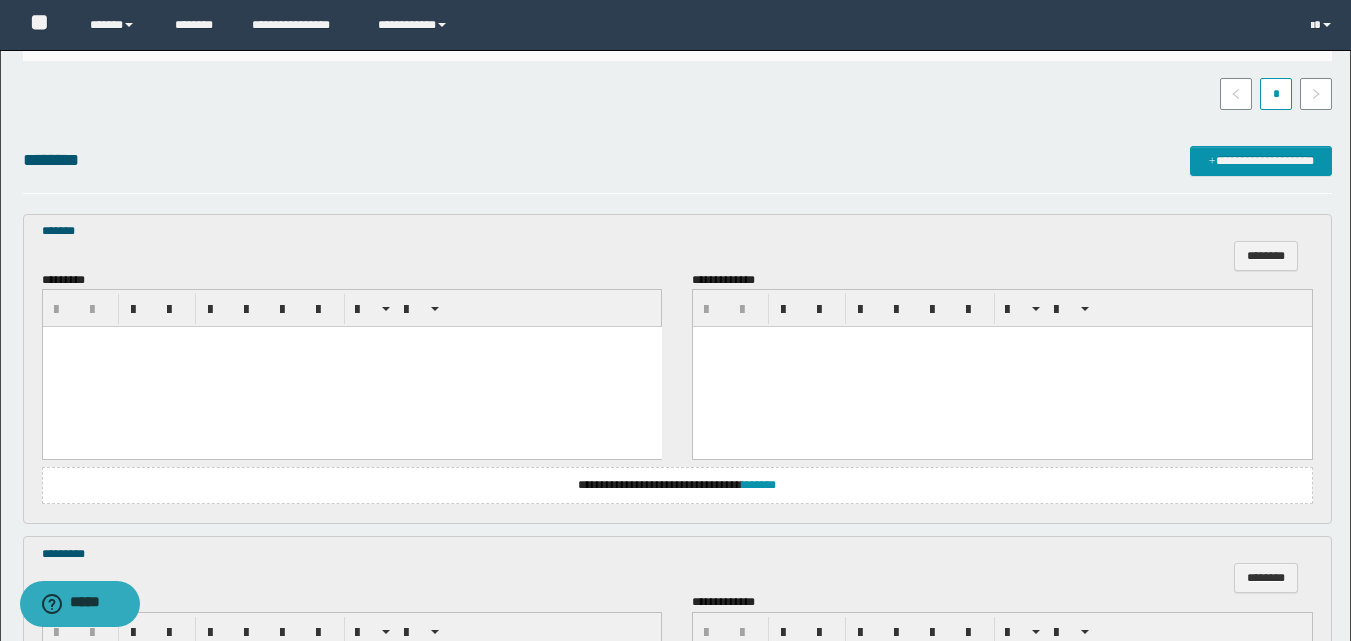 click at bounding box center (351, 367) 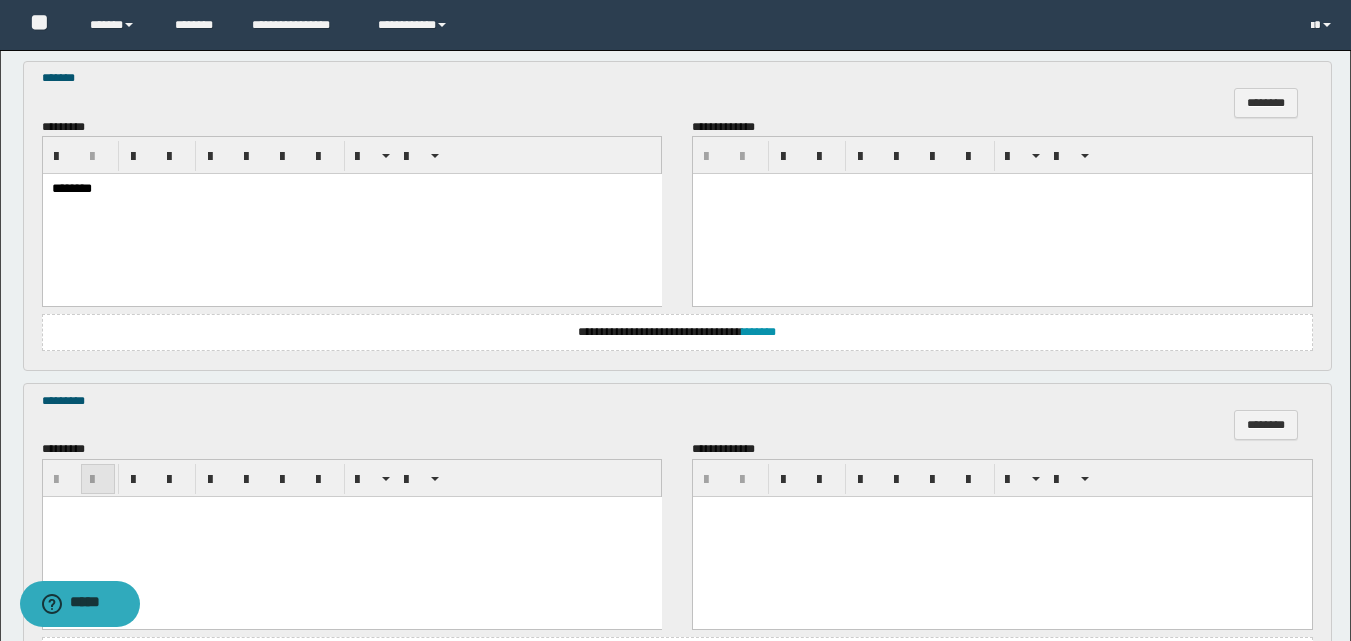 scroll, scrollTop: 700, scrollLeft: 0, axis: vertical 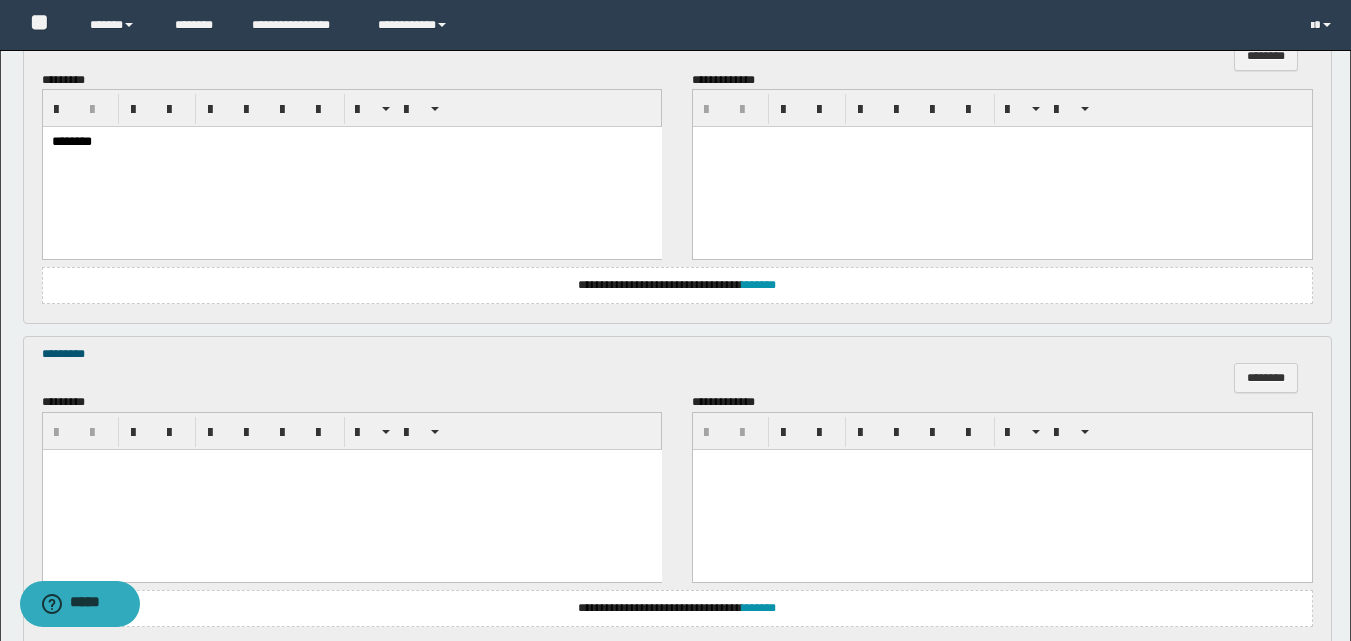 click at bounding box center [351, 490] 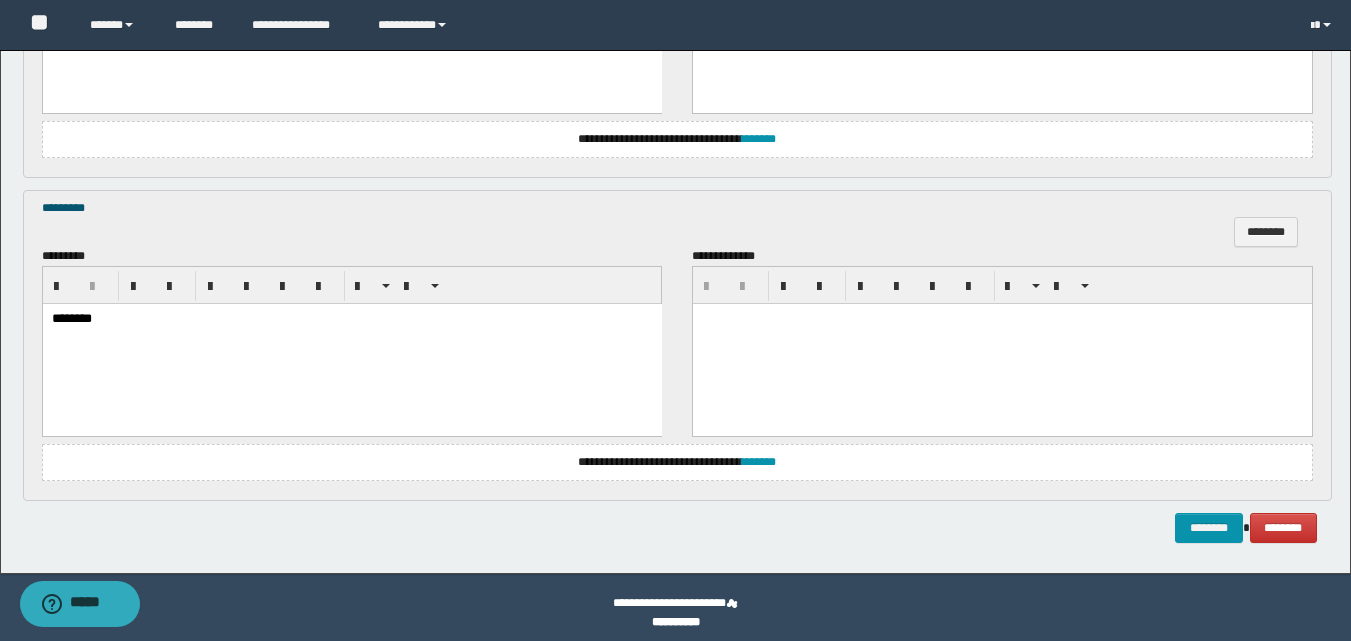 scroll, scrollTop: 857, scrollLeft: 0, axis: vertical 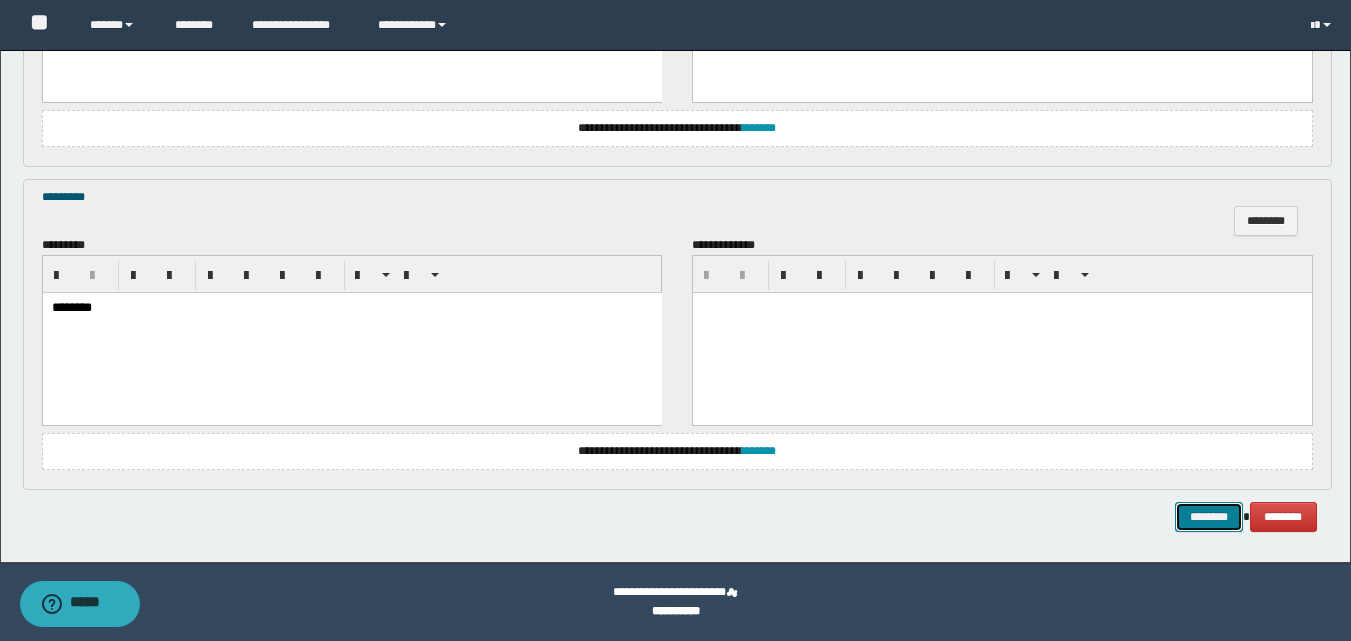 click on "********" at bounding box center [1209, 517] 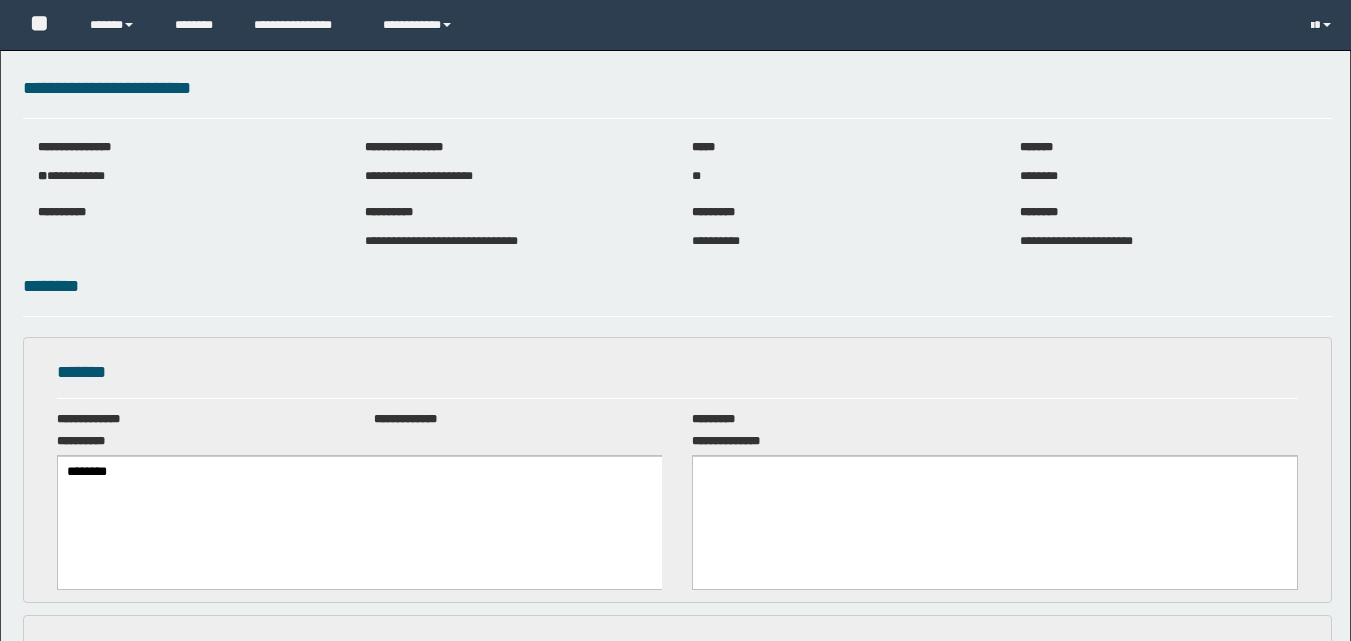 scroll, scrollTop: 0, scrollLeft: 0, axis: both 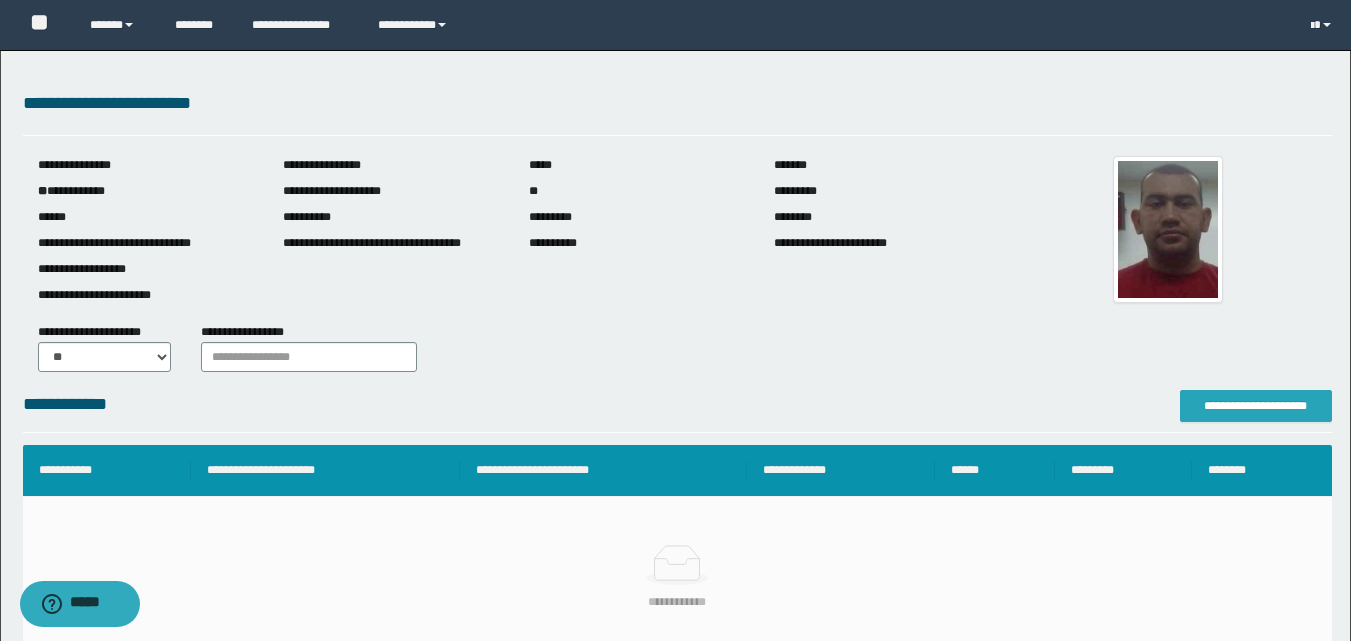 click on "**********" at bounding box center [1256, 406] 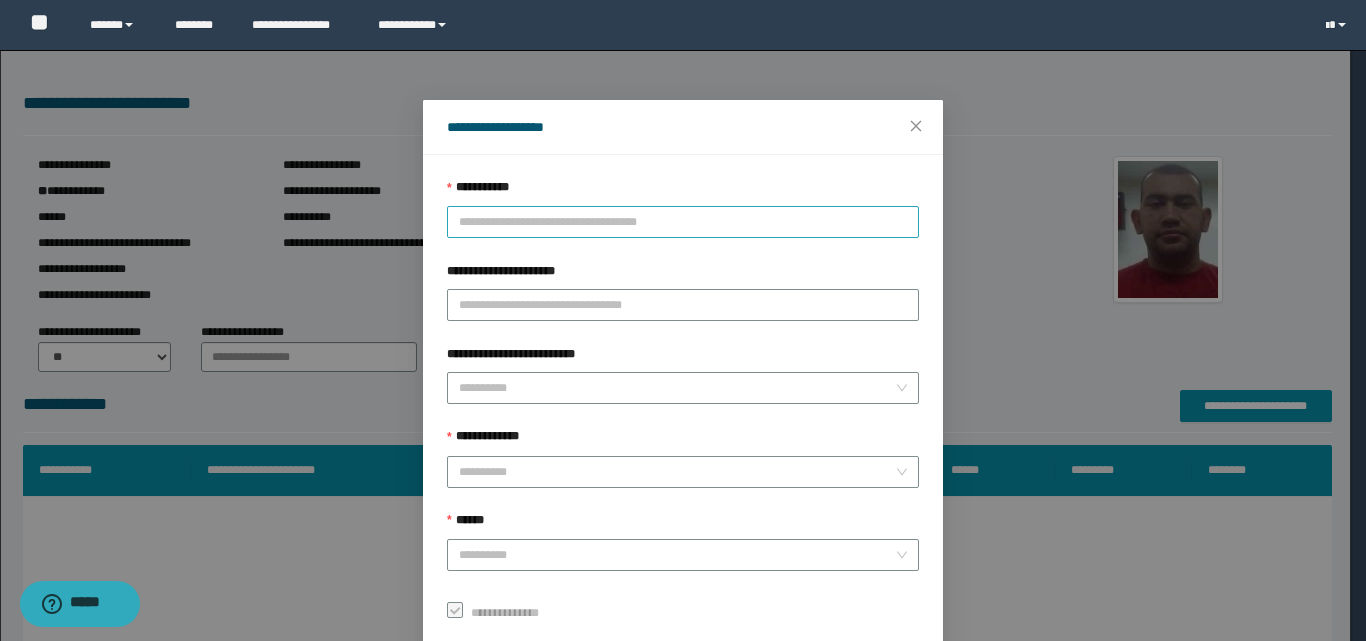 click on "**********" at bounding box center (683, 222) 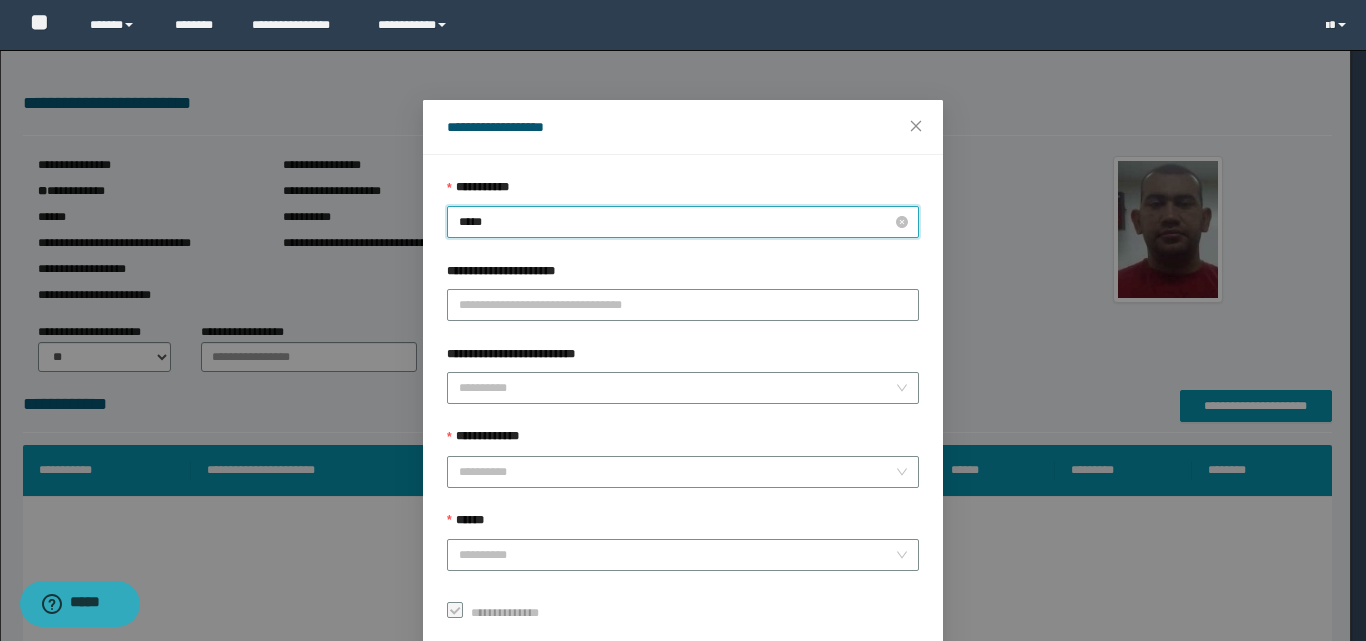type on "****" 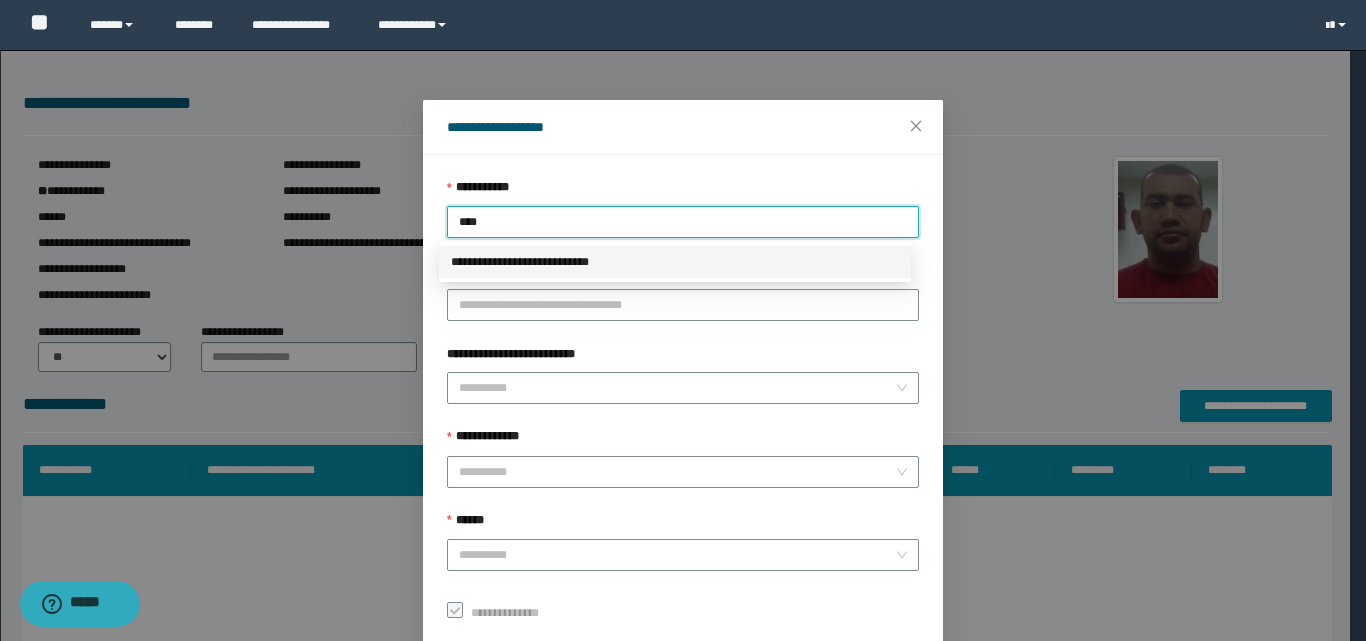 click on "**********" at bounding box center [675, 262] 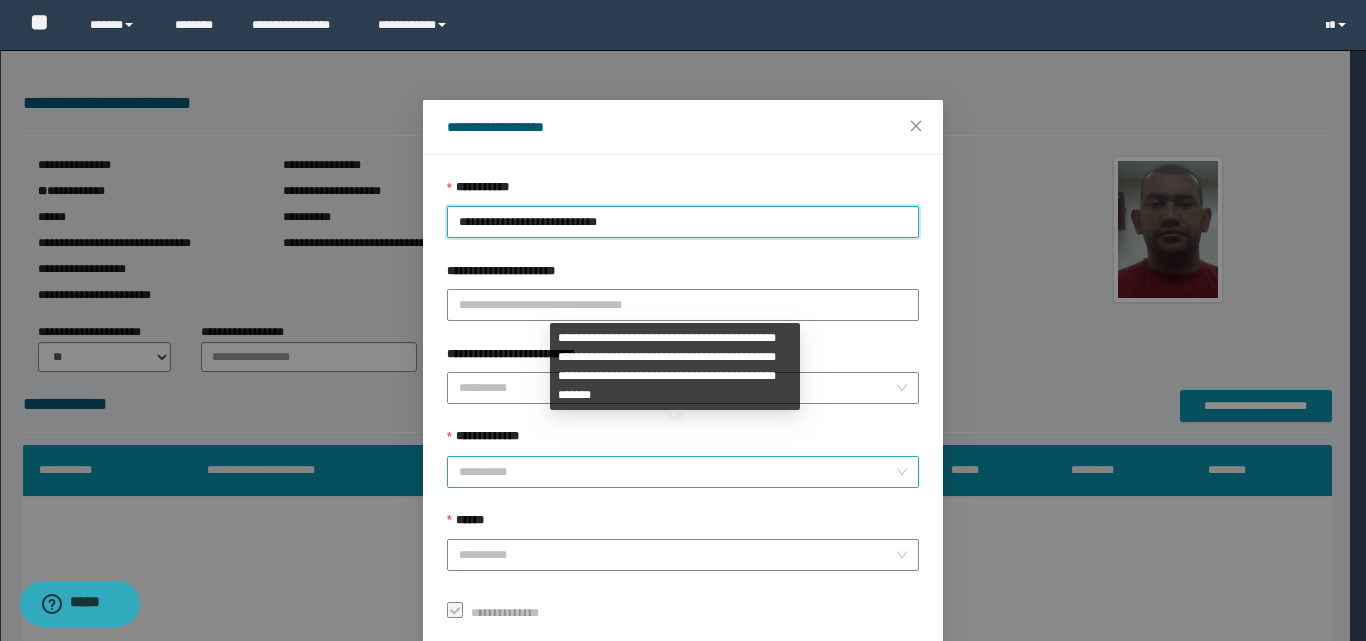 click on "**********" at bounding box center (677, 472) 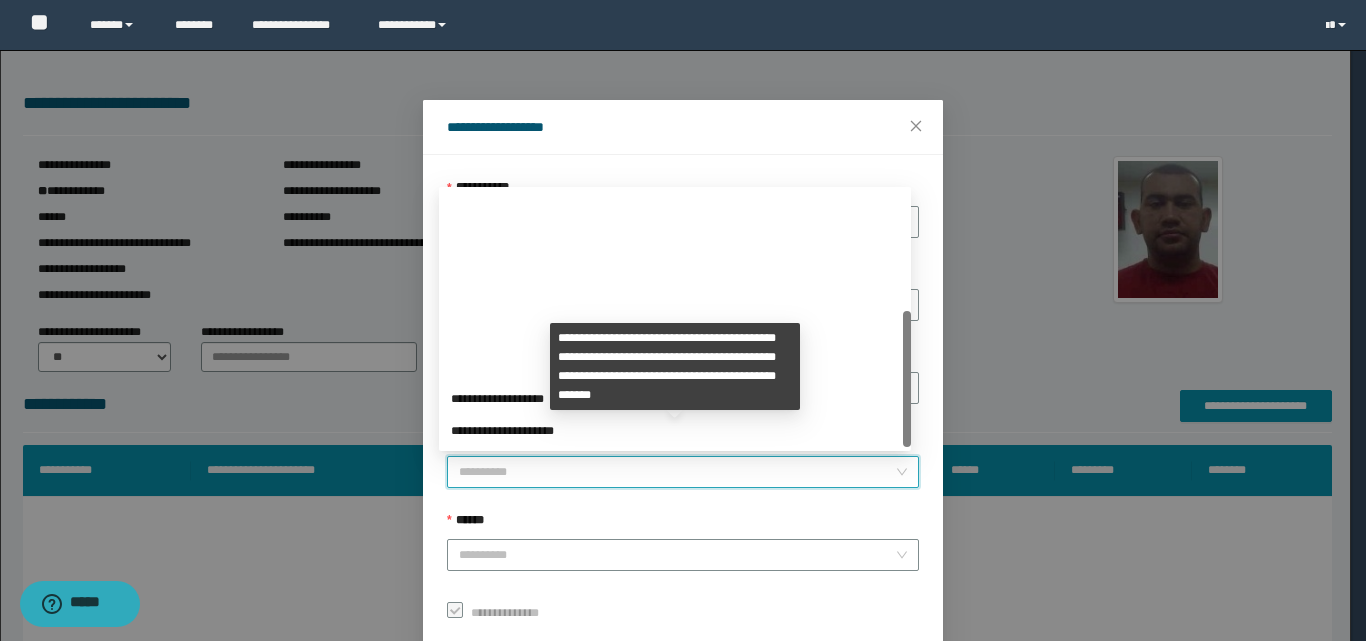 scroll, scrollTop: 224, scrollLeft: 0, axis: vertical 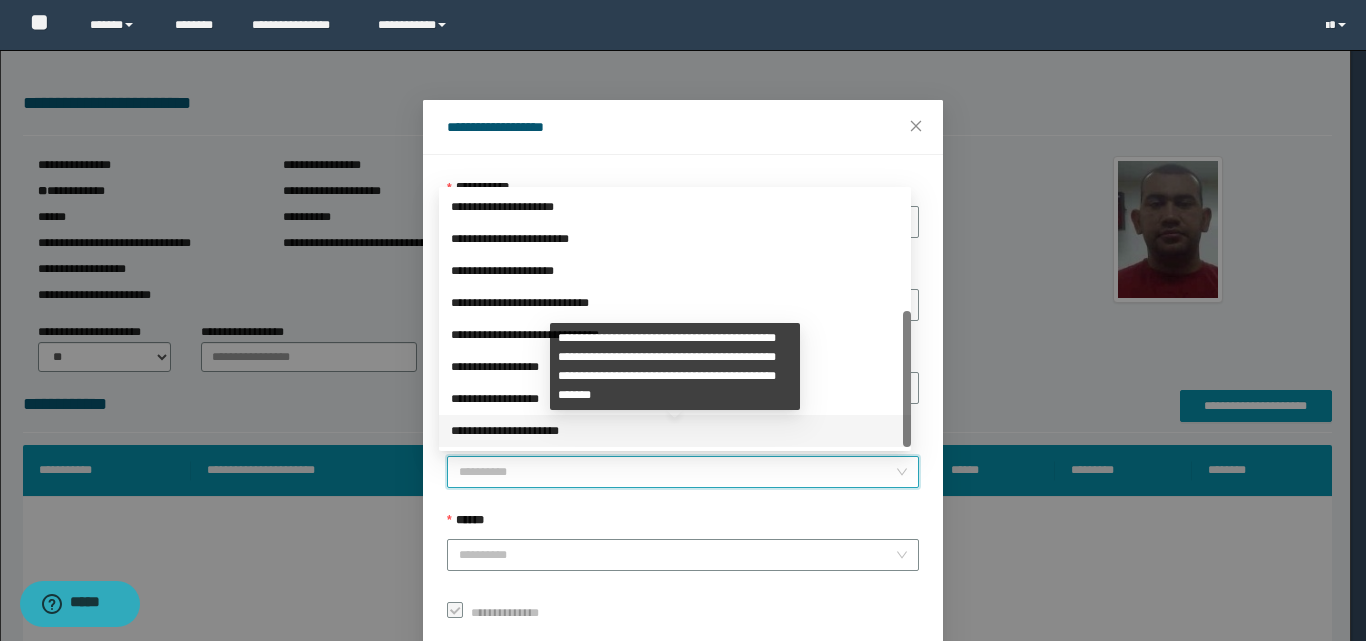 click on "**********" at bounding box center (675, 431) 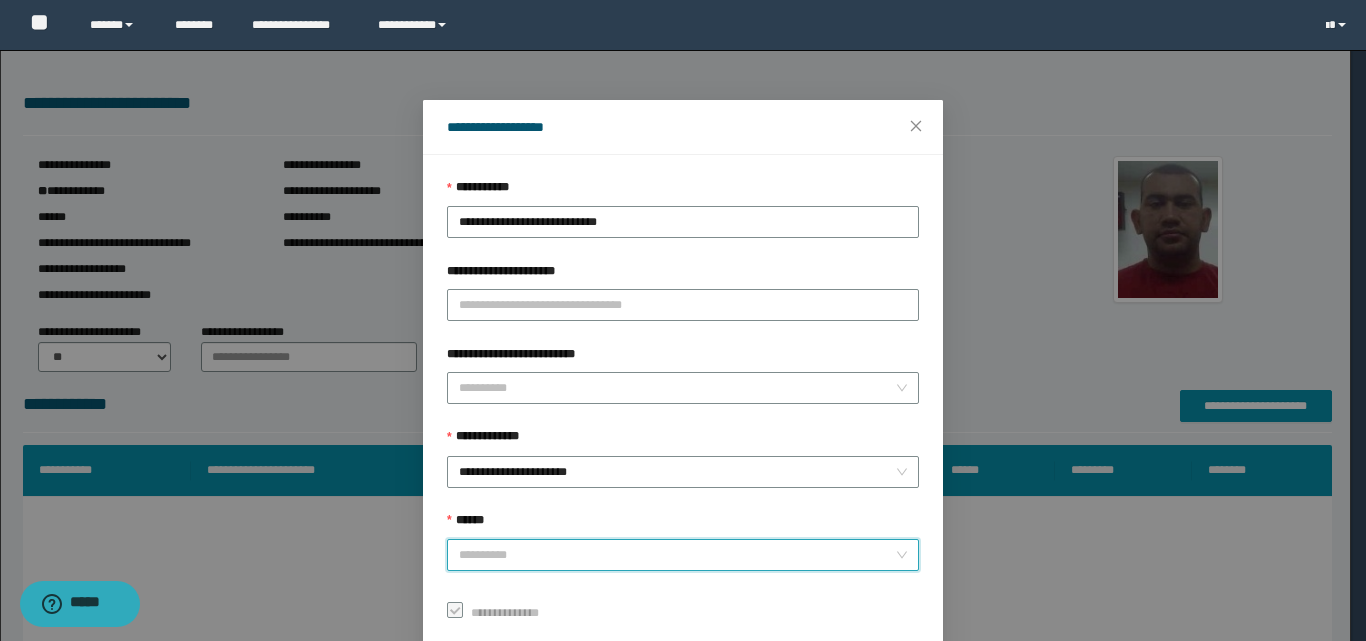 click on "******" at bounding box center [677, 555] 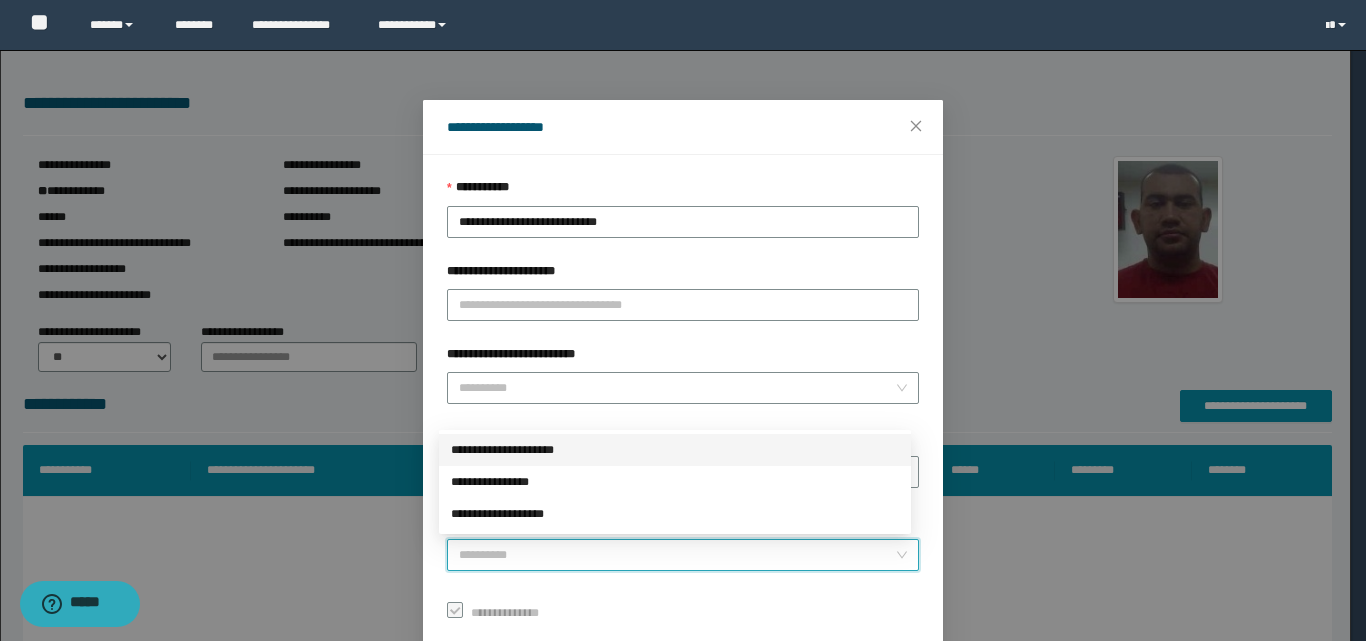 click on "**********" at bounding box center [675, 450] 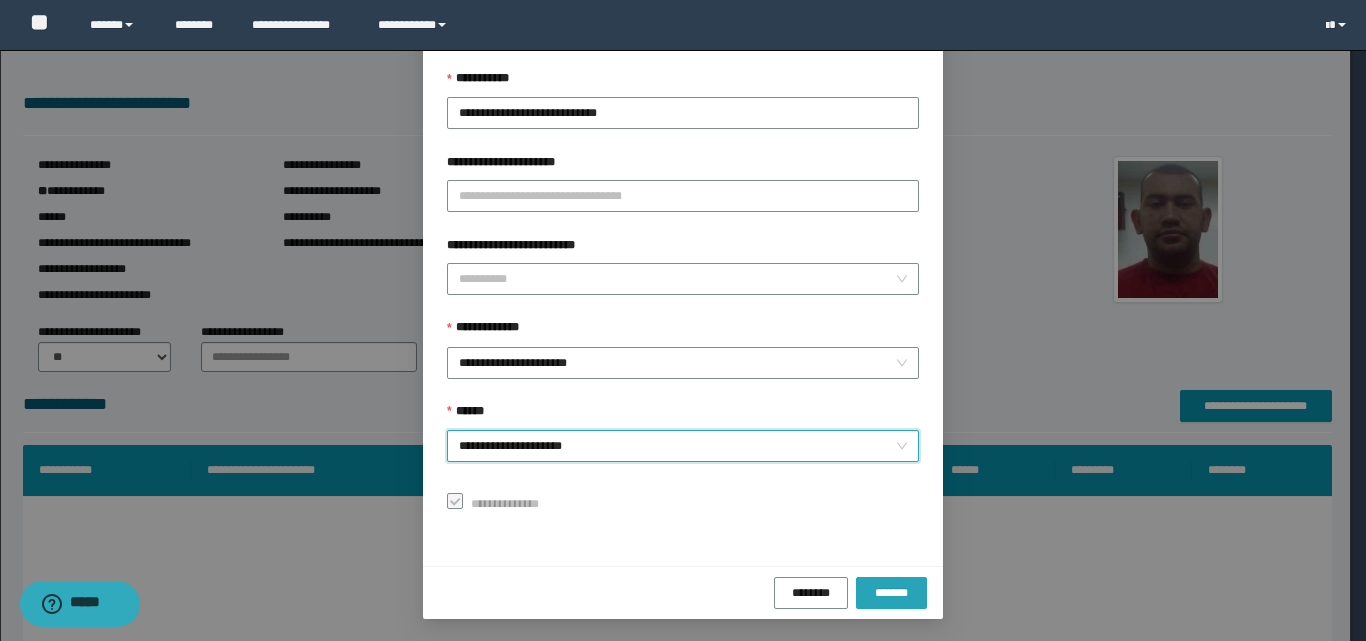 scroll, scrollTop: 111, scrollLeft: 0, axis: vertical 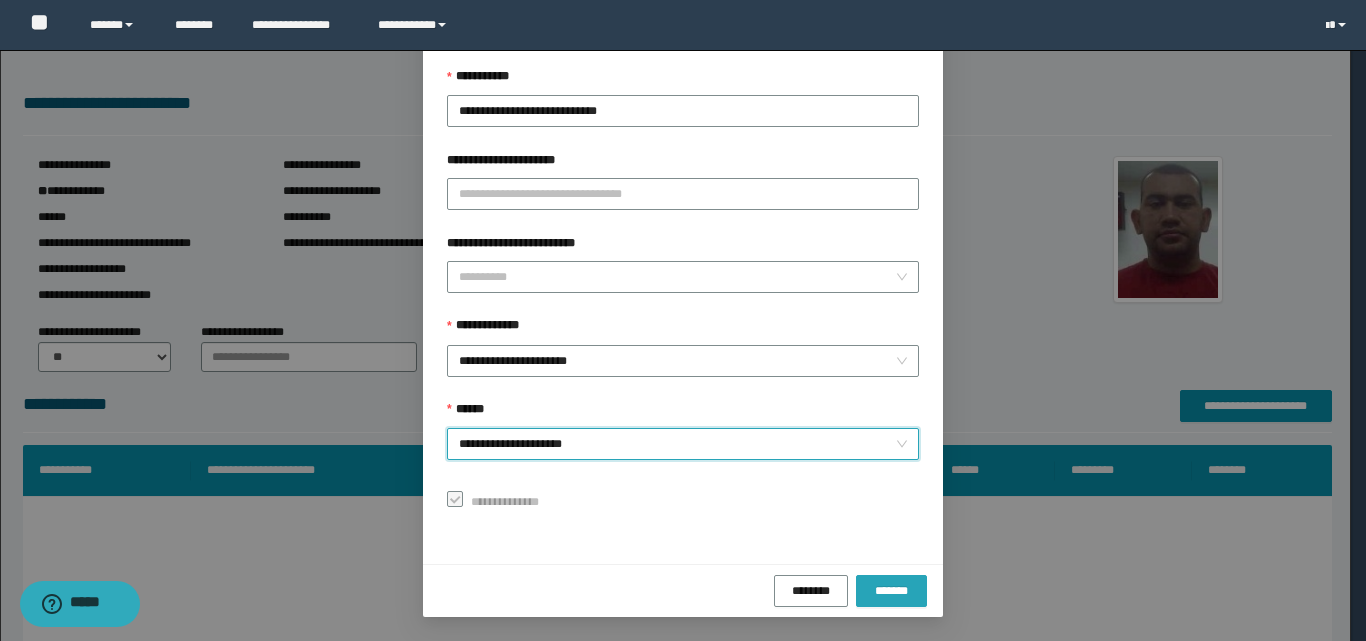 click on "*******" at bounding box center (891, 590) 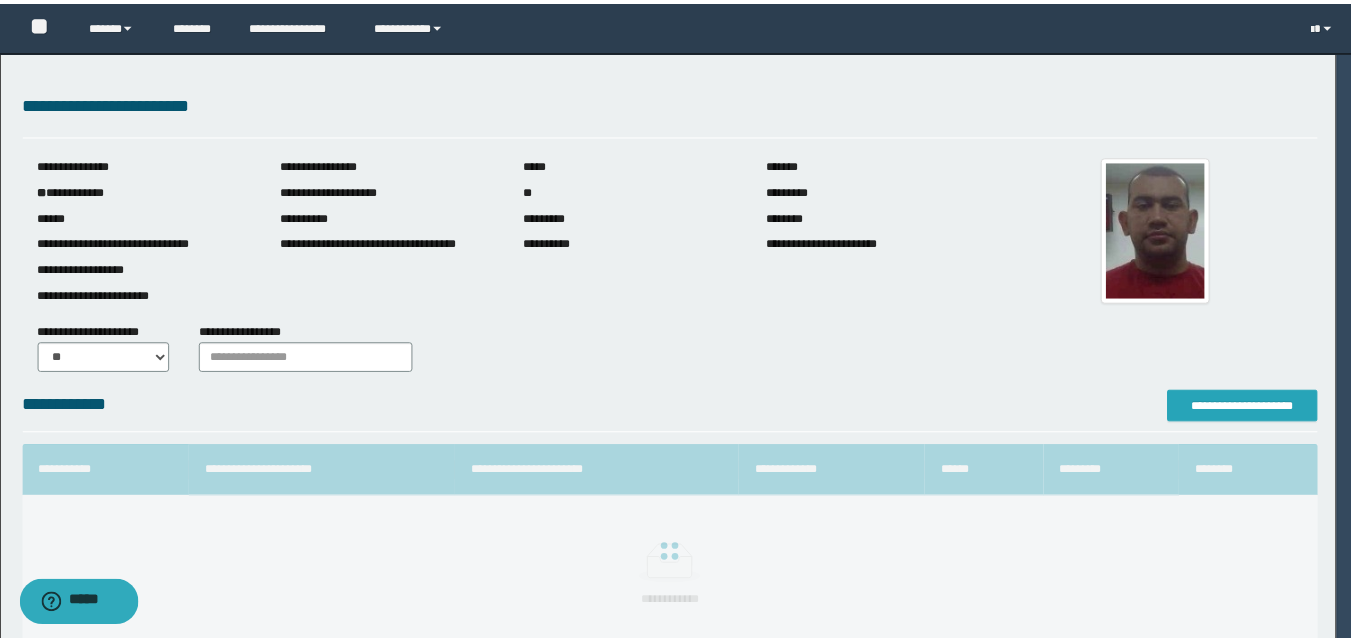 scroll, scrollTop: 0, scrollLeft: 0, axis: both 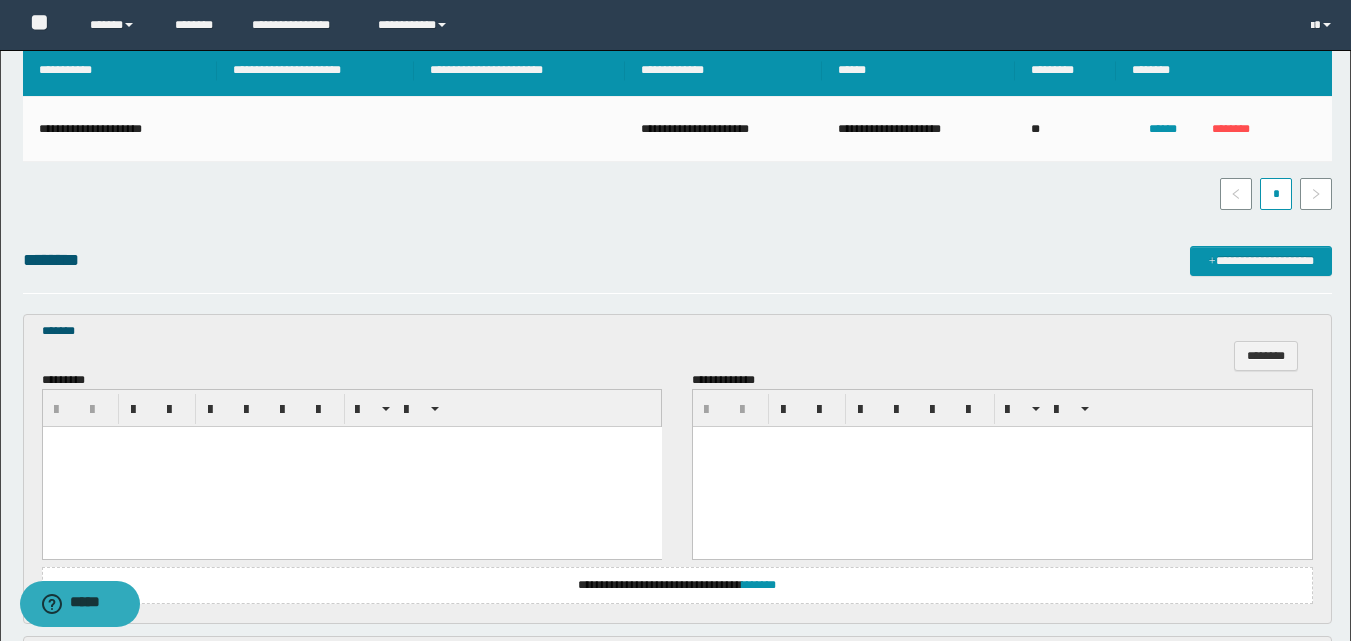 click at bounding box center [351, 467] 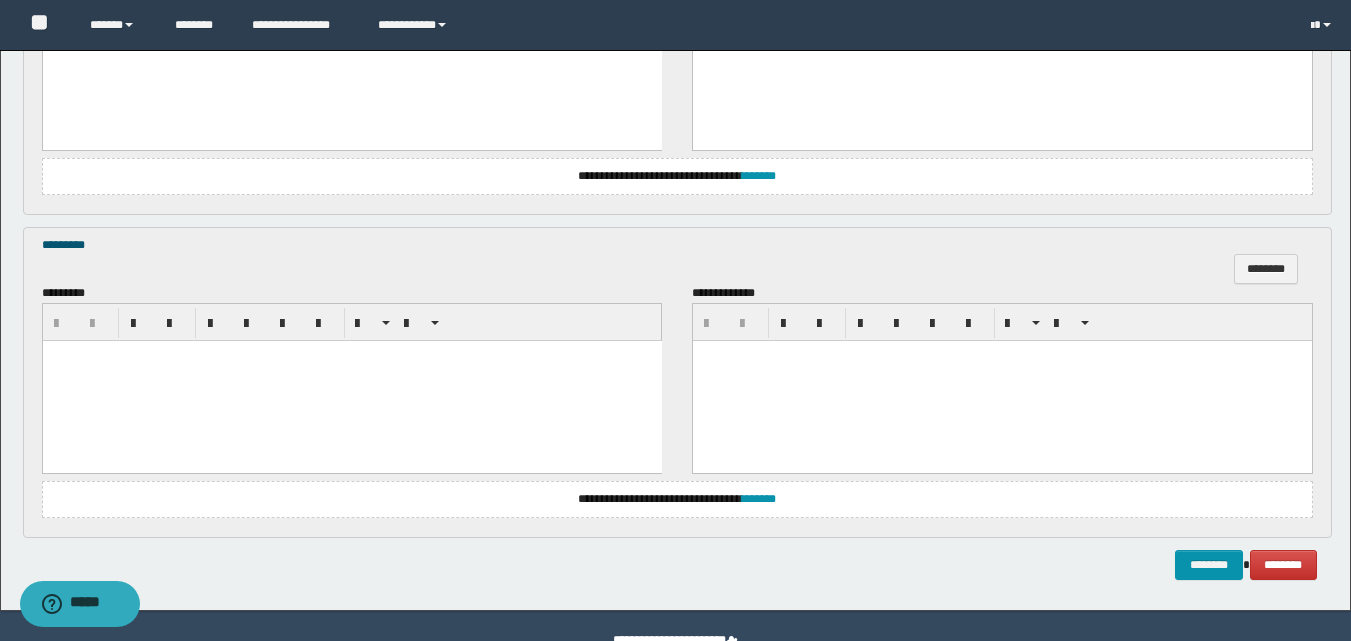 scroll, scrollTop: 857, scrollLeft: 0, axis: vertical 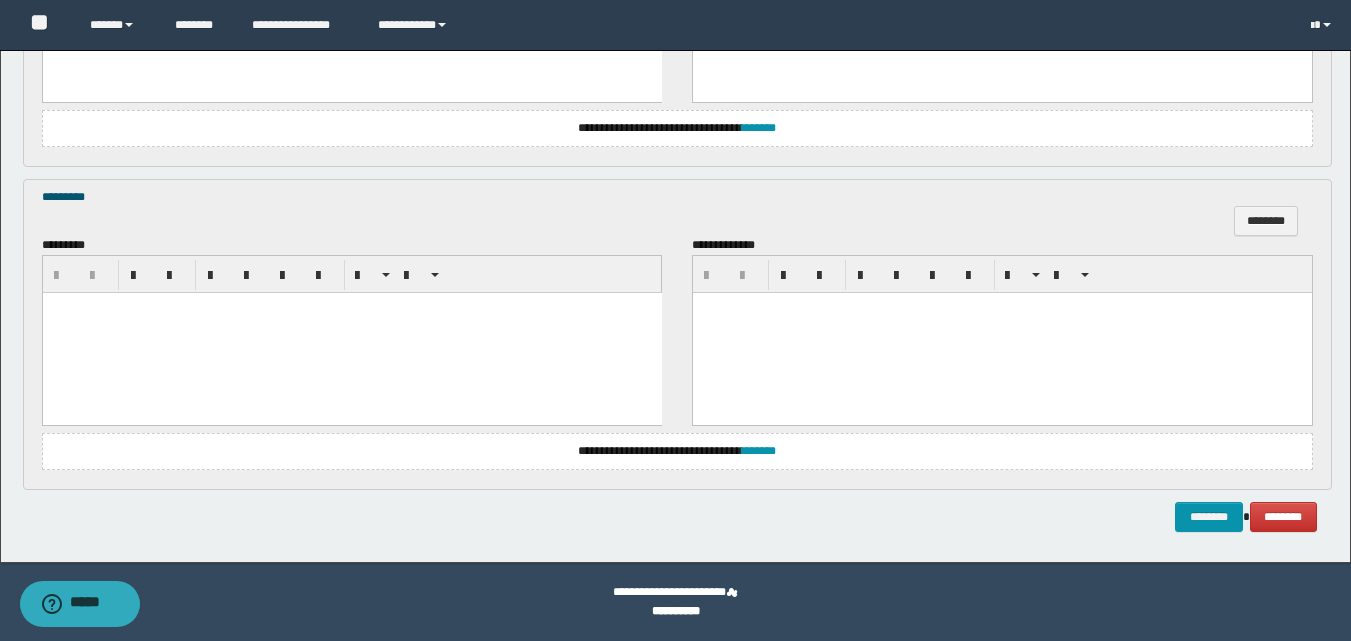 click at bounding box center (351, 333) 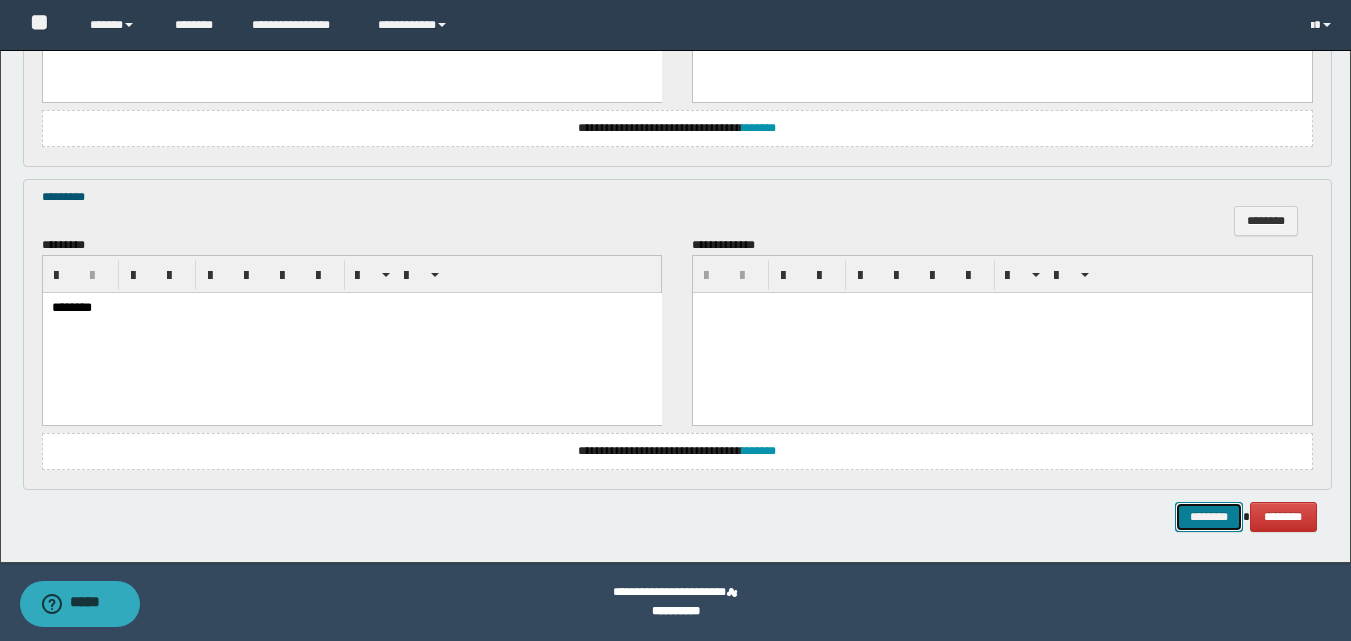 click on "********" at bounding box center [1209, 517] 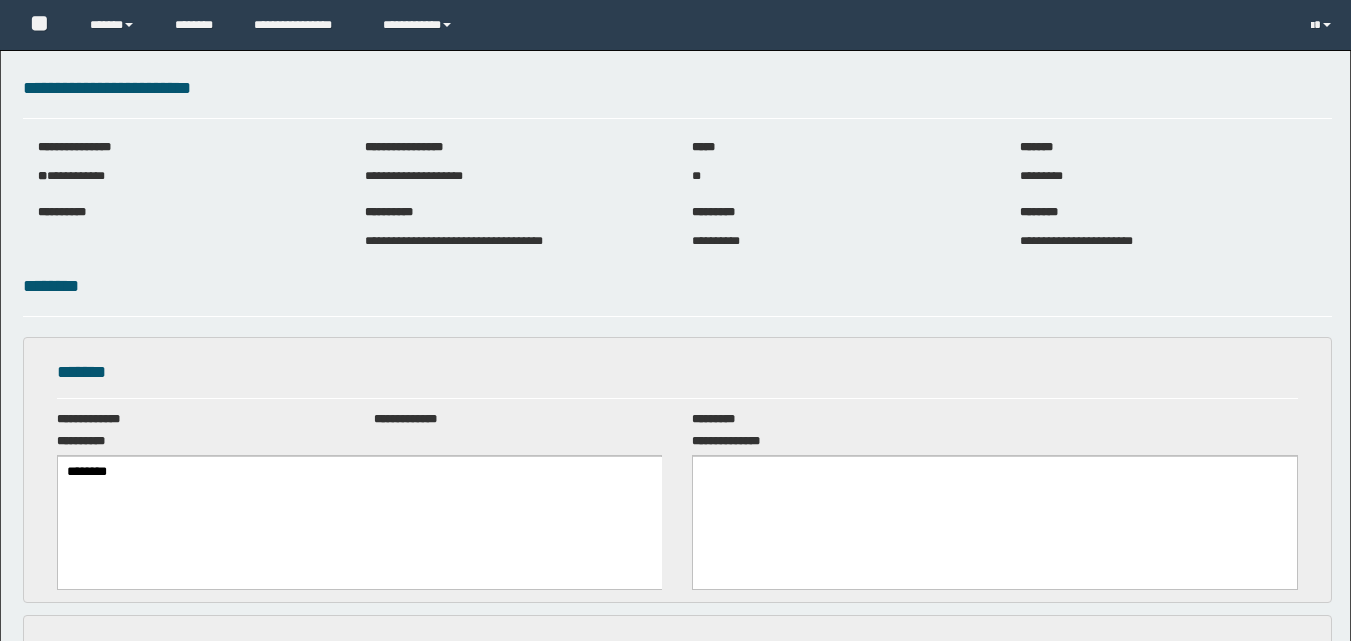 scroll, scrollTop: 0, scrollLeft: 0, axis: both 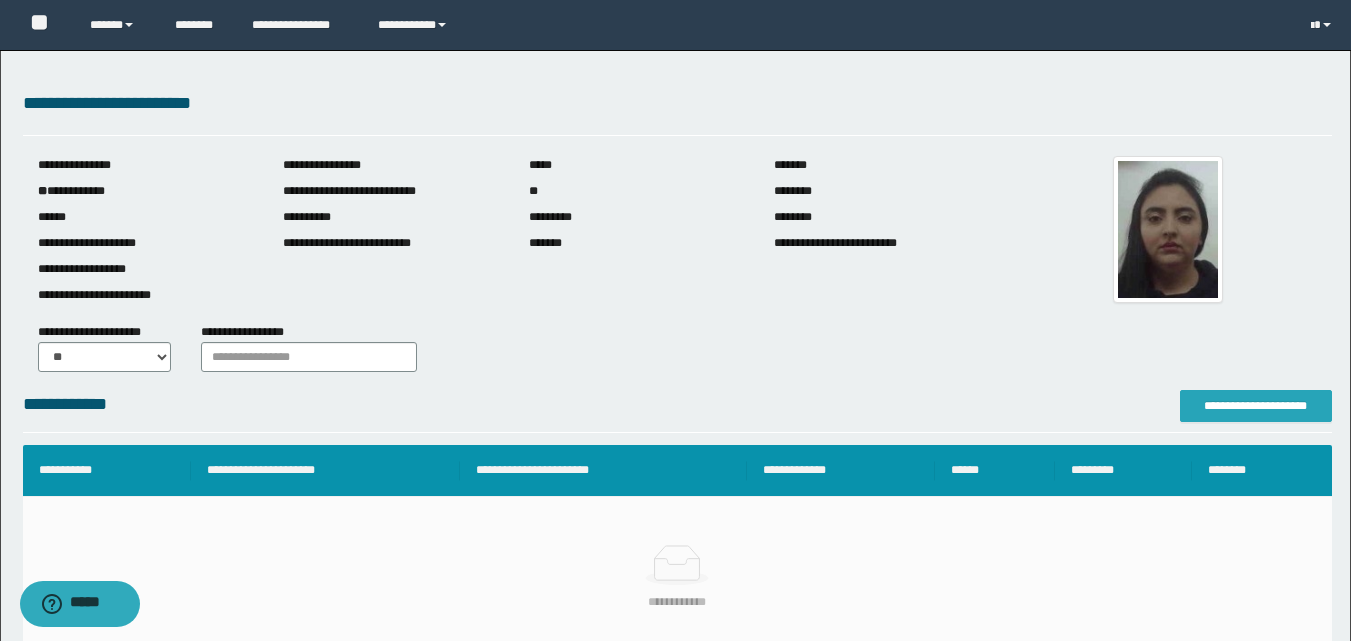 click on "**********" at bounding box center (1256, 406) 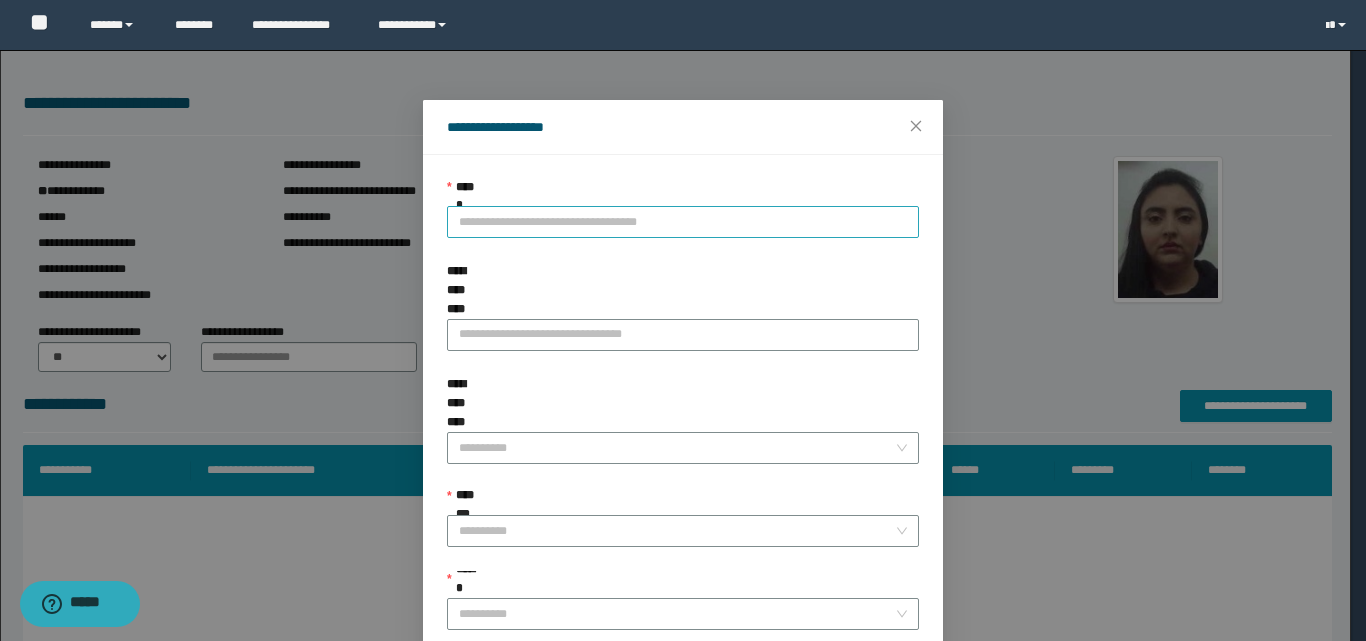 click on "**********" at bounding box center [683, 222] 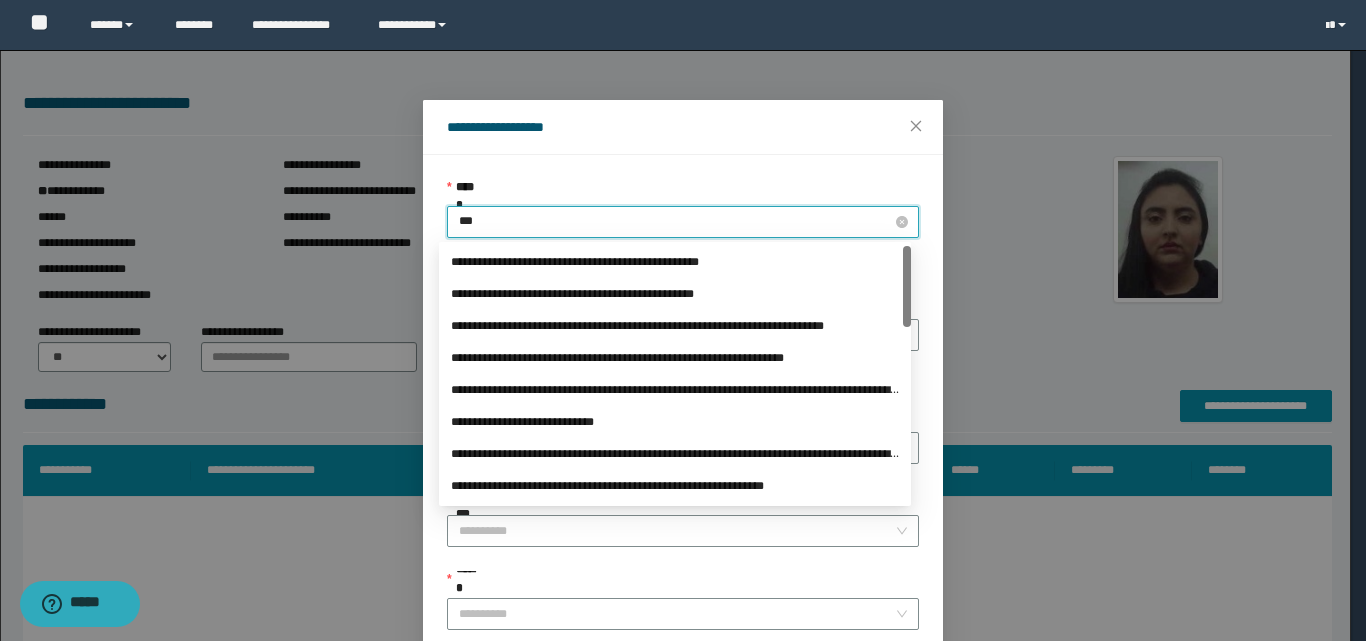 type on "****" 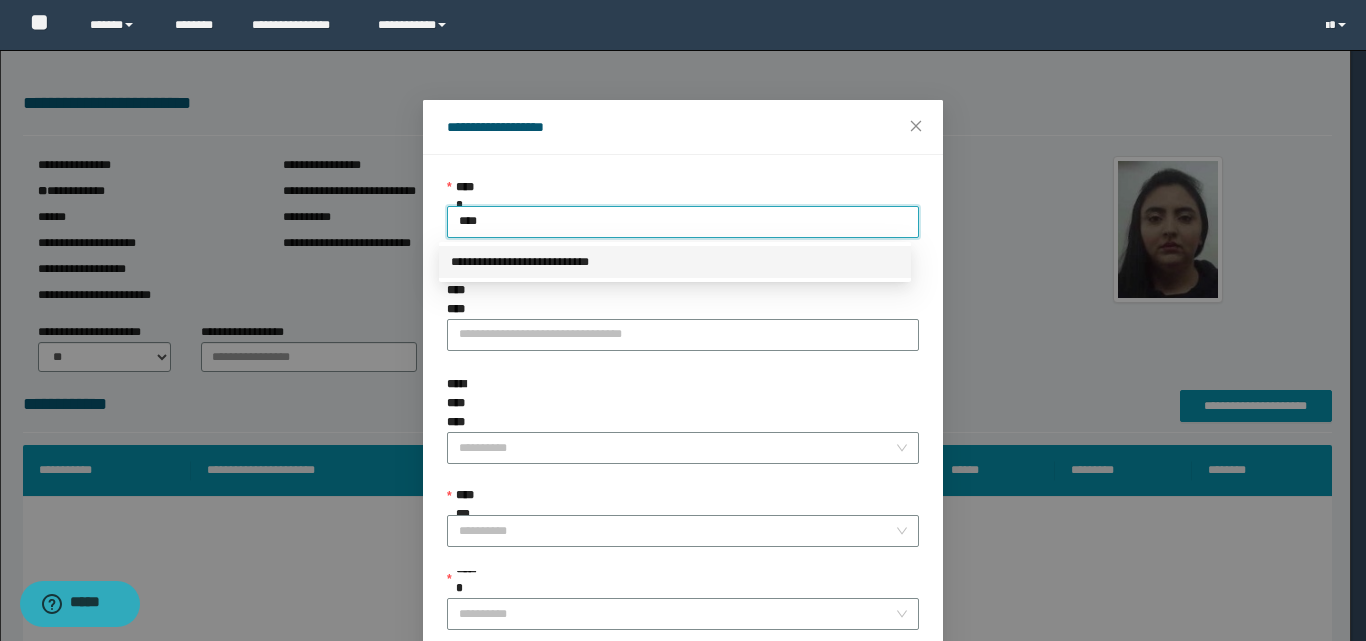 click on "**********" at bounding box center [675, 262] 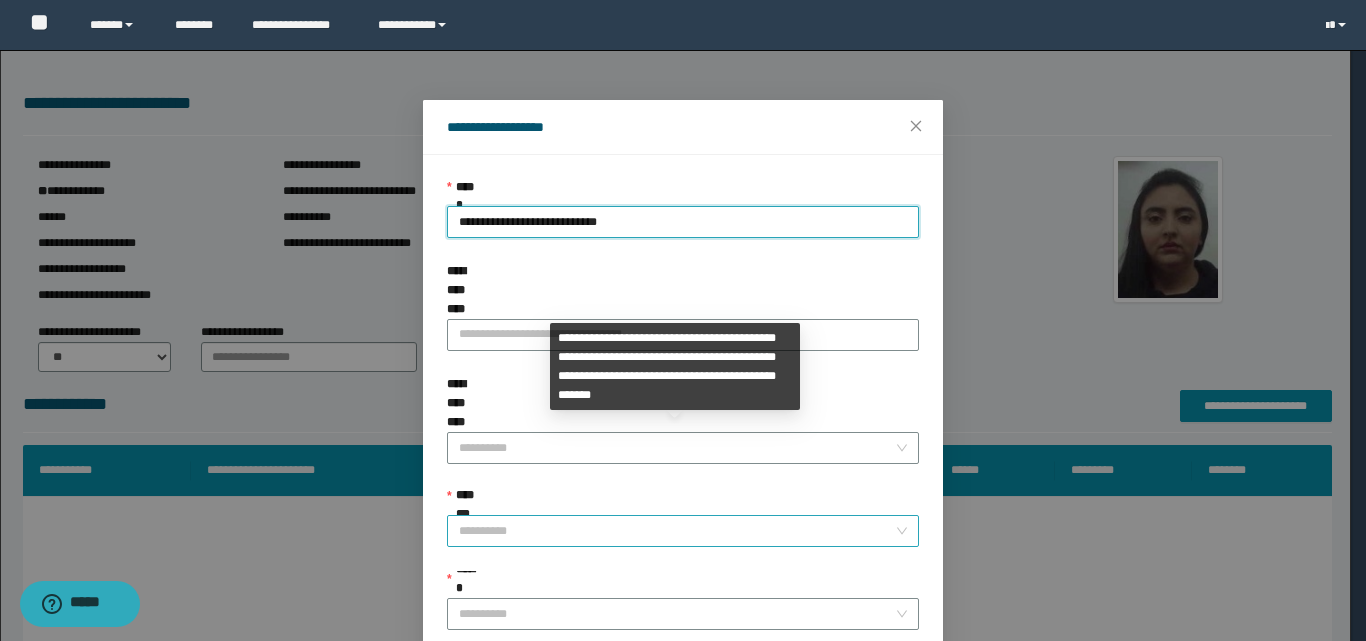 drag, startPoint x: 483, startPoint y: 478, endPoint x: 485, endPoint y: 468, distance: 10.198039 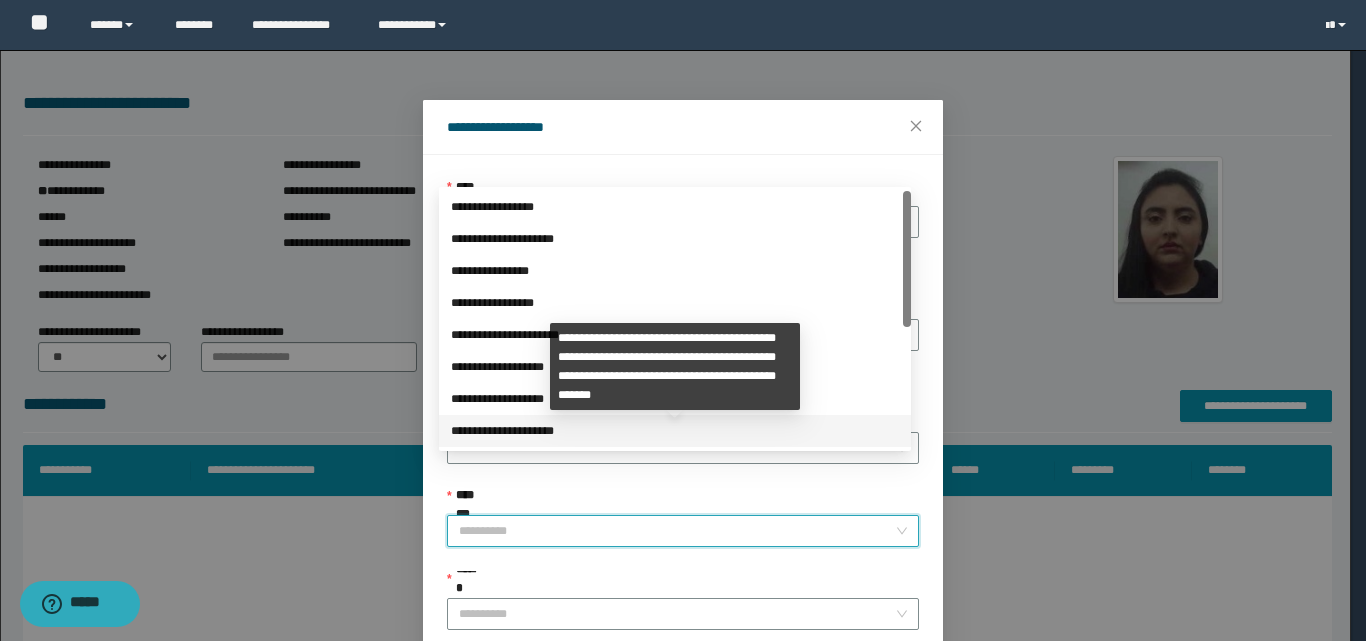 scroll, scrollTop: 224, scrollLeft: 0, axis: vertical 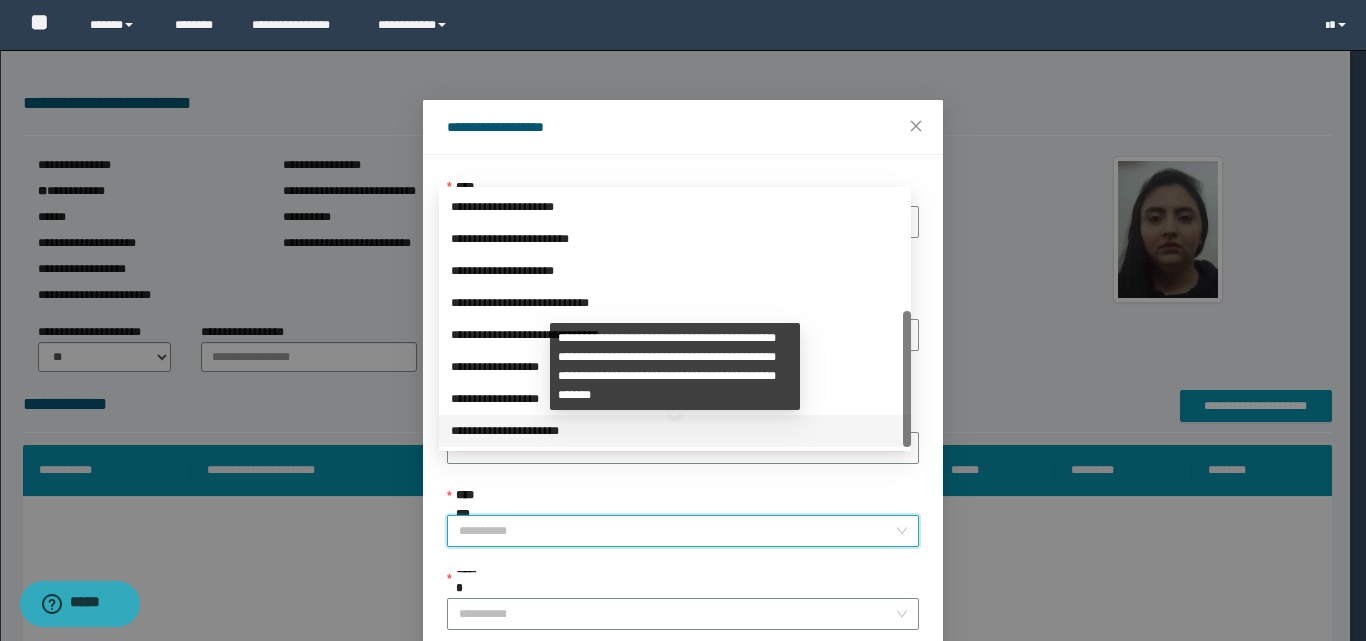 click on "**********" at bounding box center [675, 431] 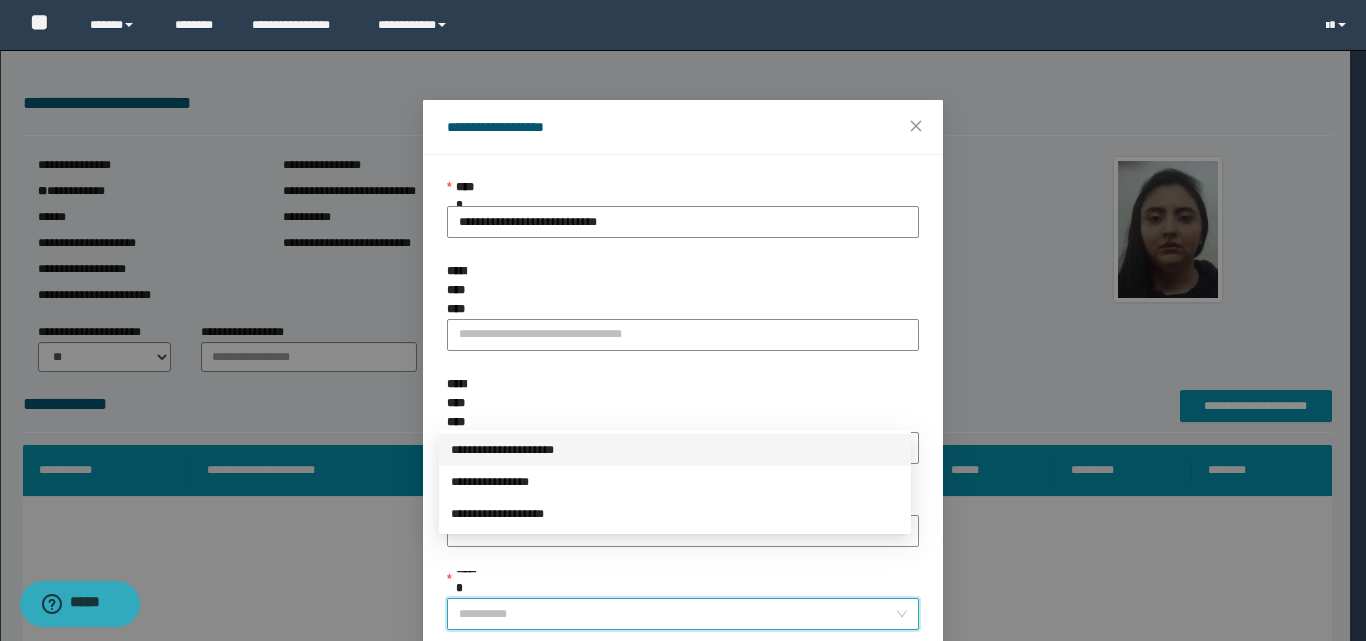 click on "******" at bounding box center (677, 614) 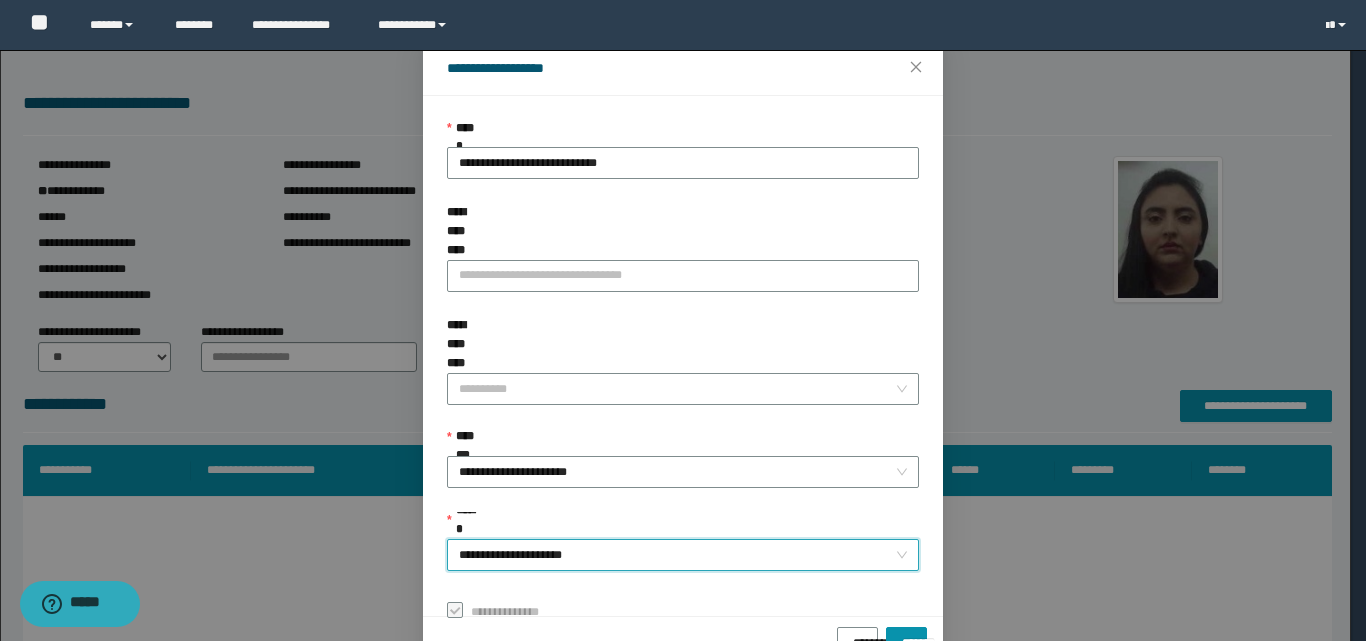 scroll, scrollTop: 111, scrollLeft: 0, axis: vertical 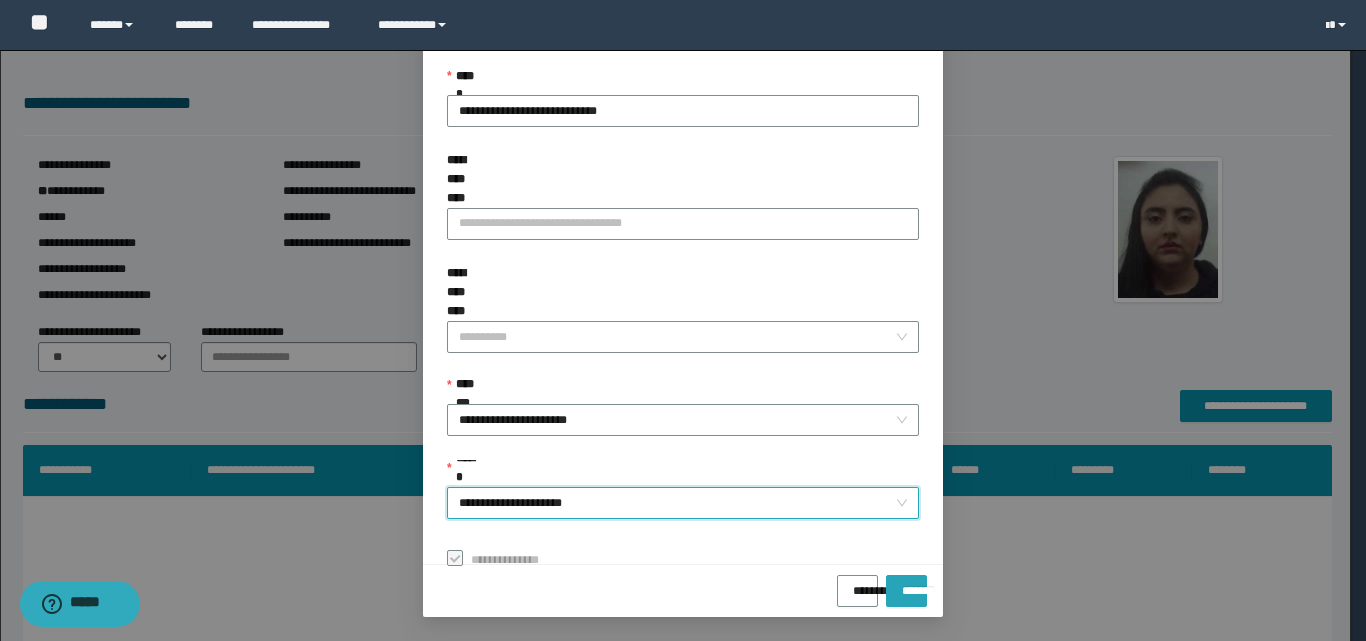 click on "*******" at bounding box center (906, 584) 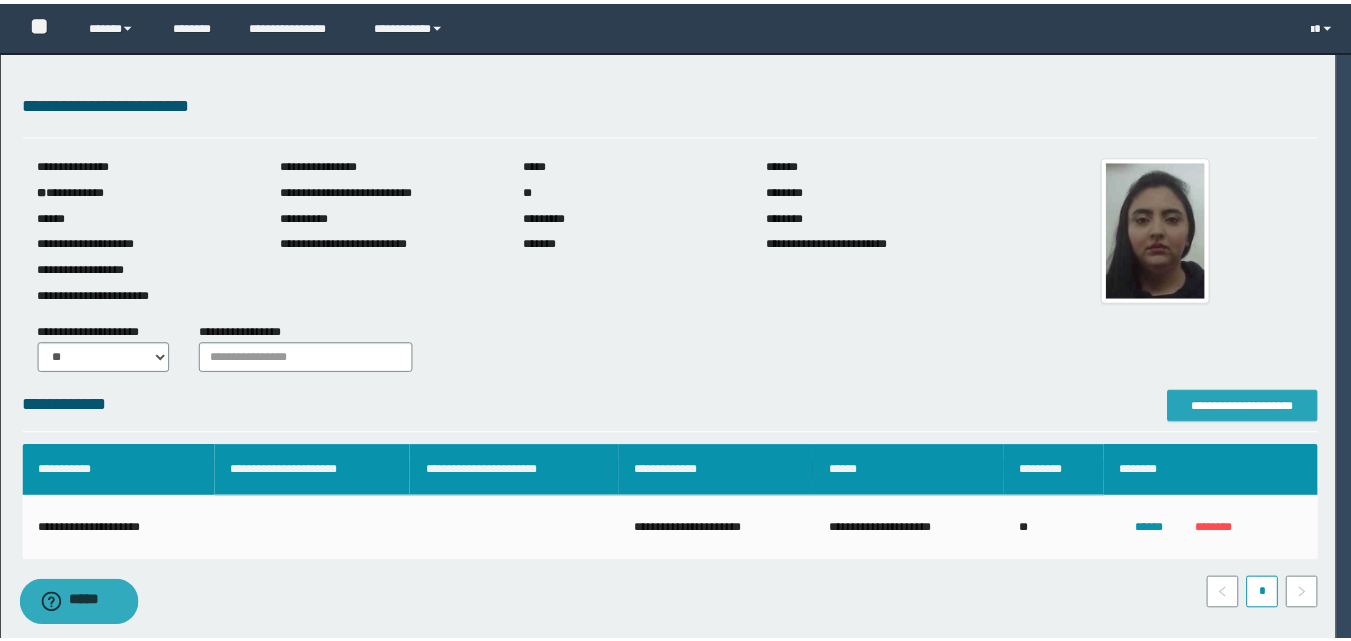 scroll, scrollTop: 0, scrollLeft: 0, axis: both 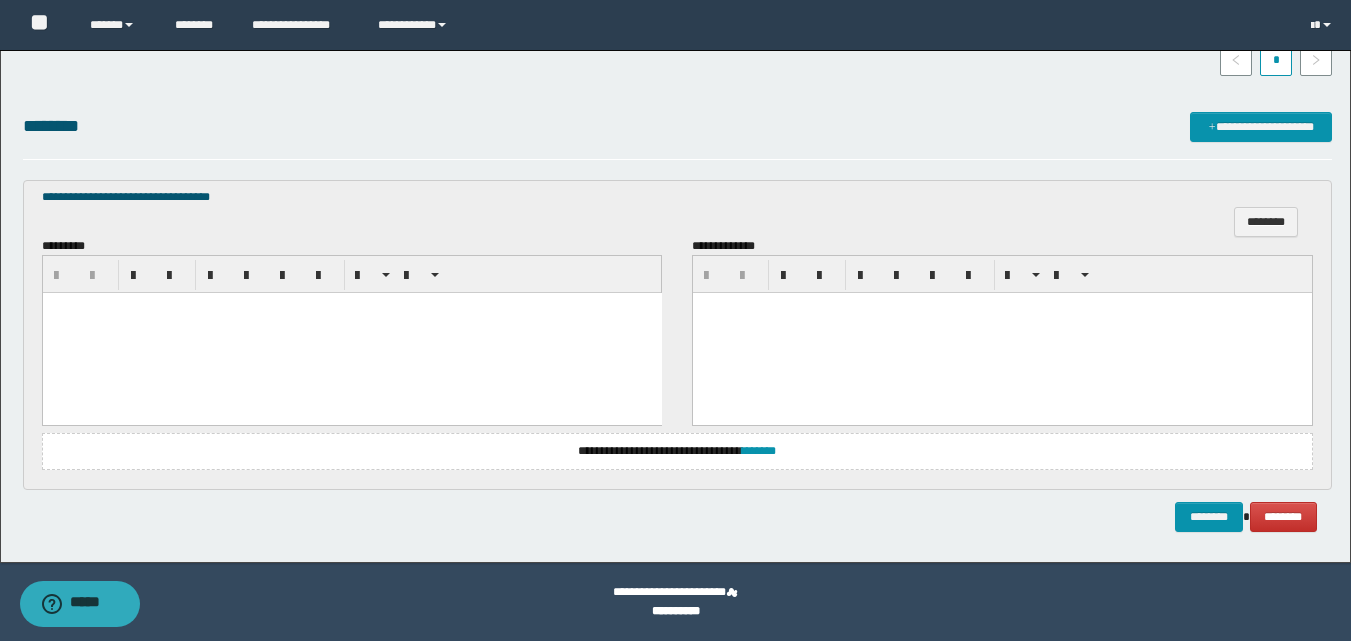 click at bounding box center [351, 333] 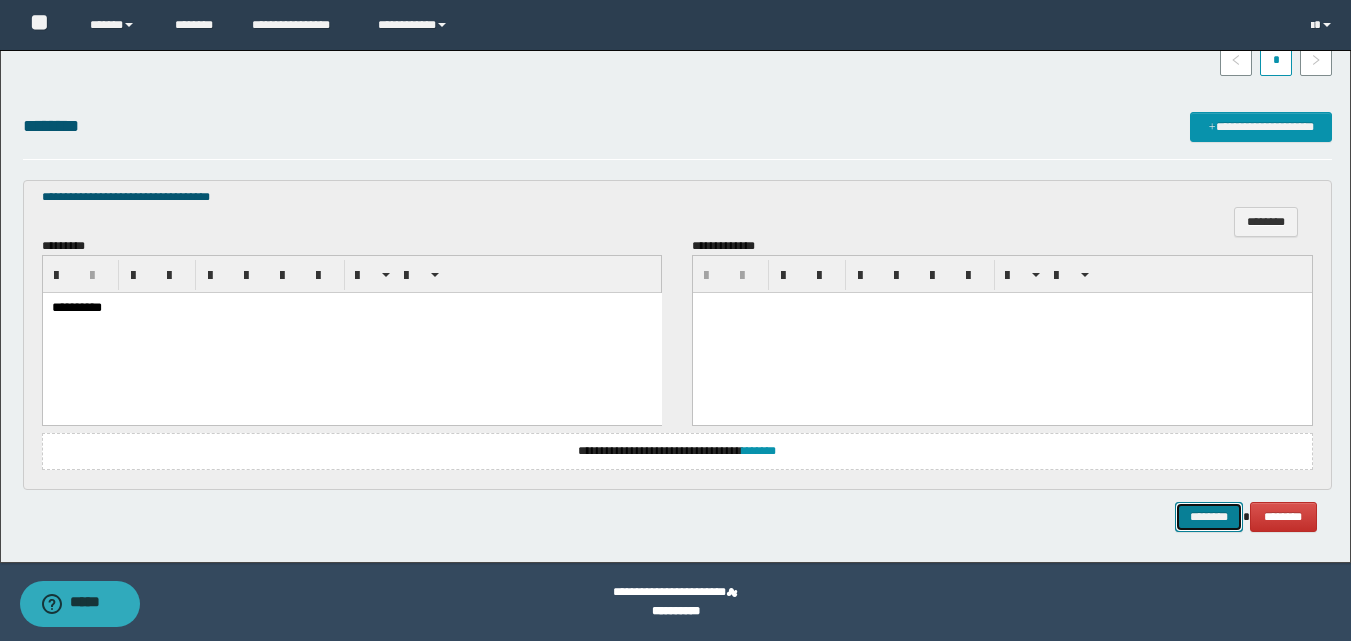 click on "********" at bounding box center (1209, 517) 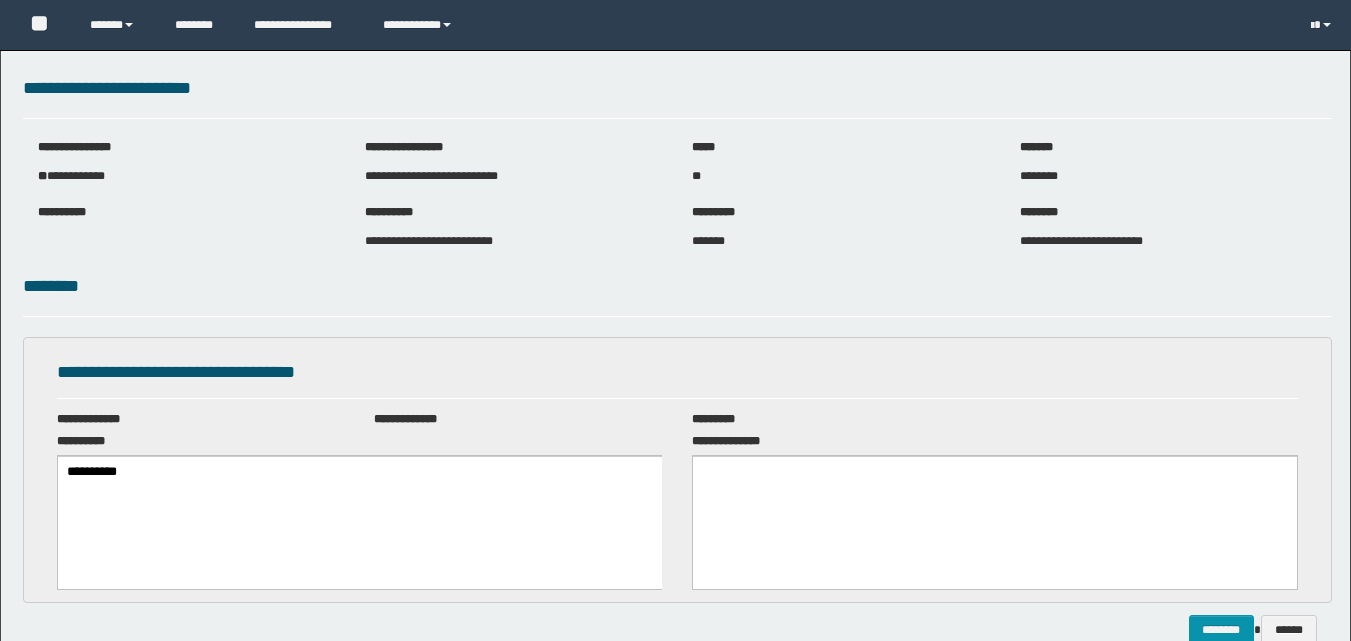 scroll, scrollTop: 0, scrollLeft: 0, axis: both 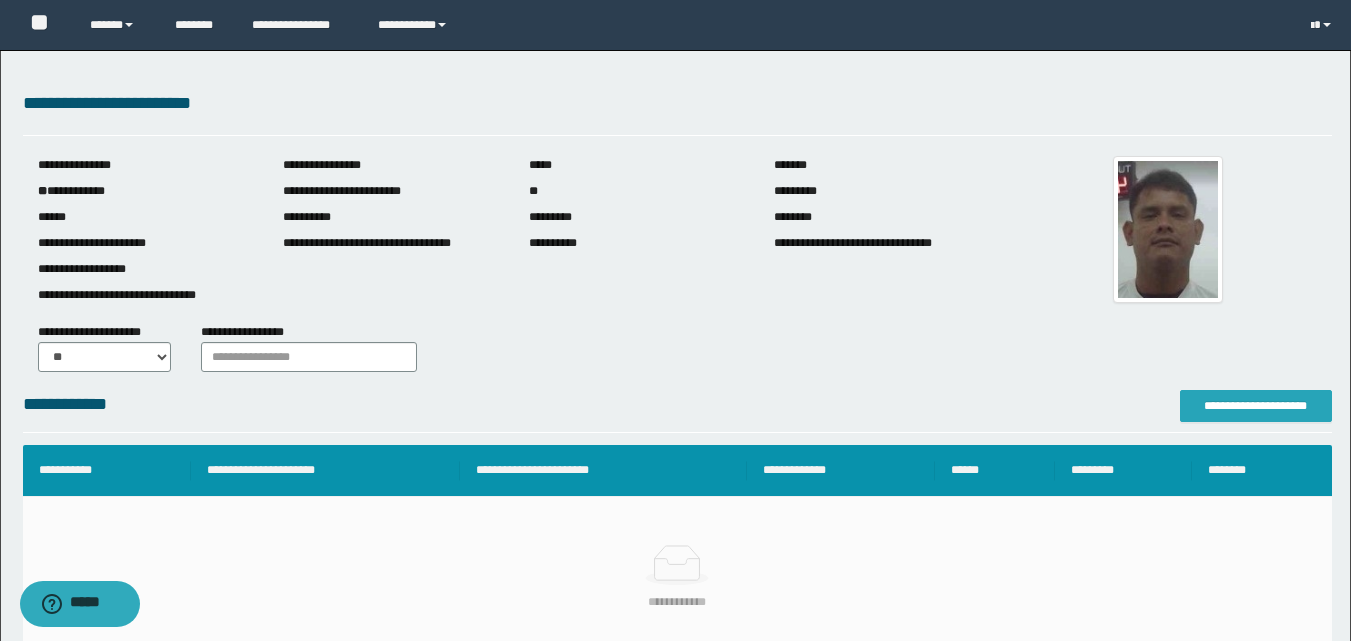 click on "**********" at bounding box center (1256, 406) 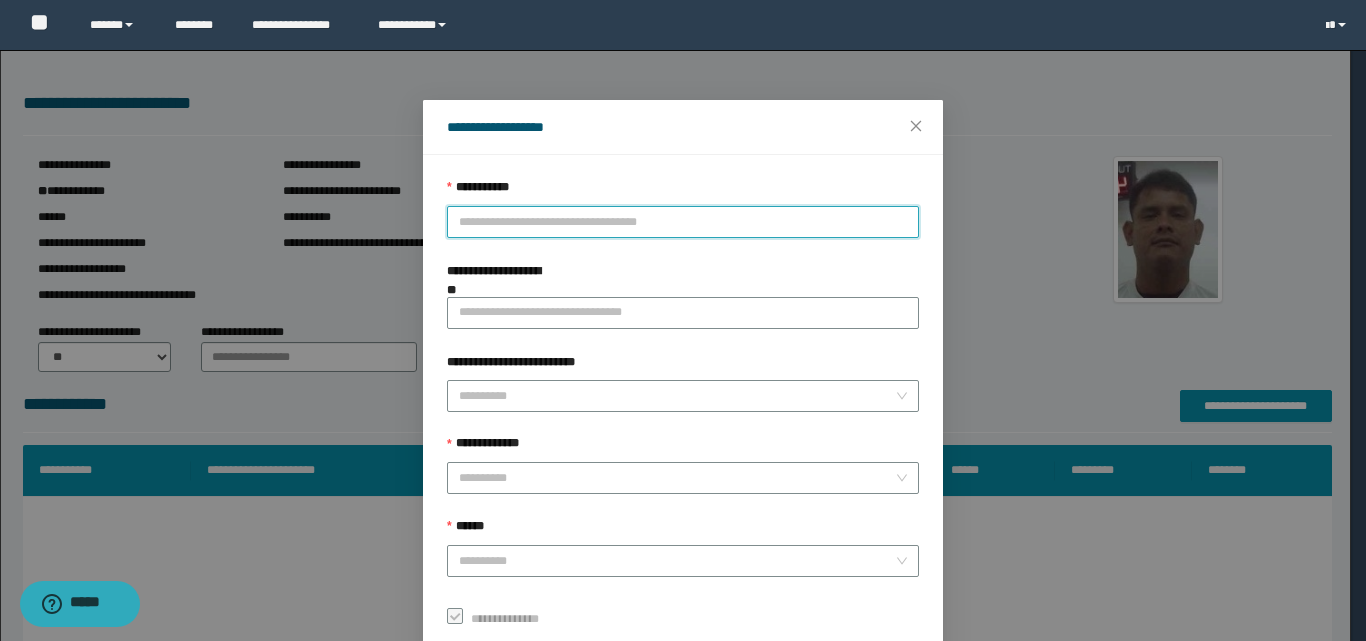 click on "**********" at bounding box center (683, 222) 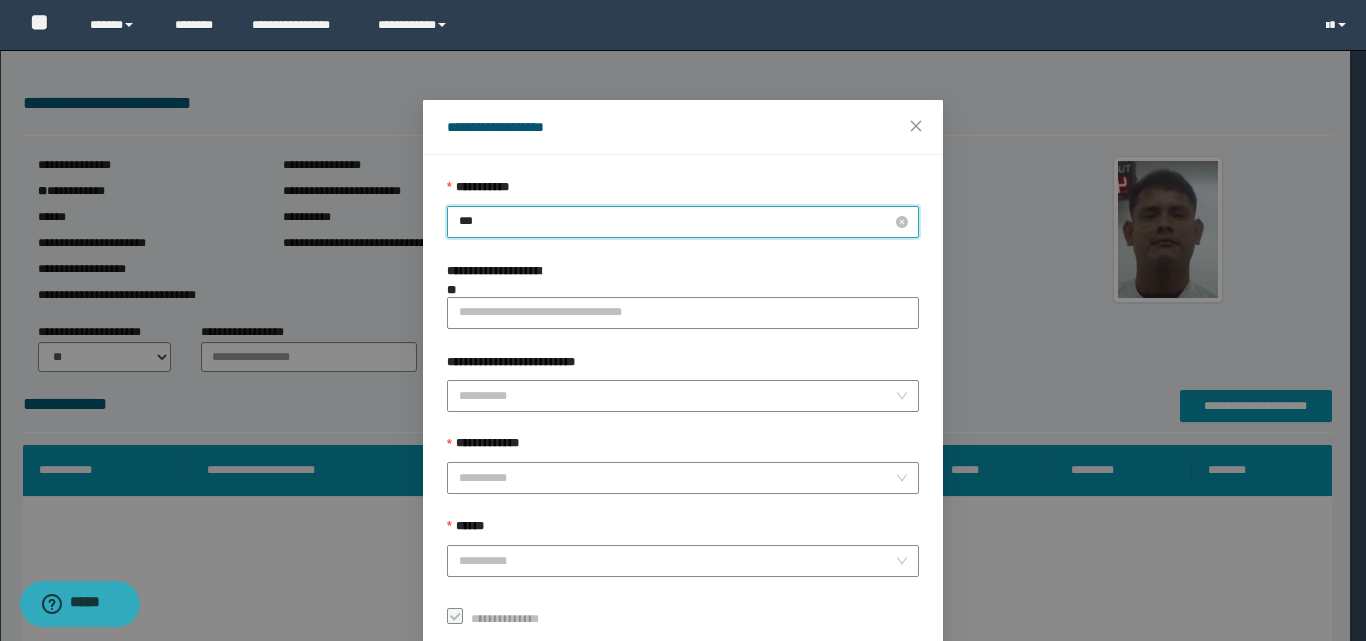 type on "****" 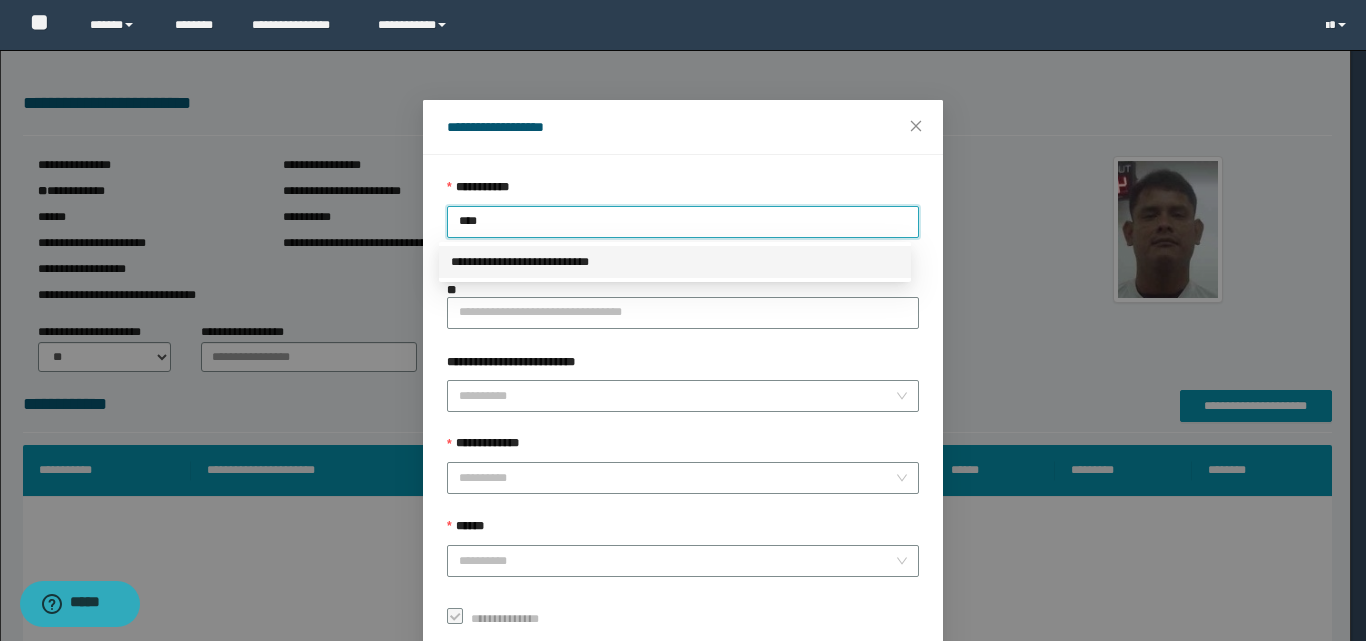 click on "**********" at bounding box center [675, 262] 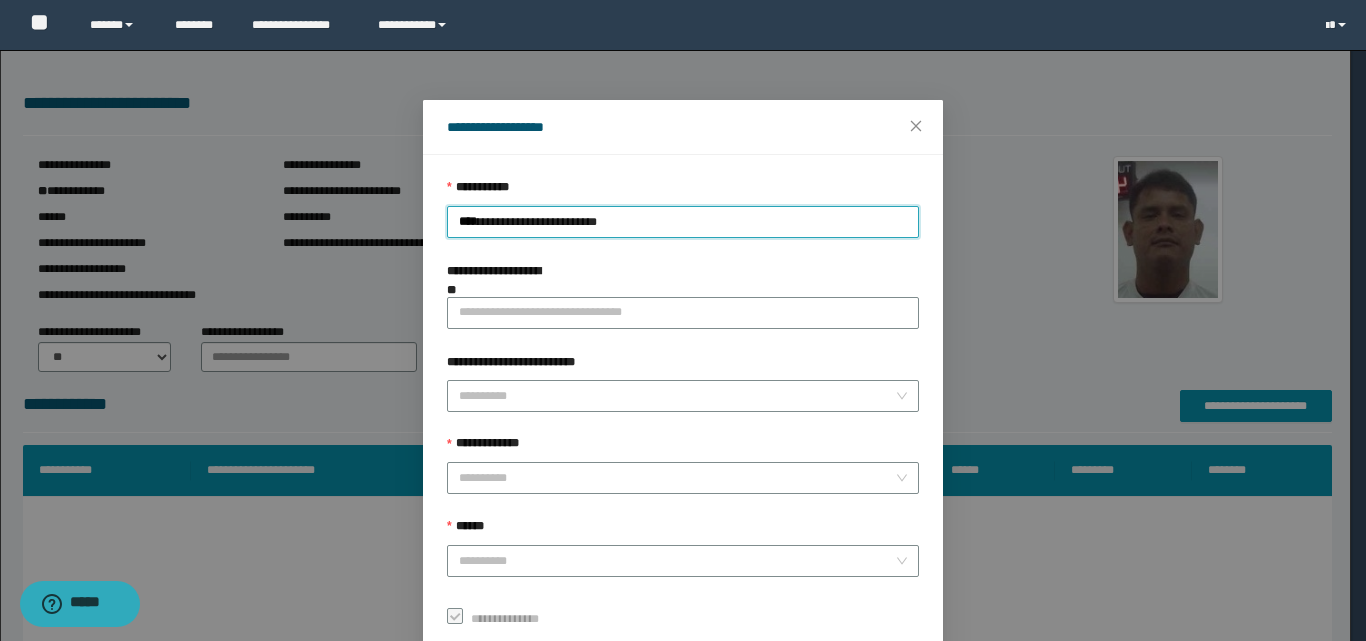 type 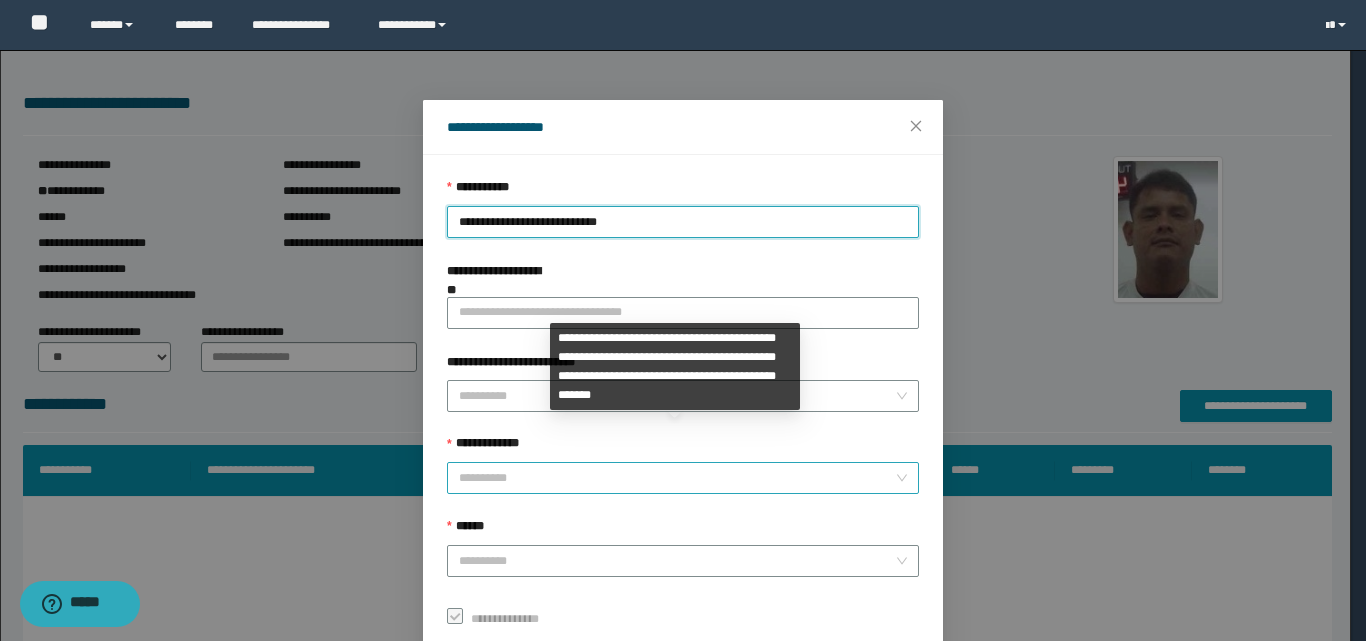 click on "**********" at bounding box center (677, 478) 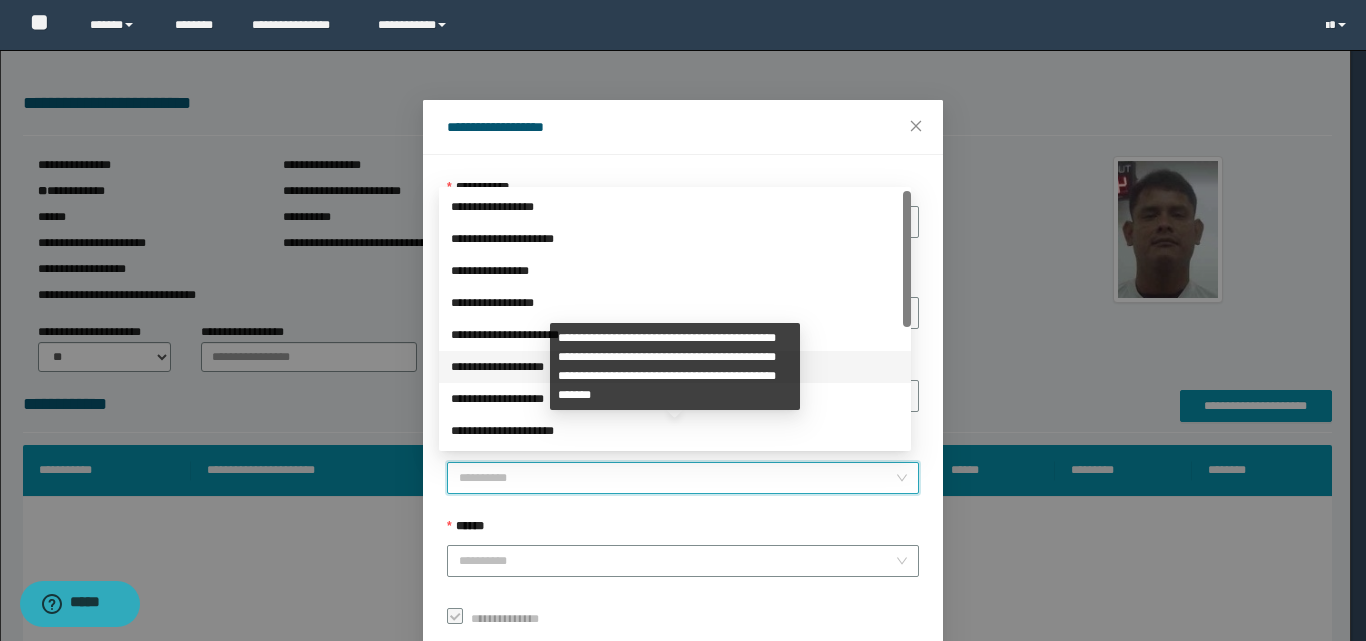 scroll, scrollTop: 224, scrollLeft: 0, axis: vertical 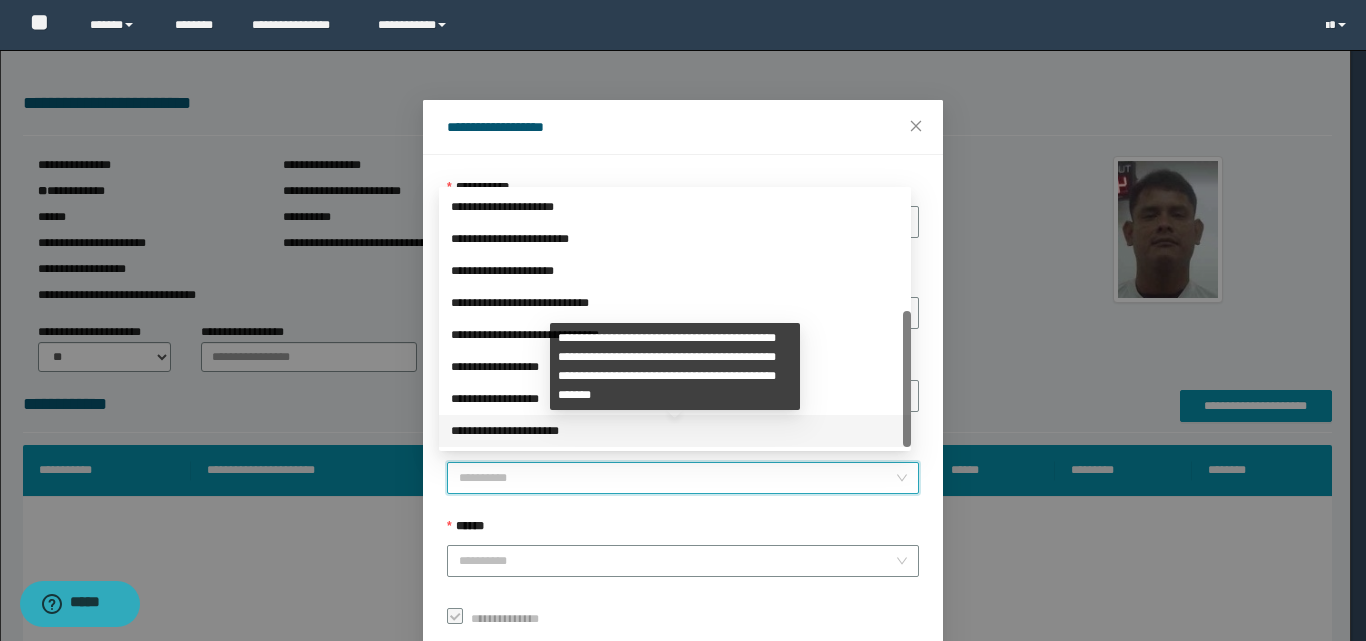 click on "**********" at bounding box center (675, 431) 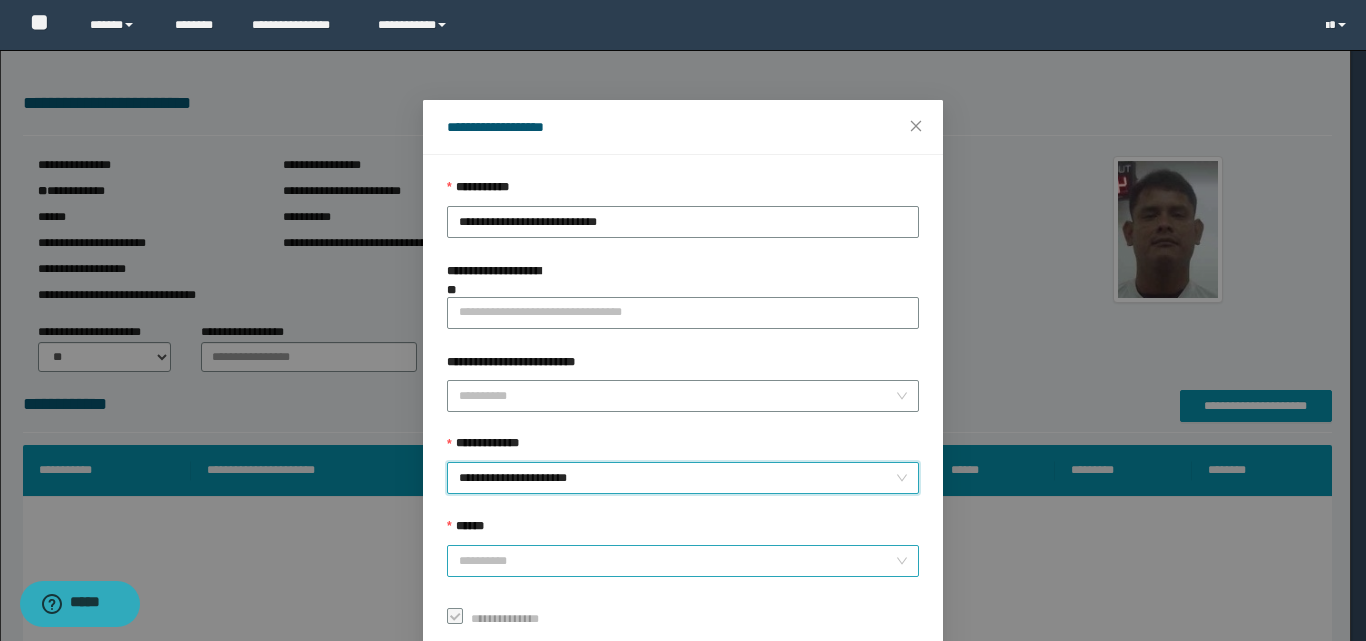 click on "******" at bounding box center (677, 561) 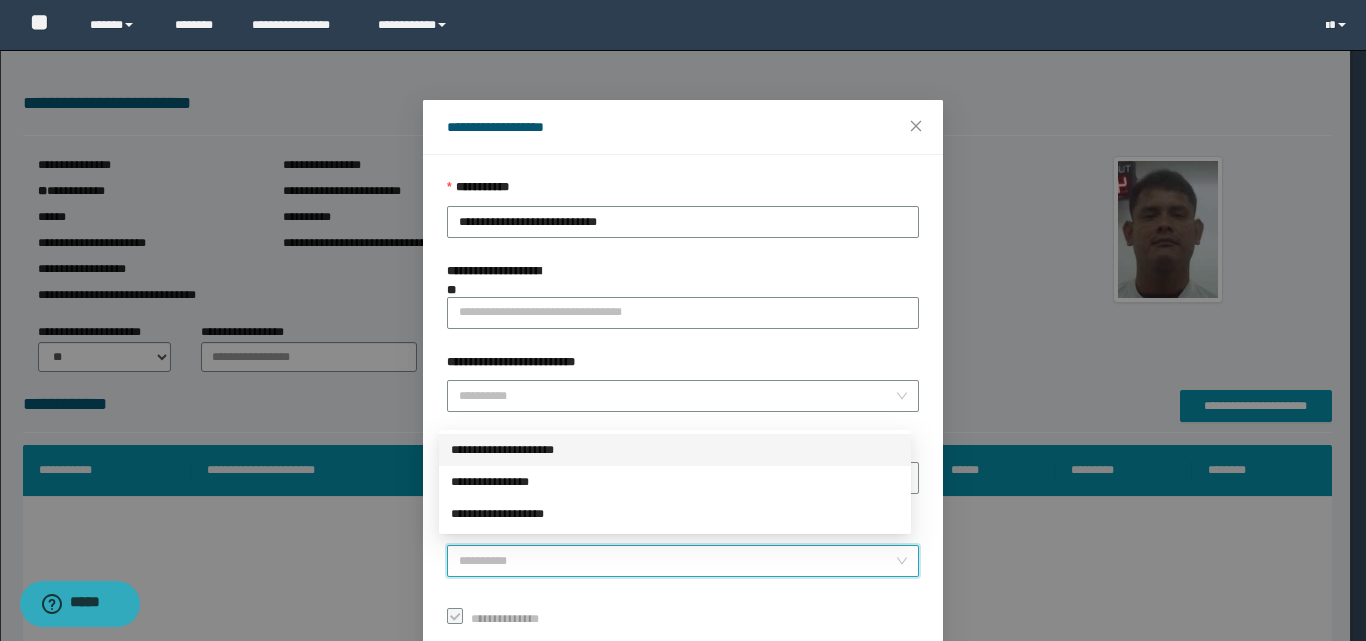 click on "**********" at bounding box center [675, 450] 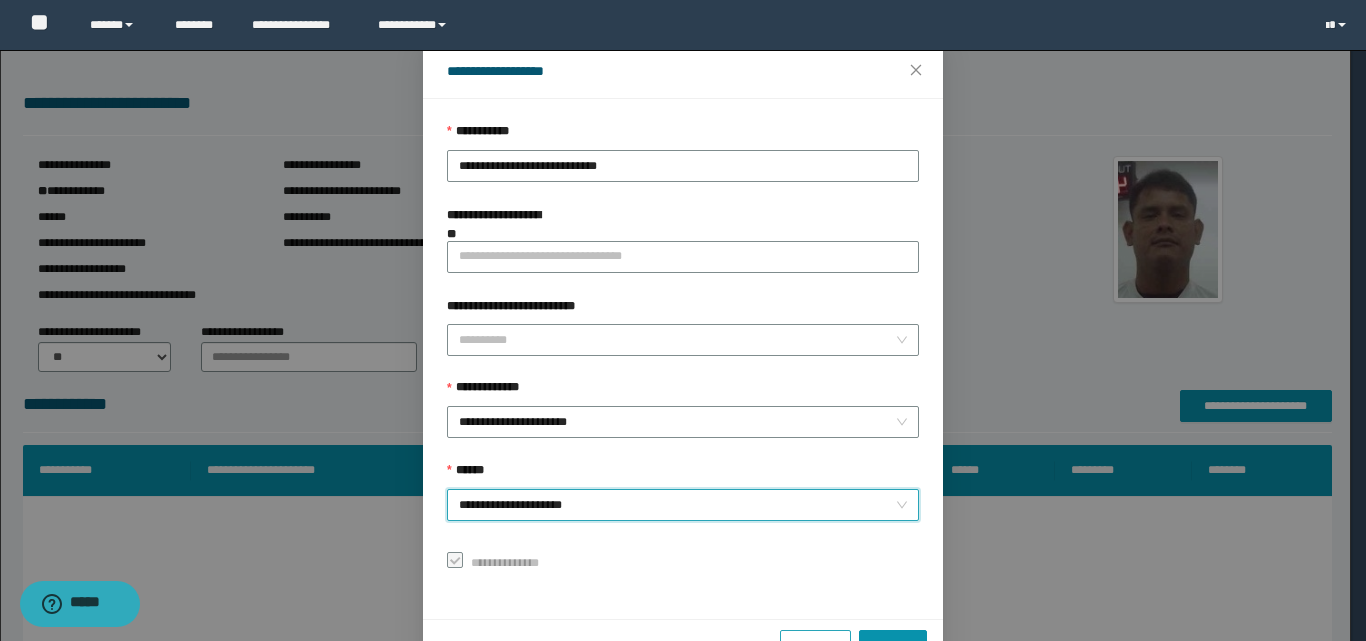 scroll, scrollTop: 111, scrollLeft: 0, axis: vertical 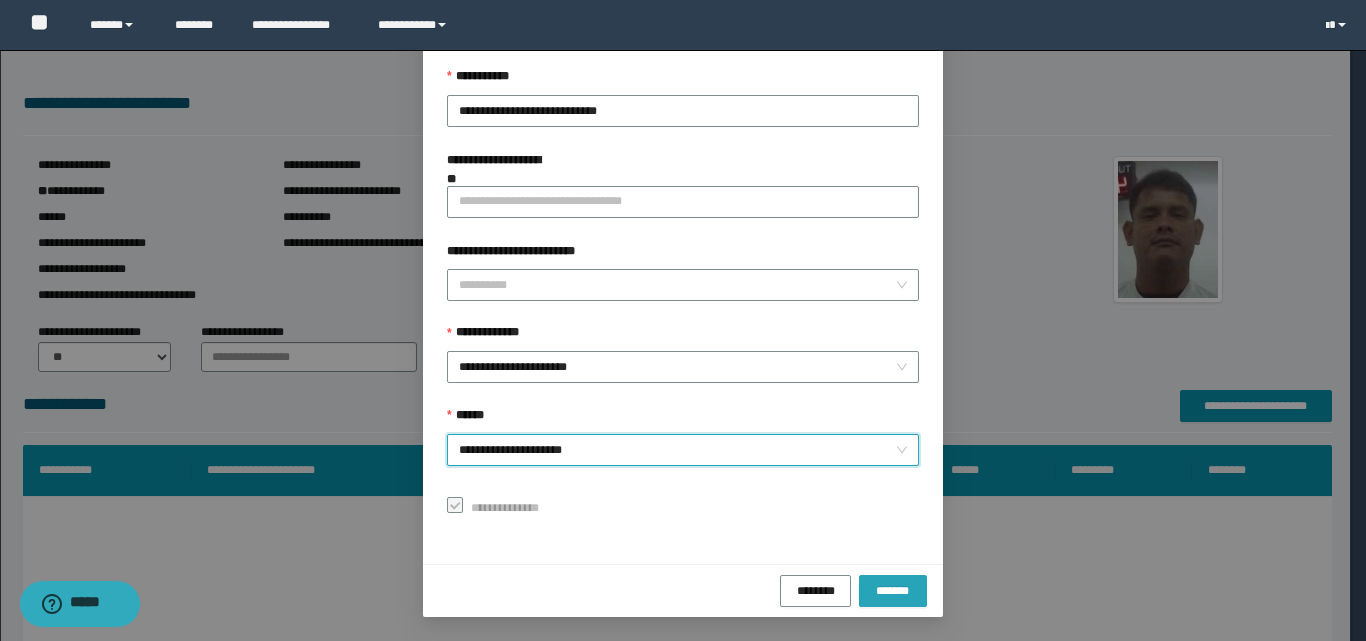 click on "*******" at bounding box center (893, 590) 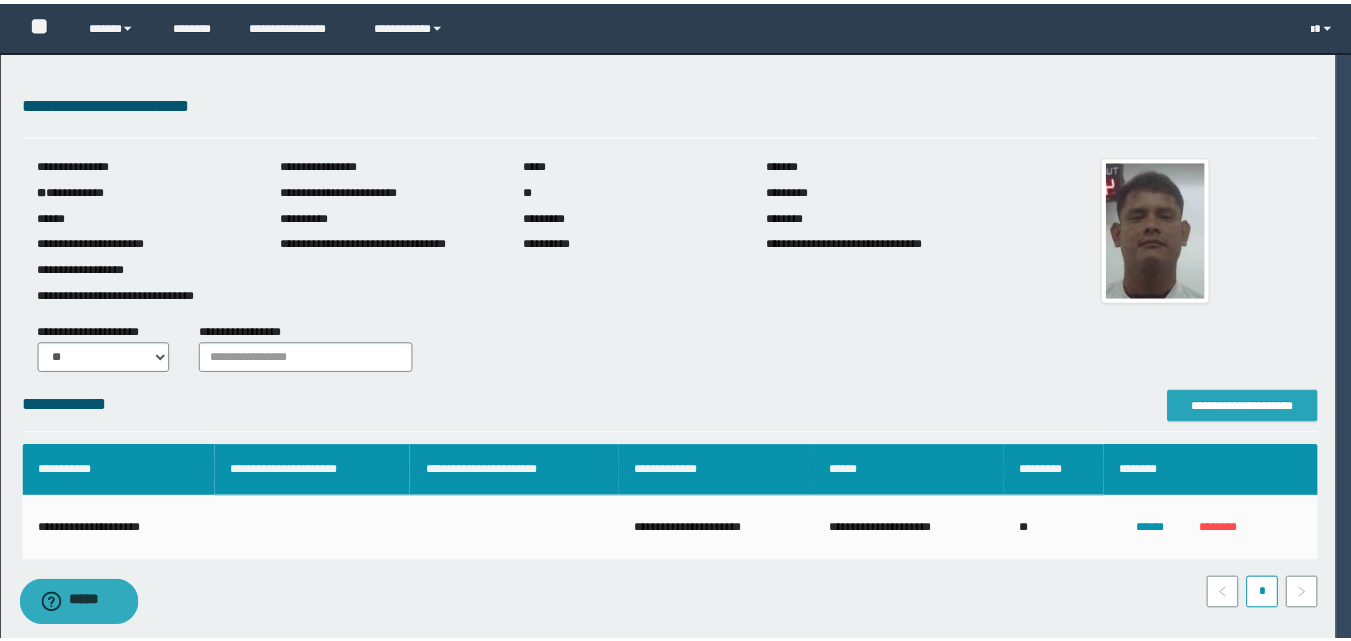 scroll, scrollTop: 0, scrollLeft: 0, axis: both 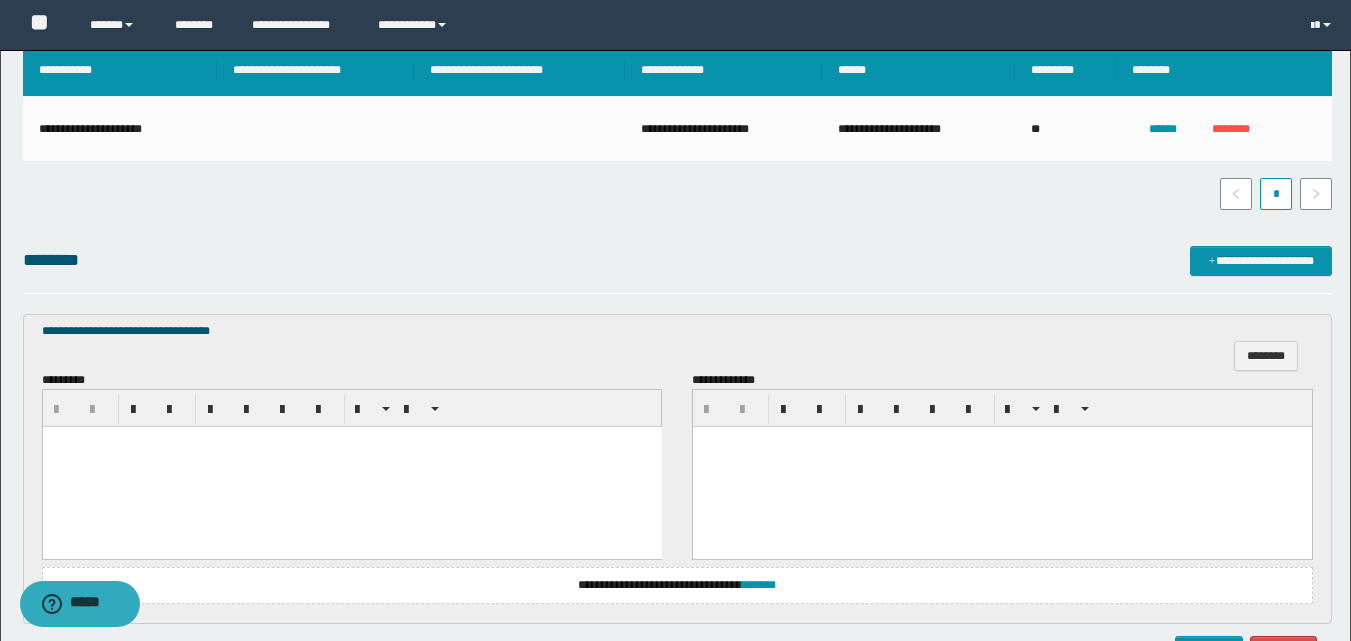 click at bounding box center [351, 442] 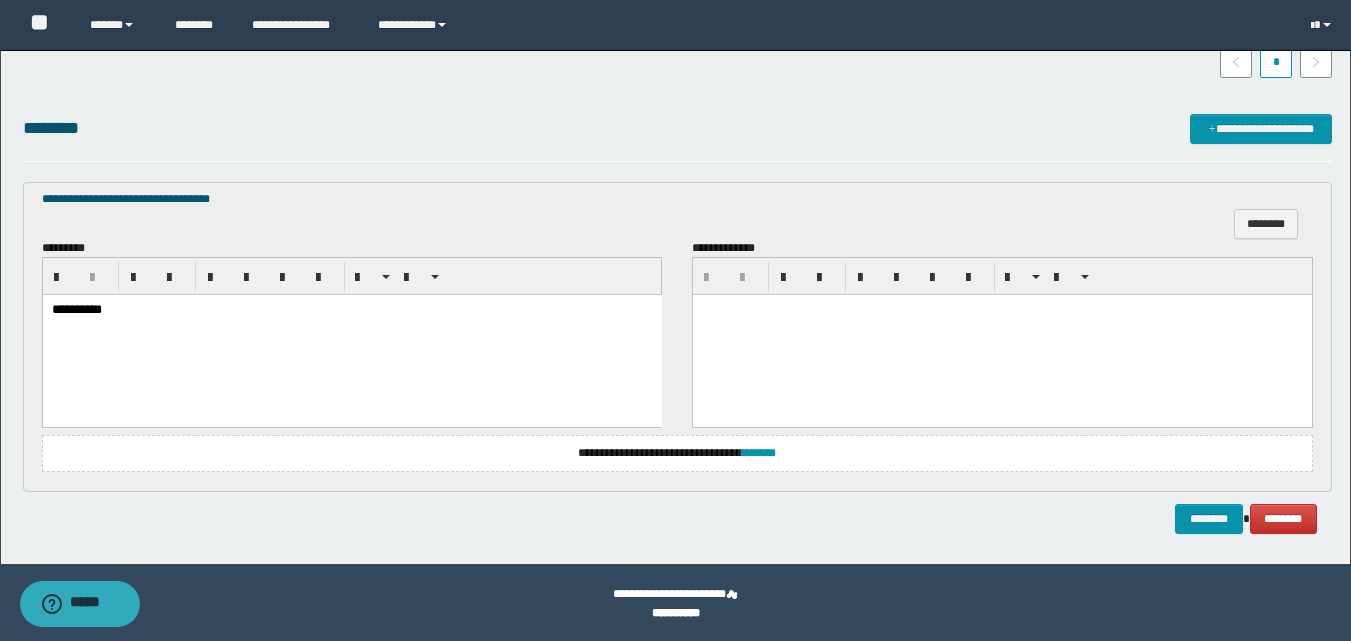 scroll, scrollTop: 534, scrollLeft: 0, axis: vertical 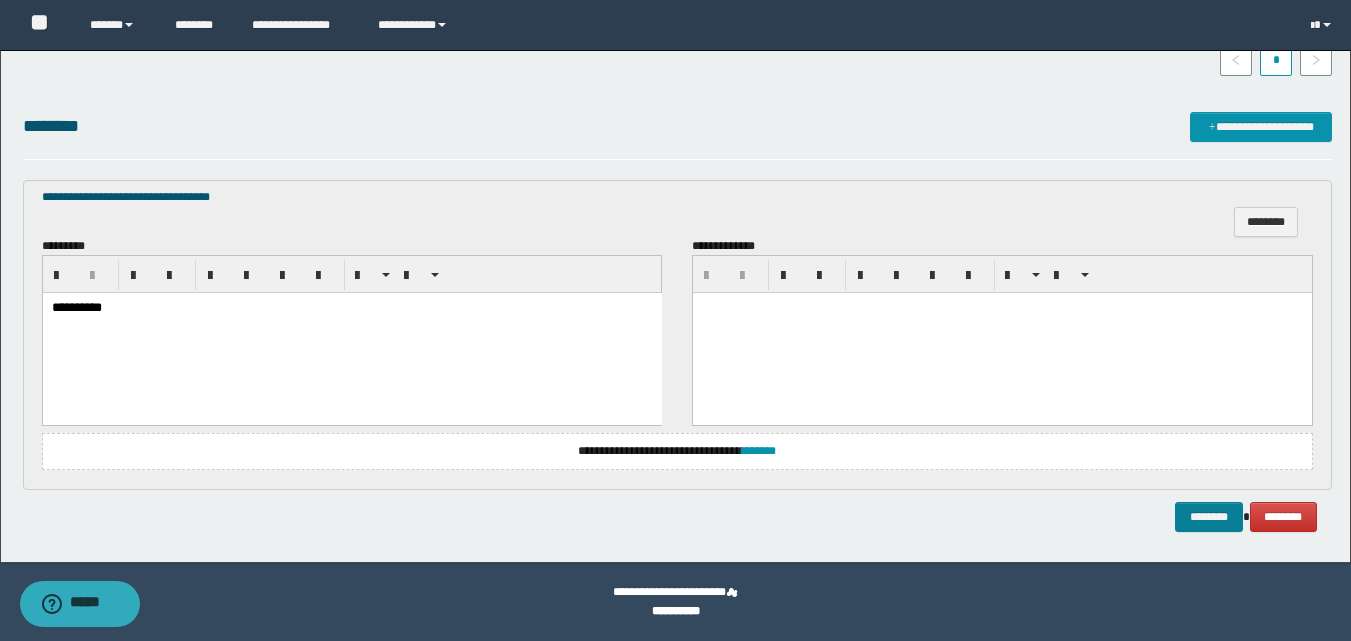 click on "********" at bounding box center [1209, 517] 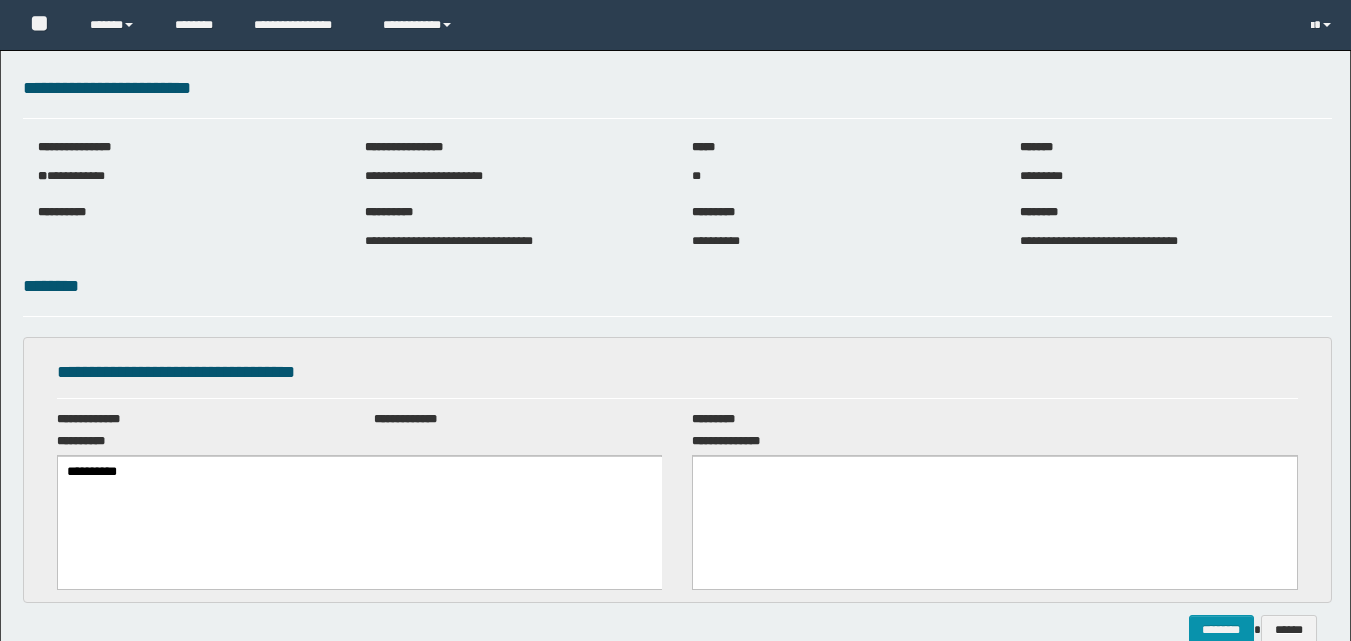scroll, scrollTop: 0, scrollLeft: 0, axis: both 